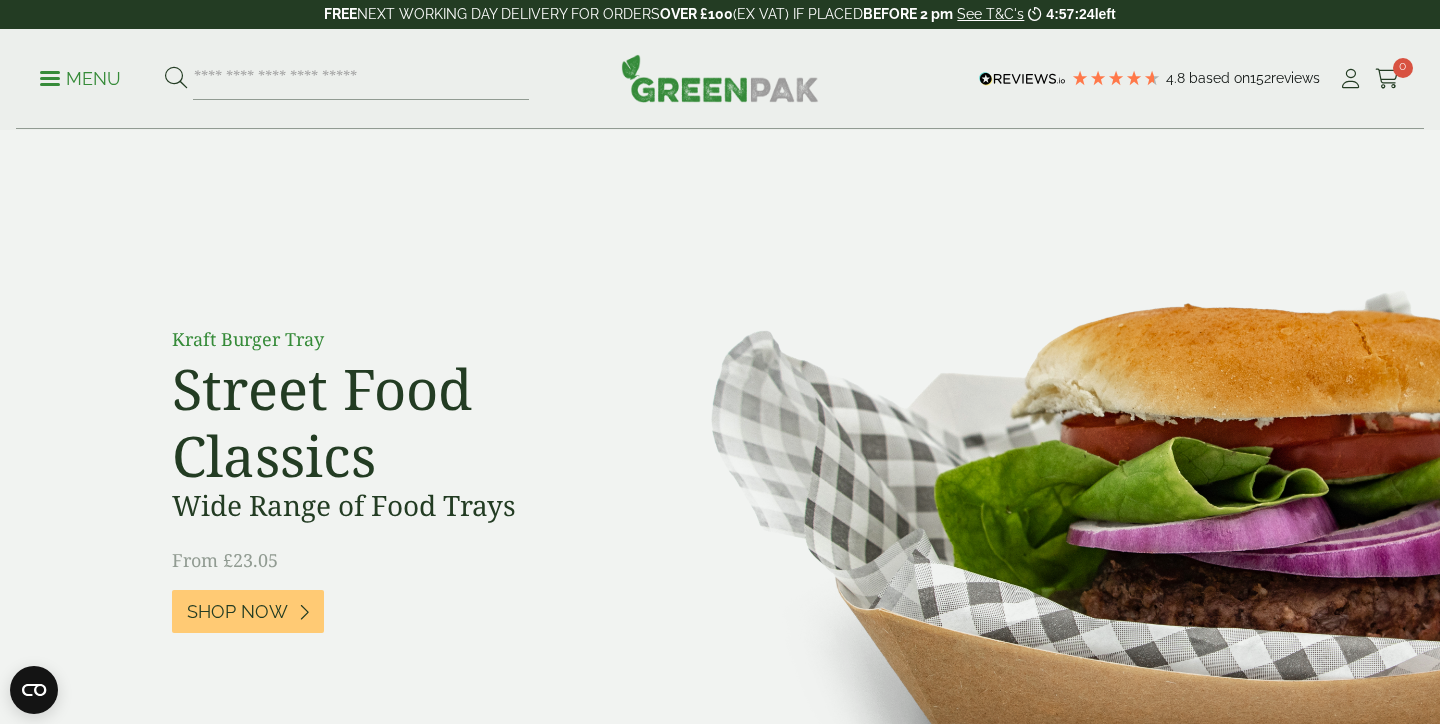 click at bounding box center (1350, 79) 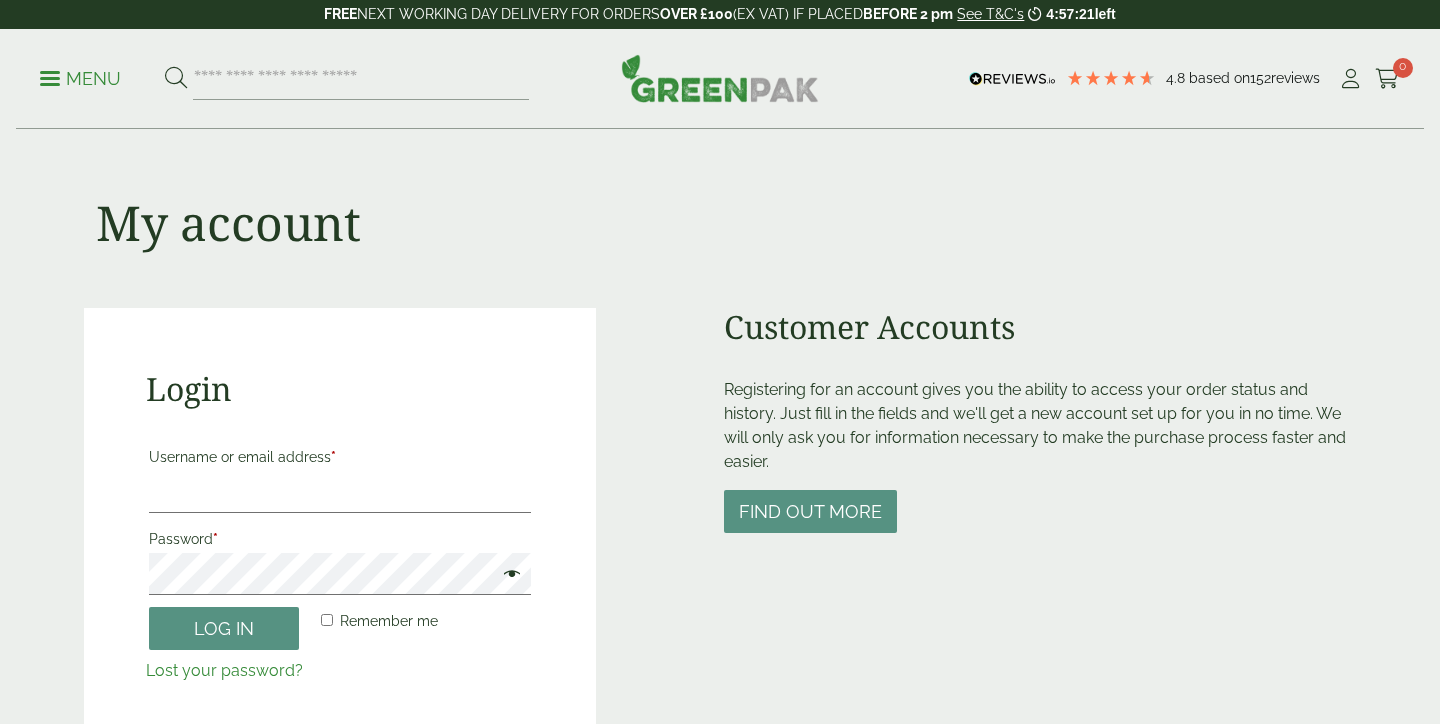 scroll, scrollTop: 0, scrollLeft: 0, axis: both 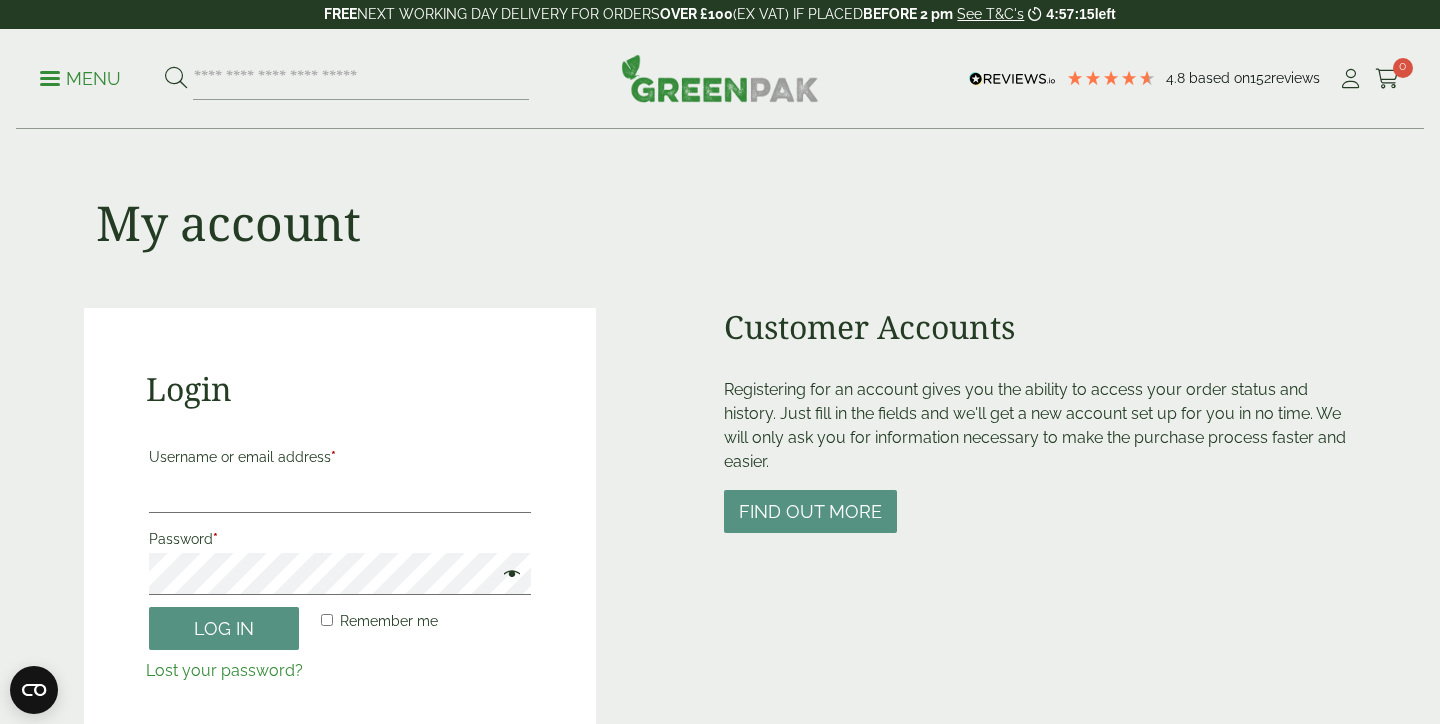 click at bounding box center (720, 78) 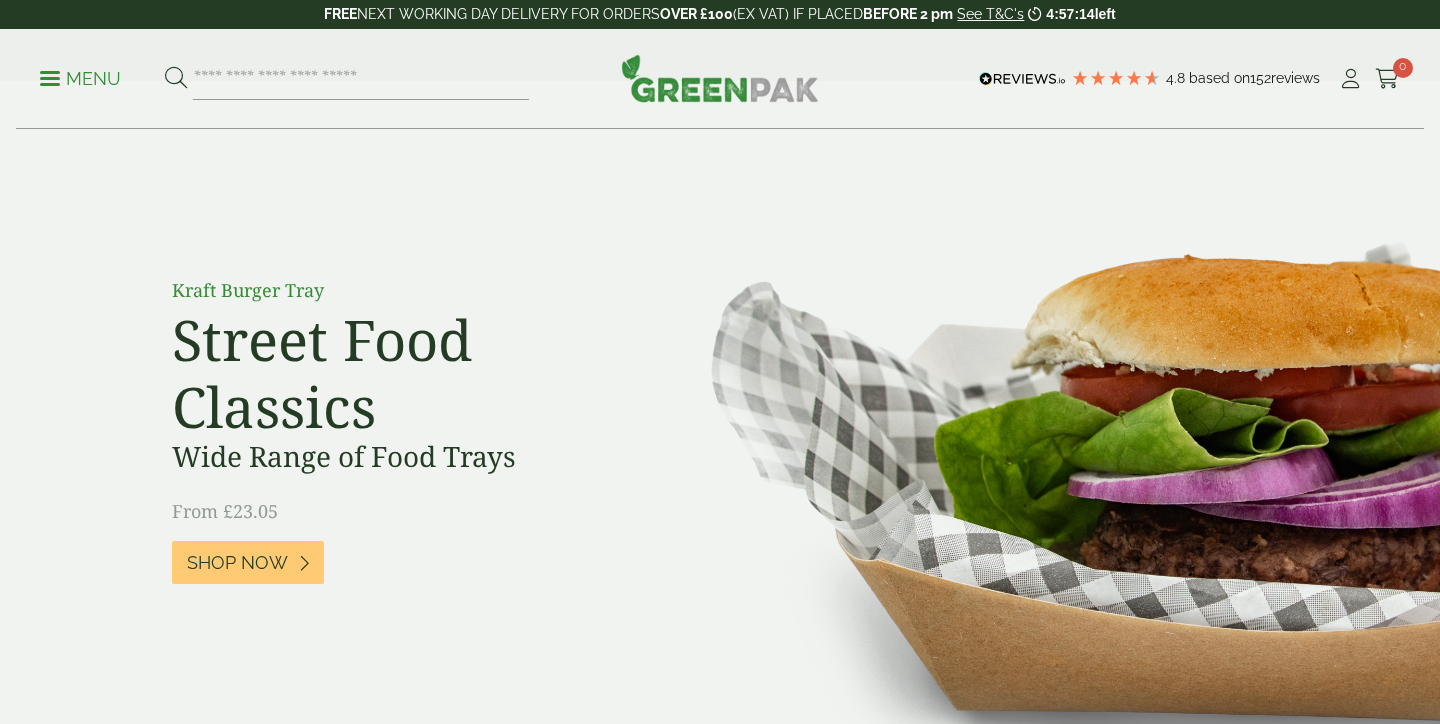 scroll, scrollTop: 49, scrollLeft: 0, axis: vertical 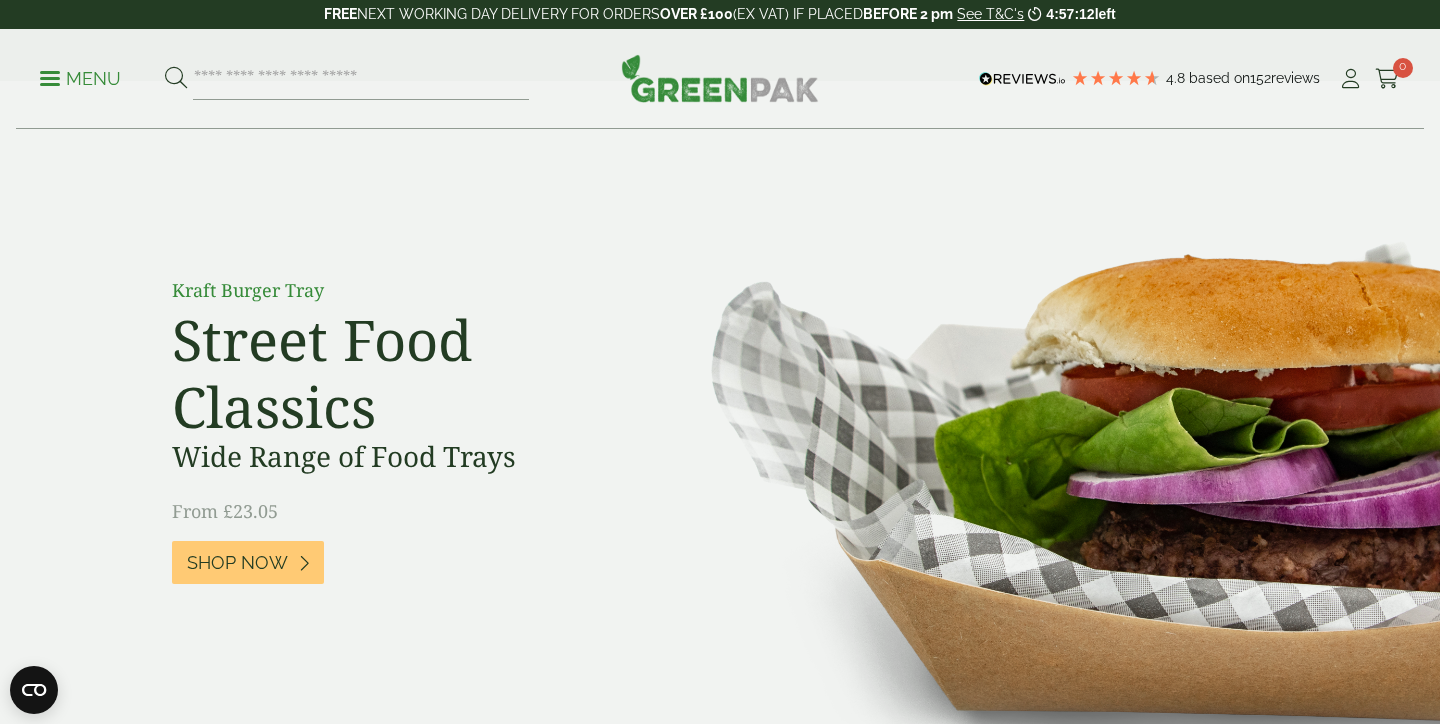 click on "Menu" at bounding box center (80, 79) 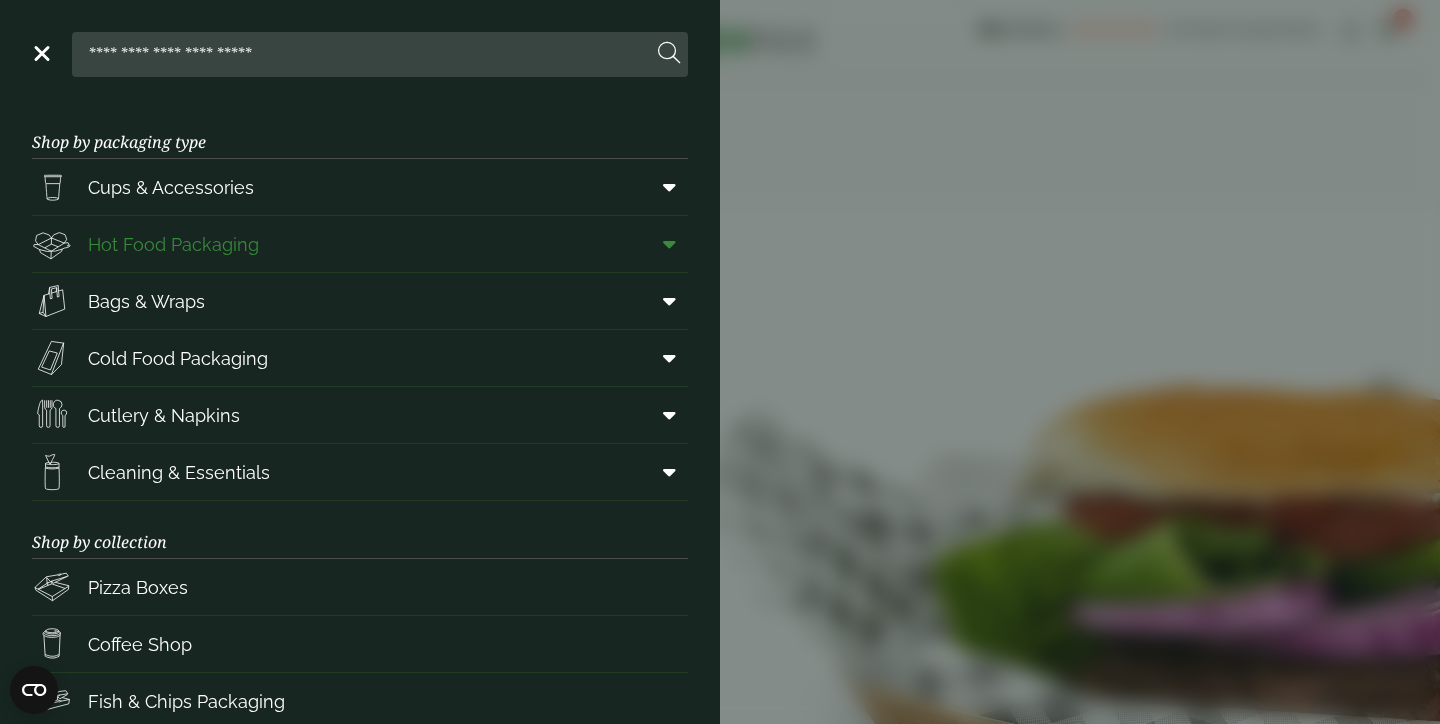click on "Hot Food Packaging" at bounding box center [360, 244] 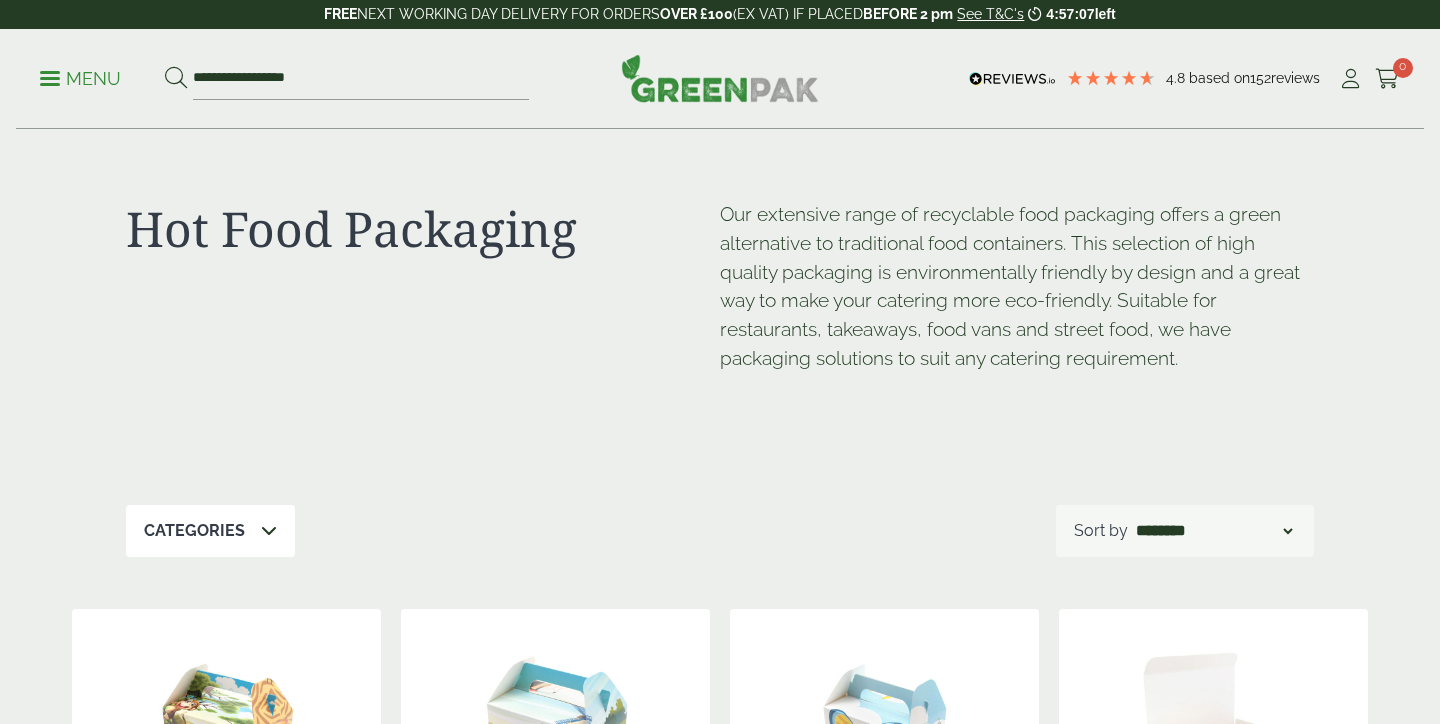 scroll, scrollTop: 420, scrollLeft: 0, axis: vertical 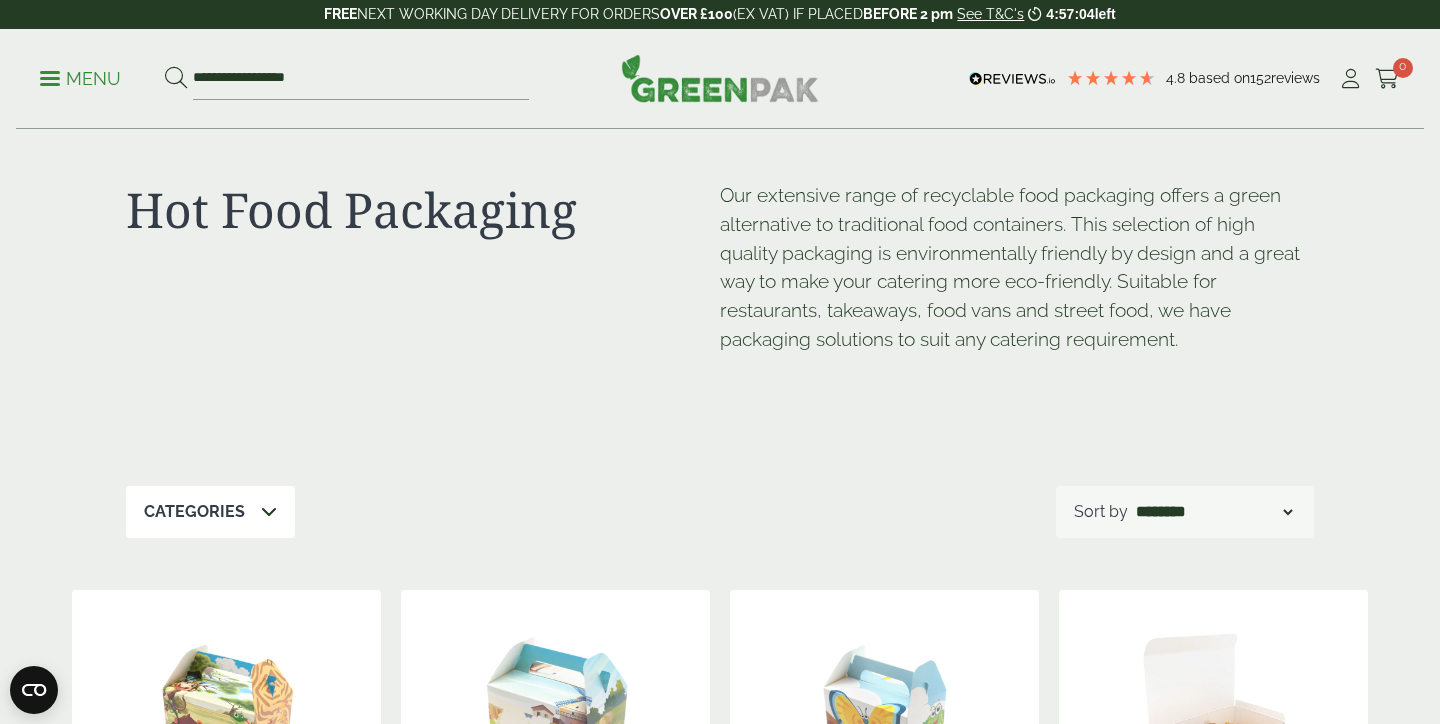 click on "Menu" at bounding box center (80, 79) 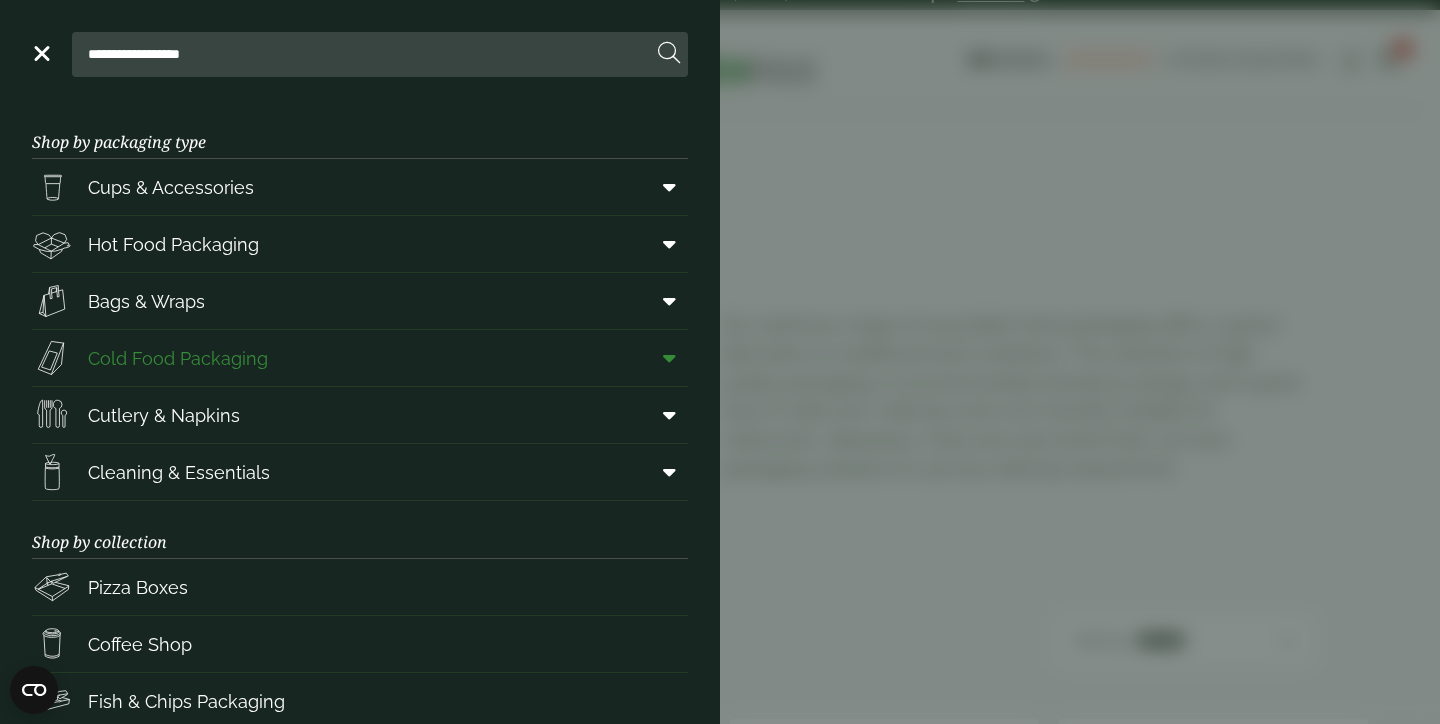 click on "Cold Food Packaging" at bounding box center [360, 358] 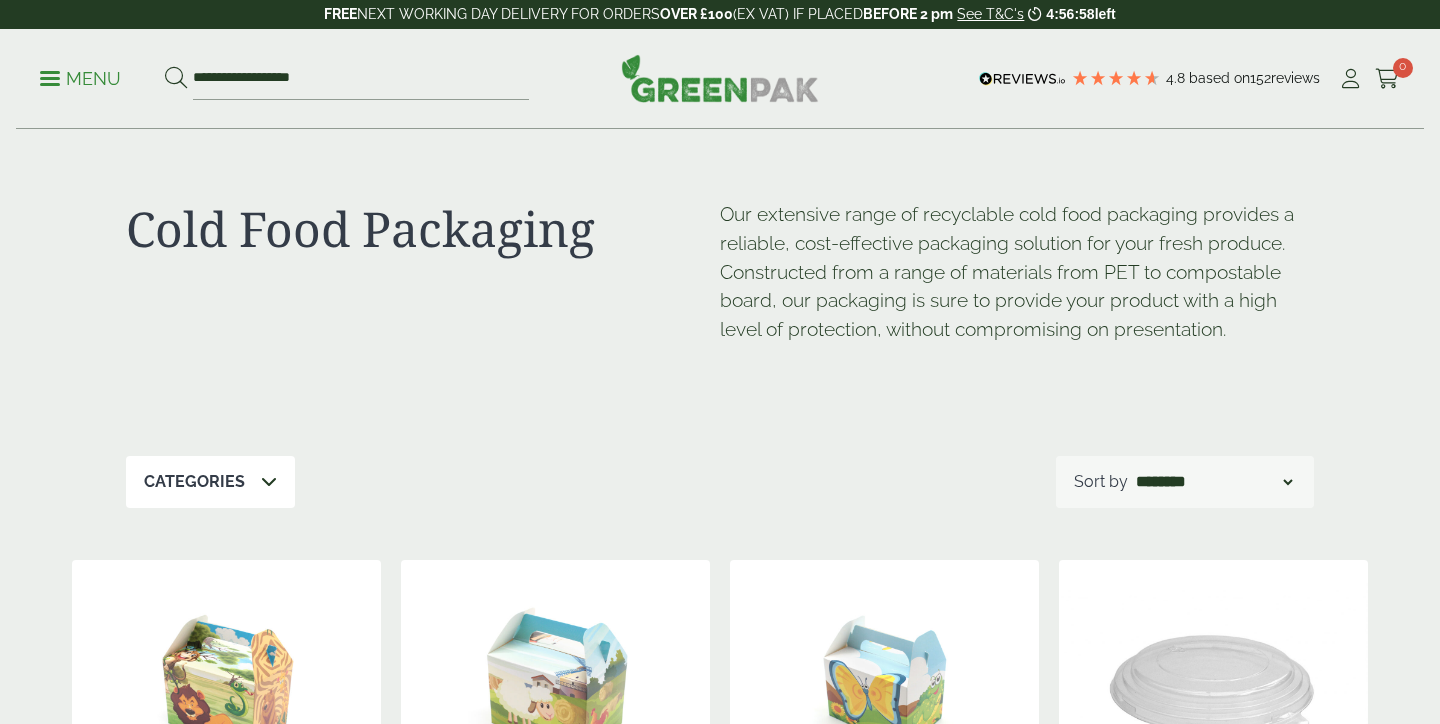 scroll, scrollTop: 0, scrollLeft: 0, axis: both 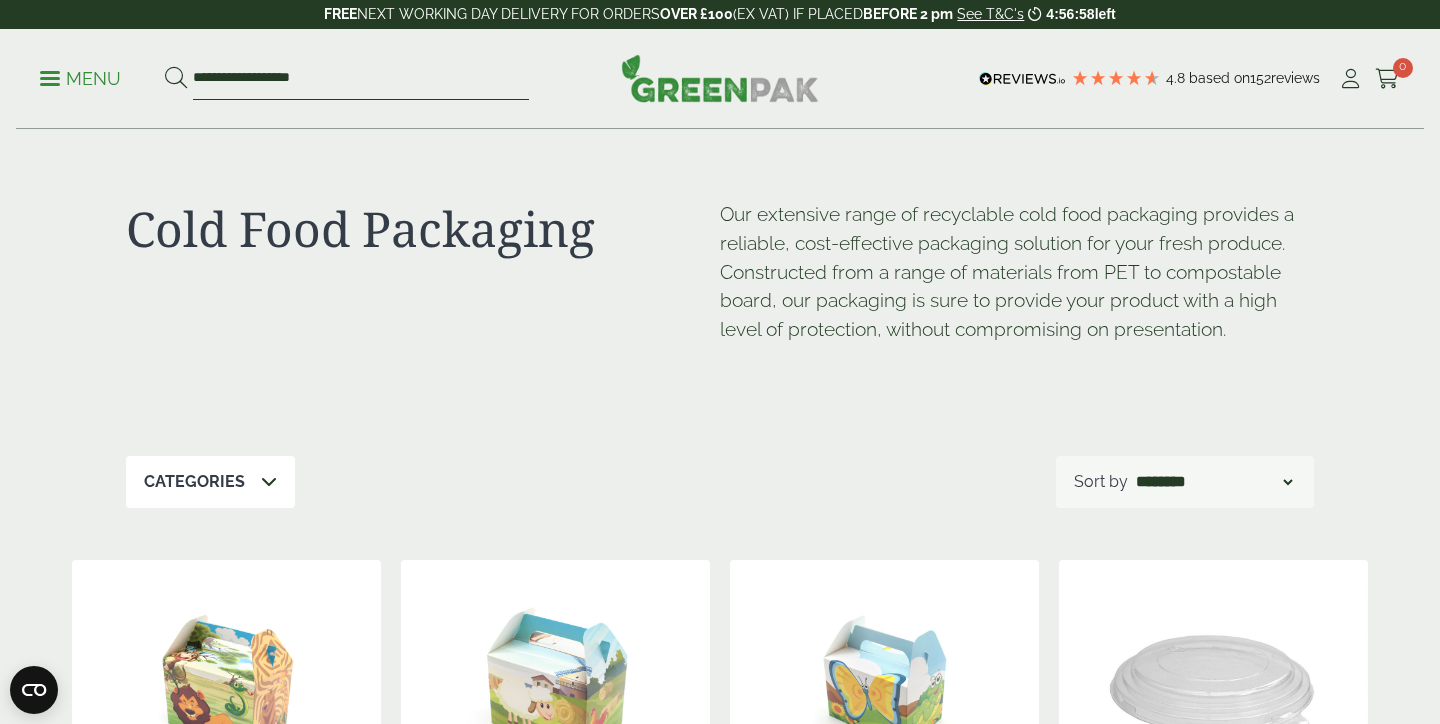 click on "**********" at bounding box center [361, 79] 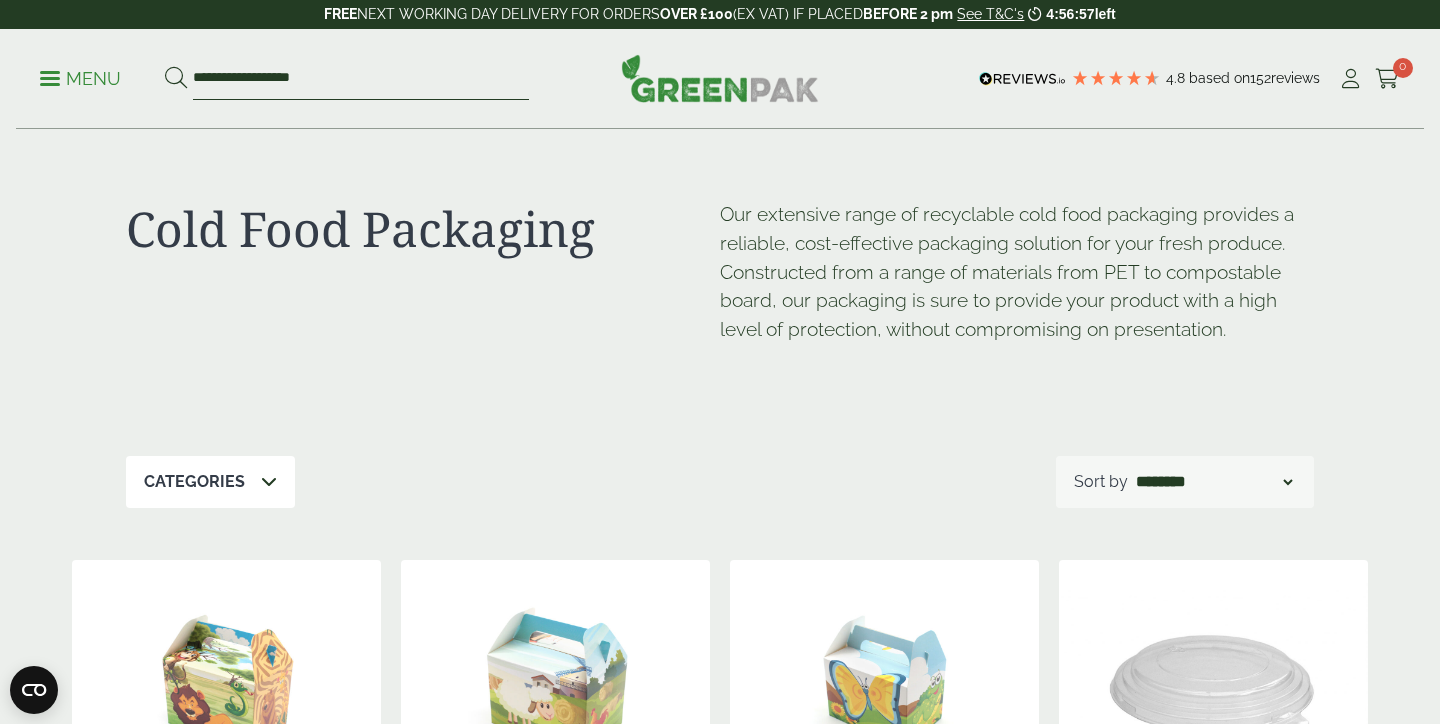 click on "**********" at bounding box center [361, 79] 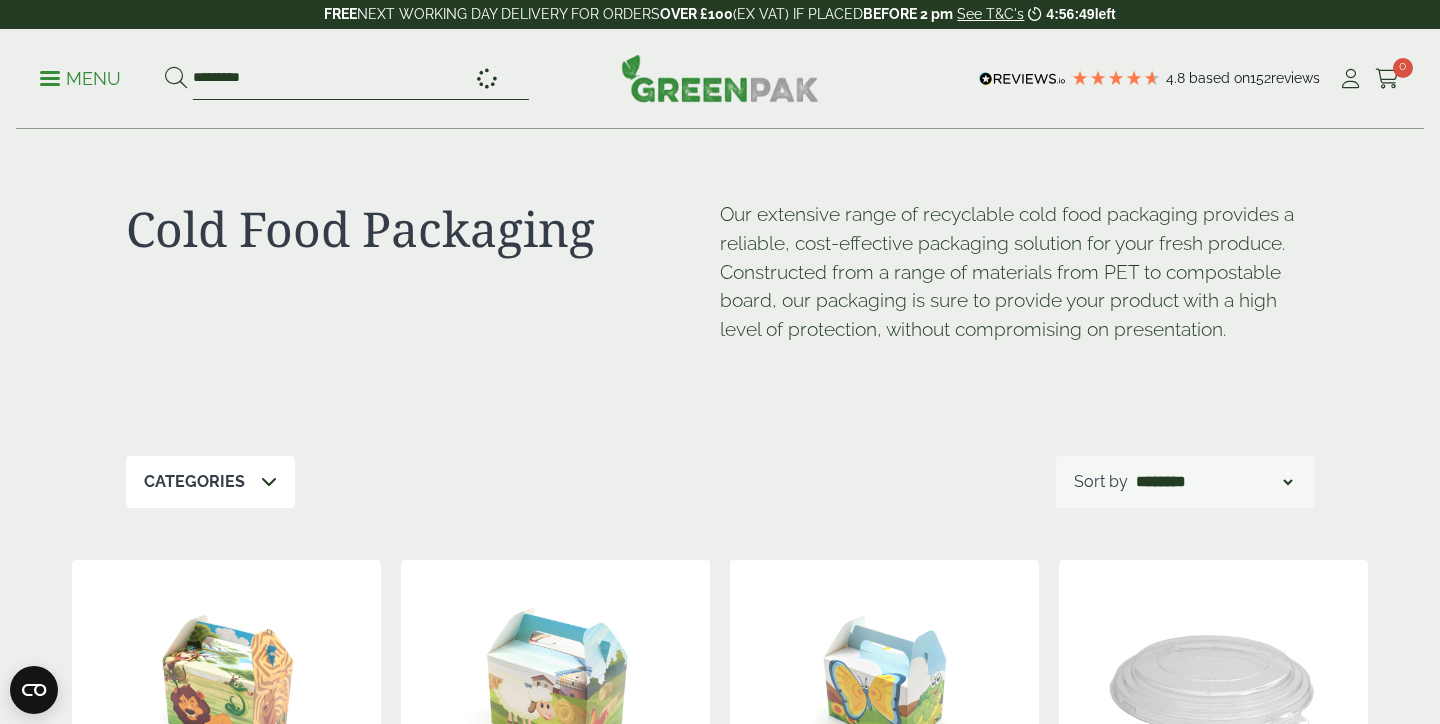 type on "*********" 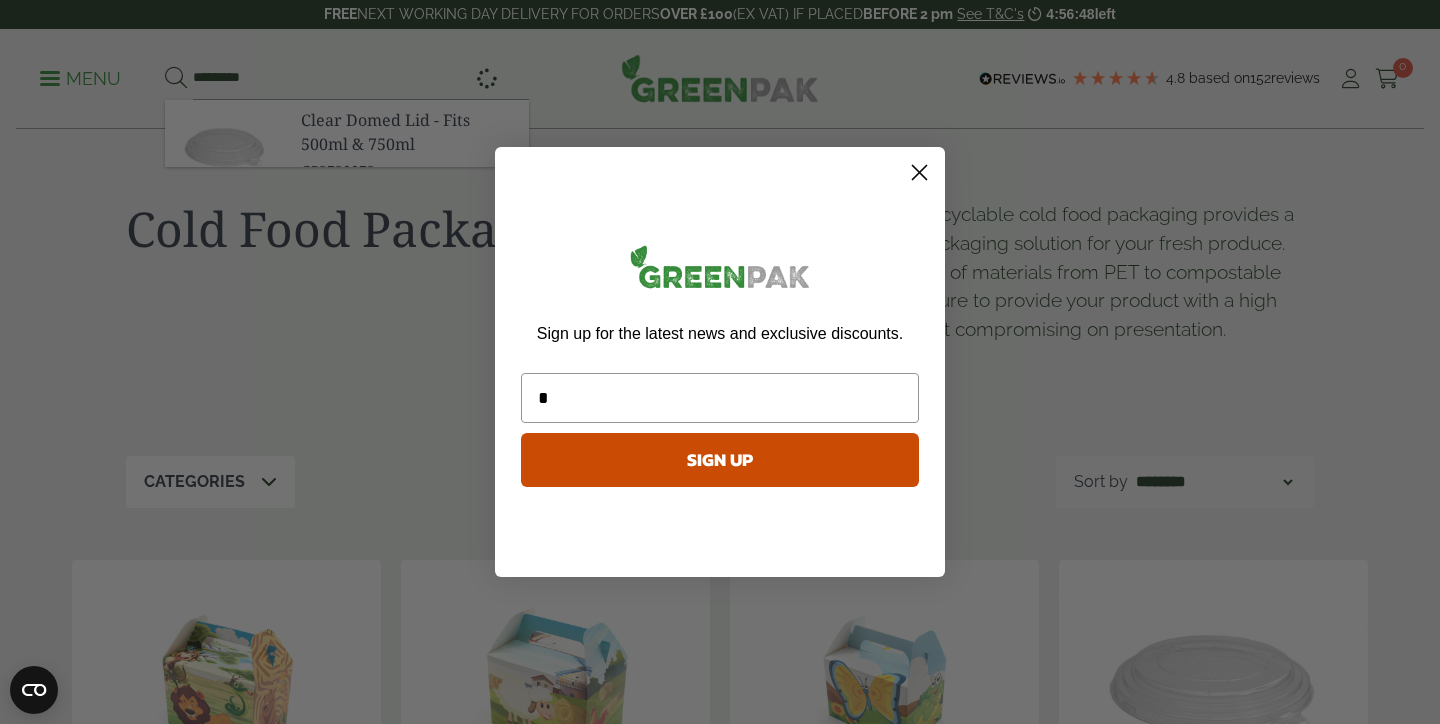 scroll, scrollTop: 0, scrollLeft: 0, axis: both 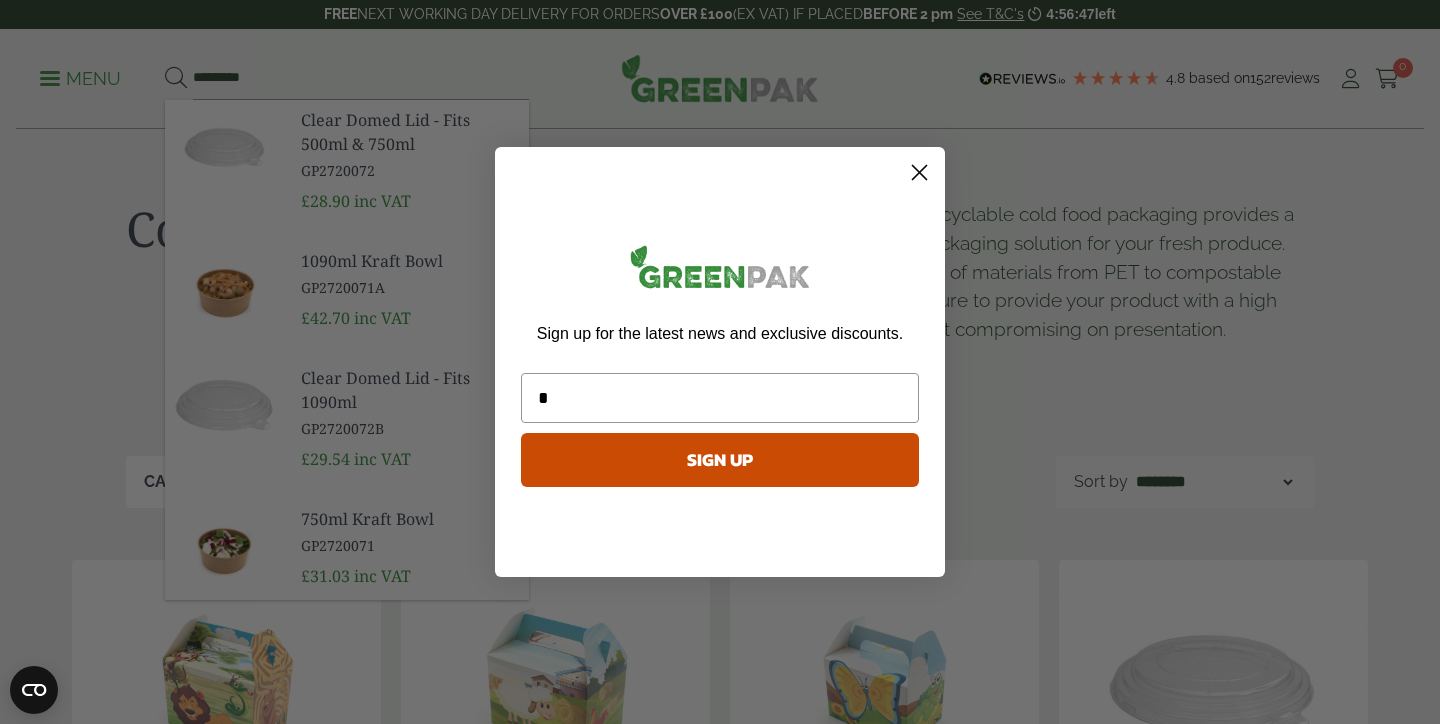type on "*" 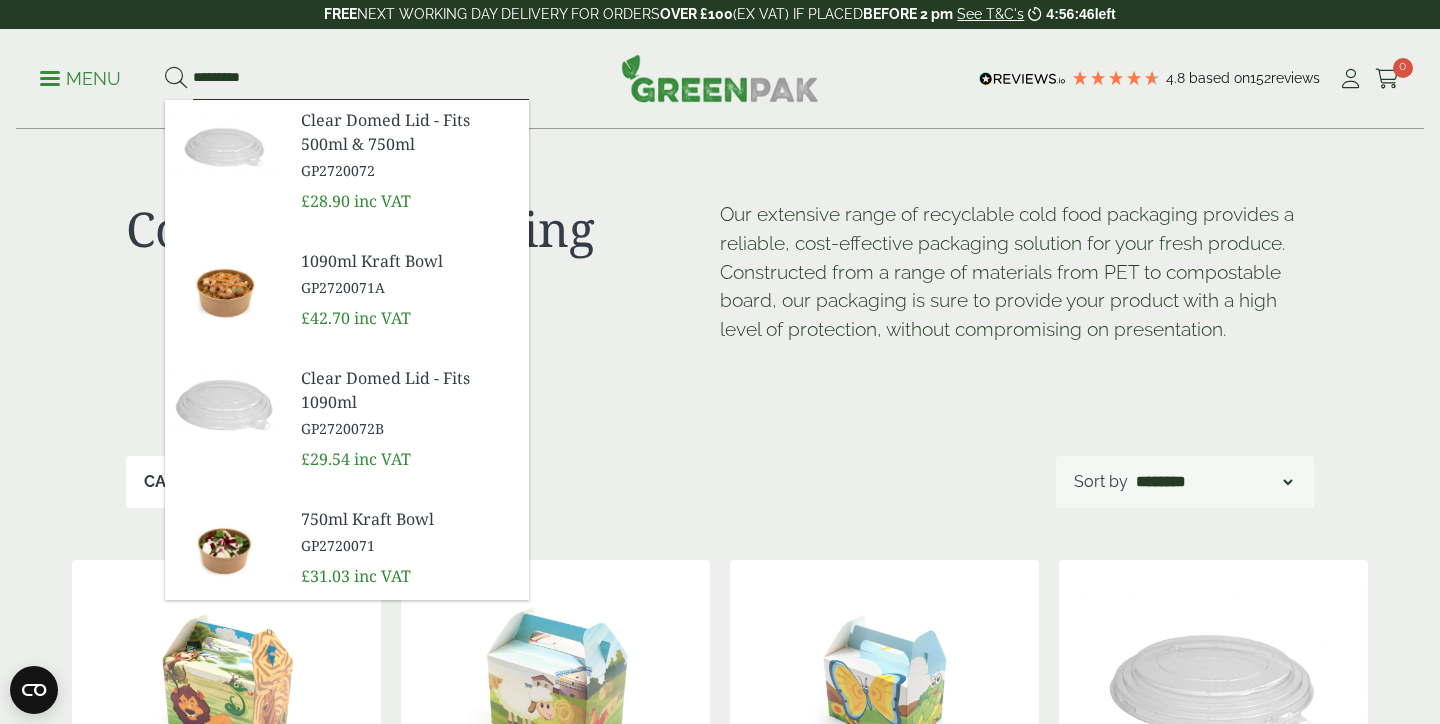 click on "*********" at bounding box center [361, 79] 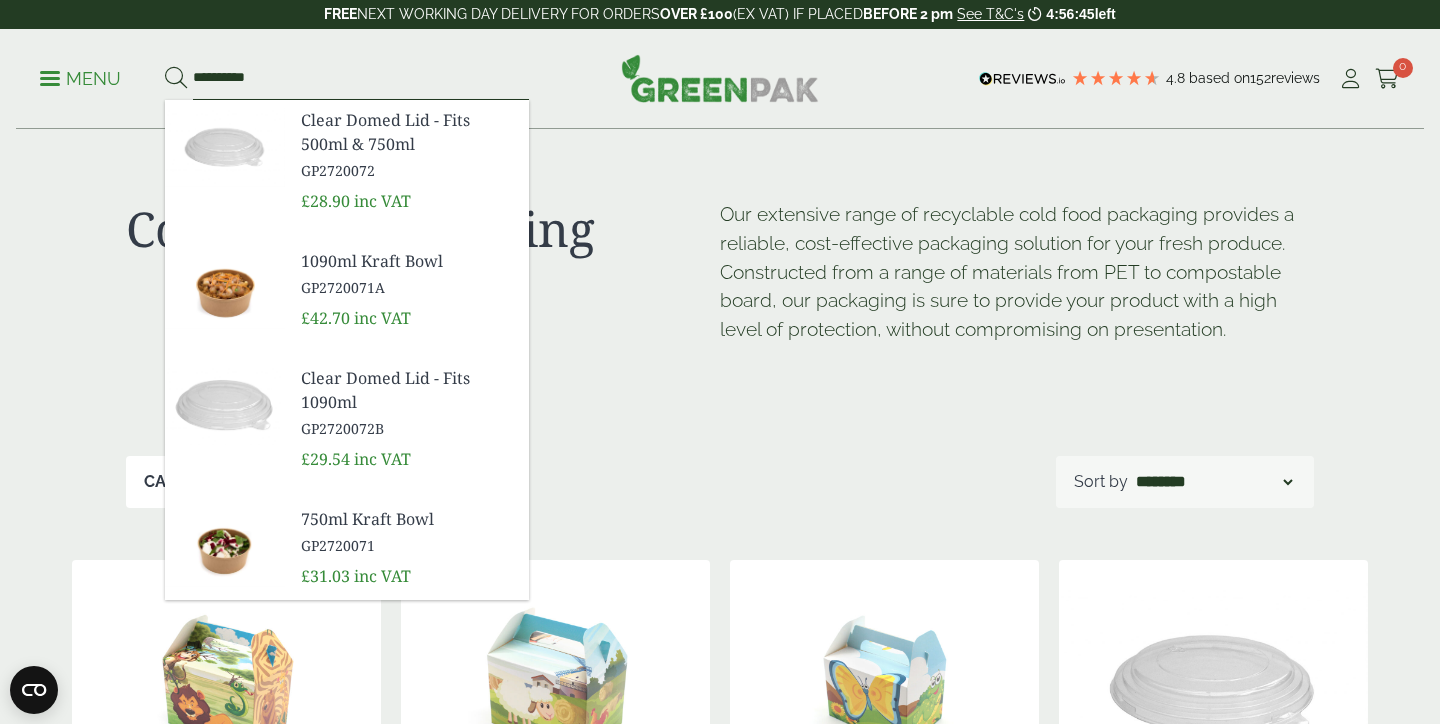 type on "**********" 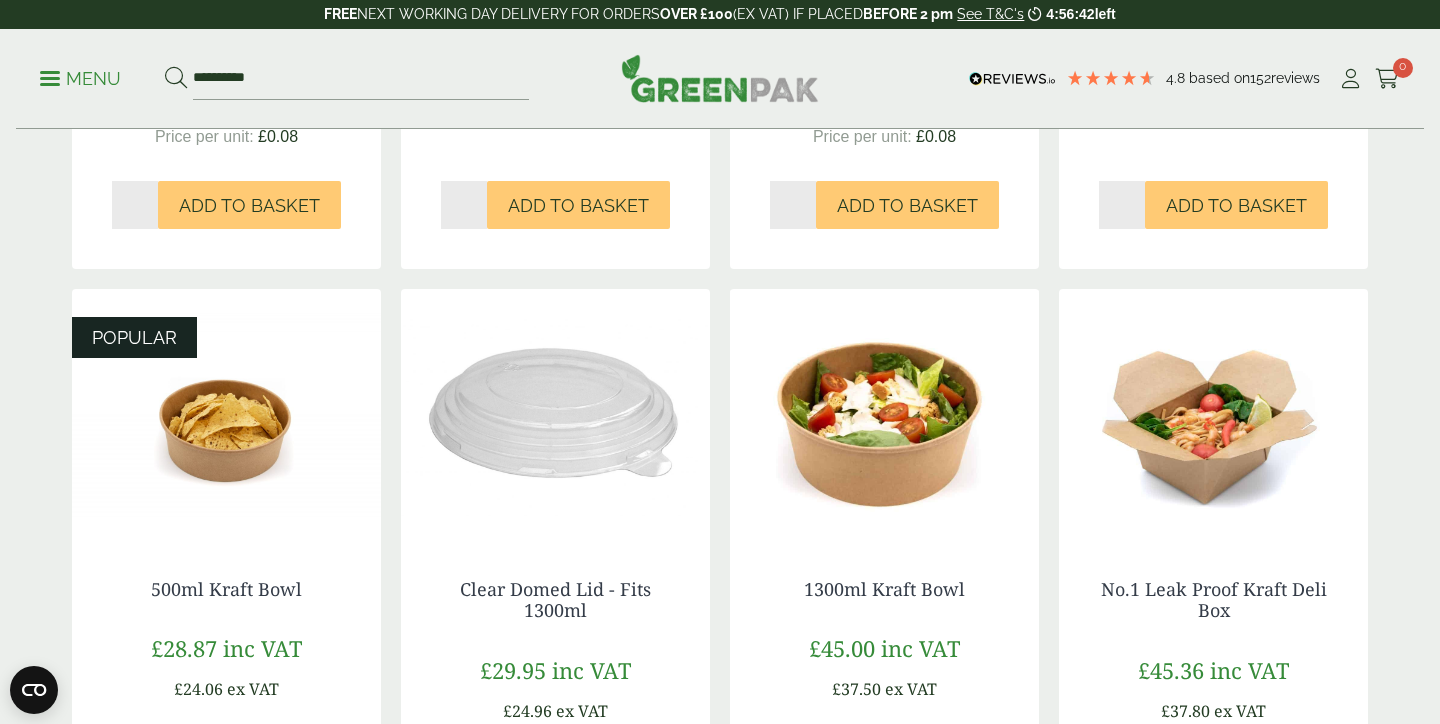 scroll, scrollTop: 839, scrollLeft: 0, axis: vertical 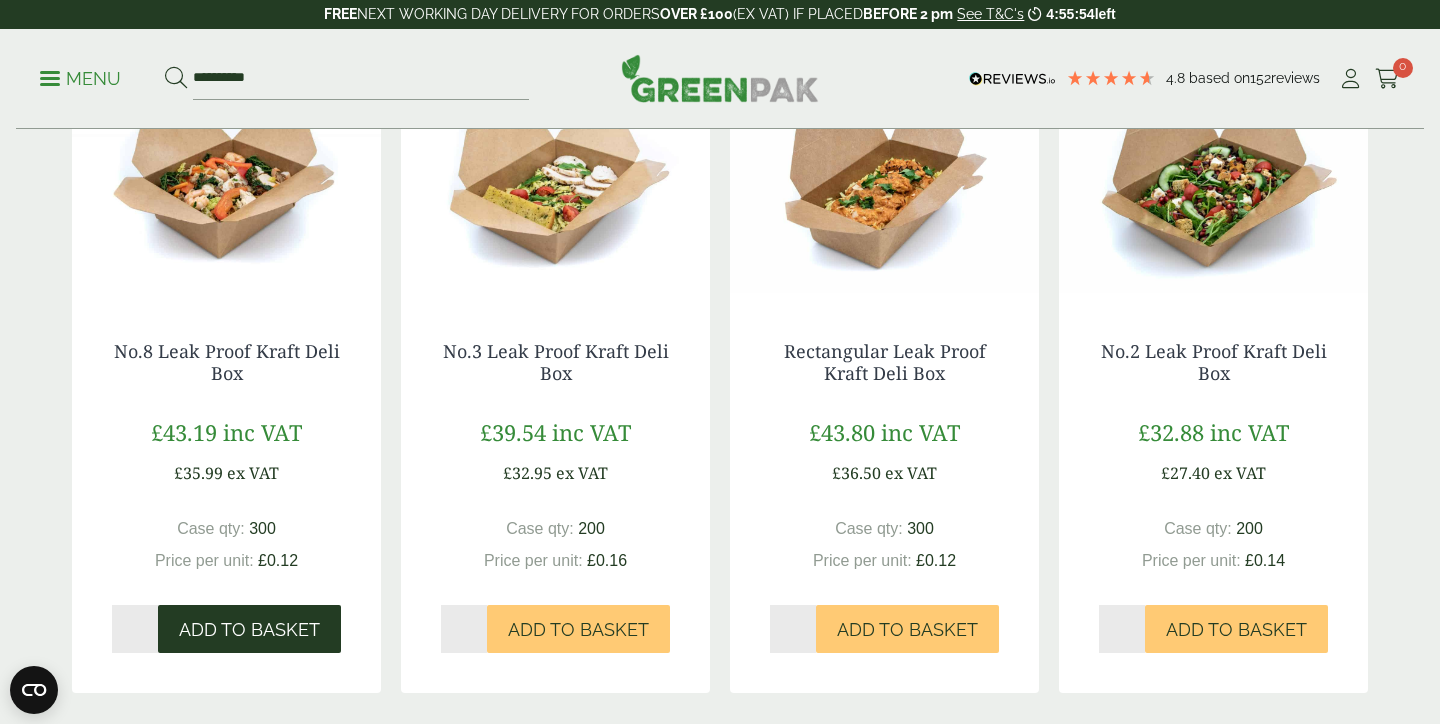 click on "Add to Basket" at bounding box center [249, 630] 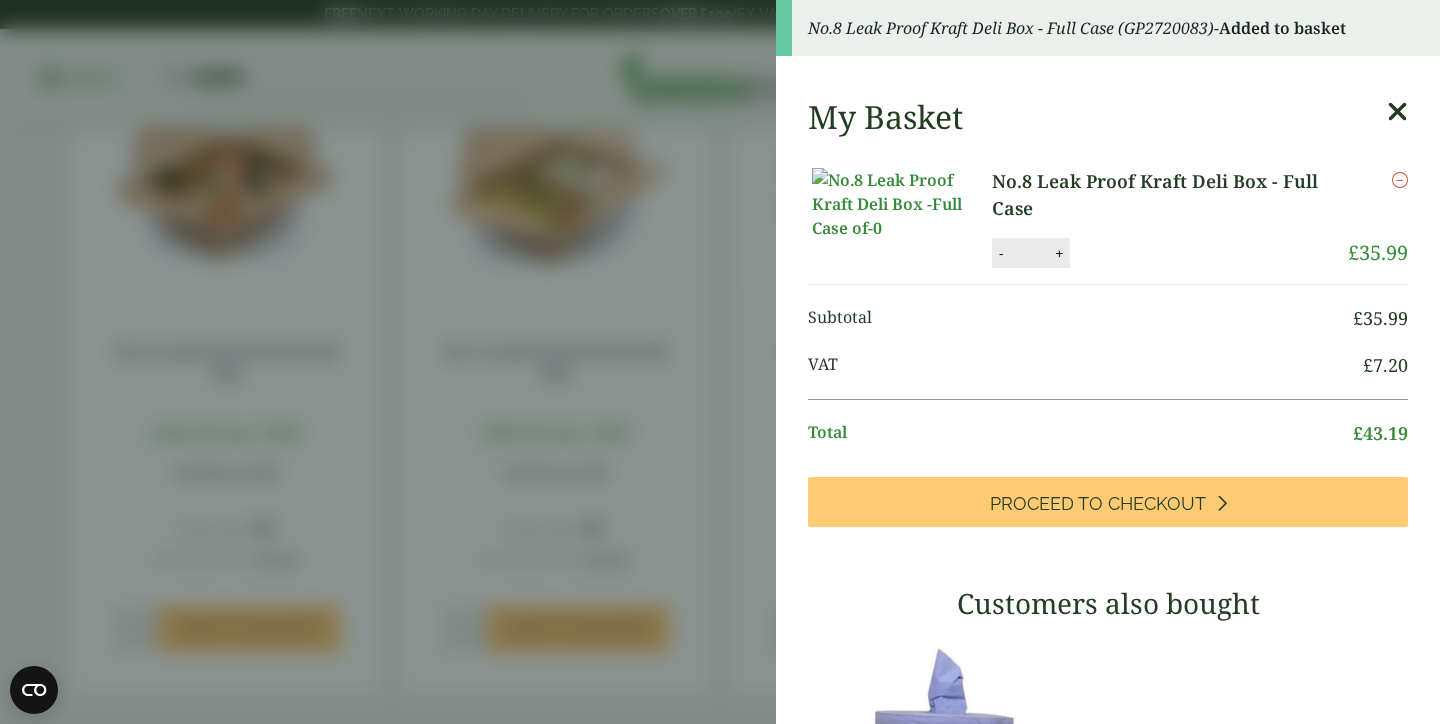 click on "My Basket" at bounding box center [1108, 117] 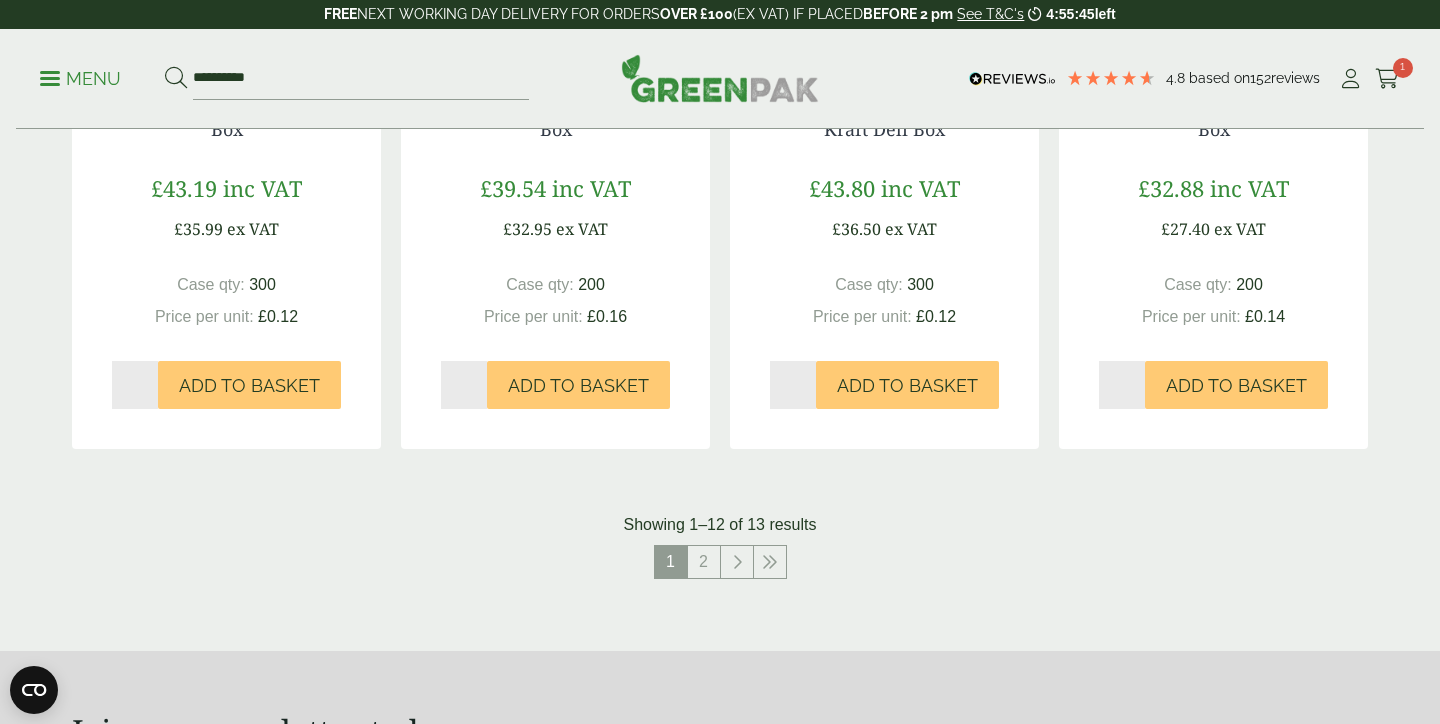 scroll, scrollTop: 2004, scrollLeft: 0, axis: vertical 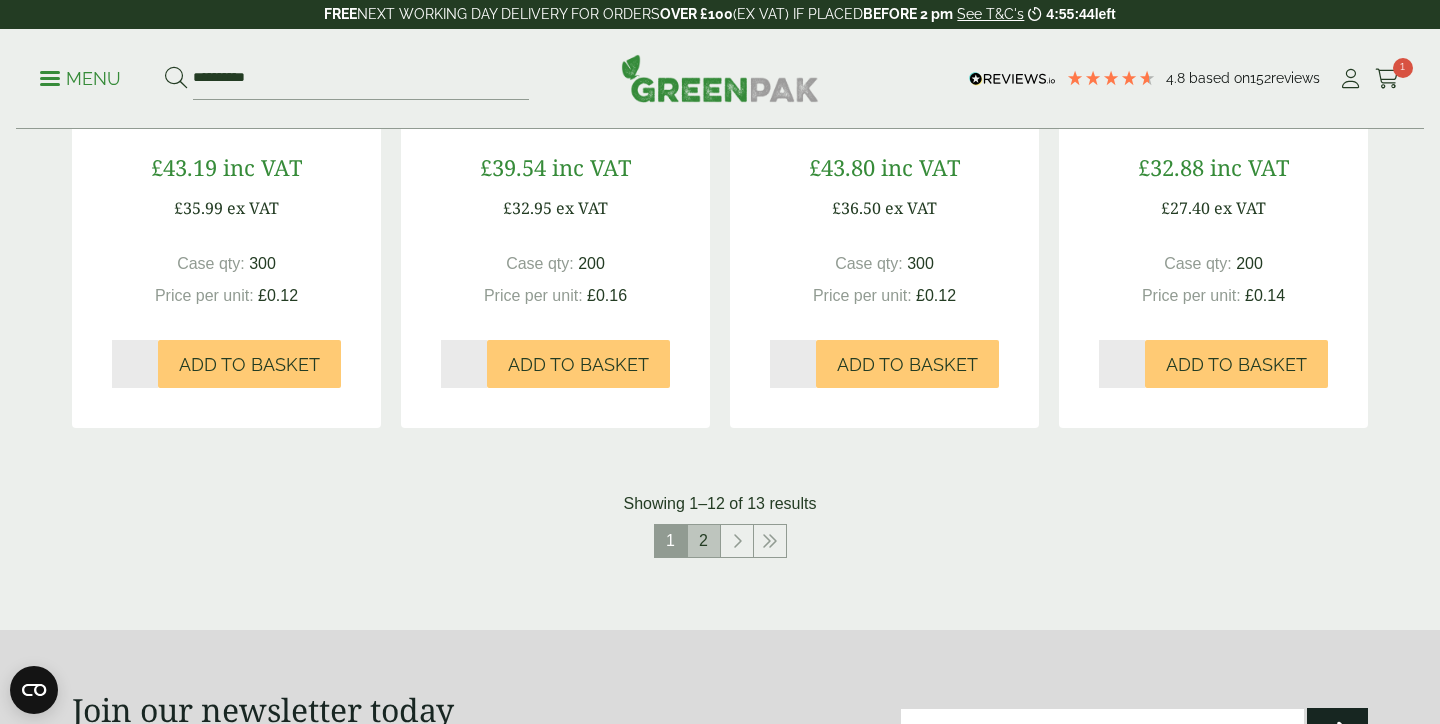click on "2" at bounding box center [704, 541] 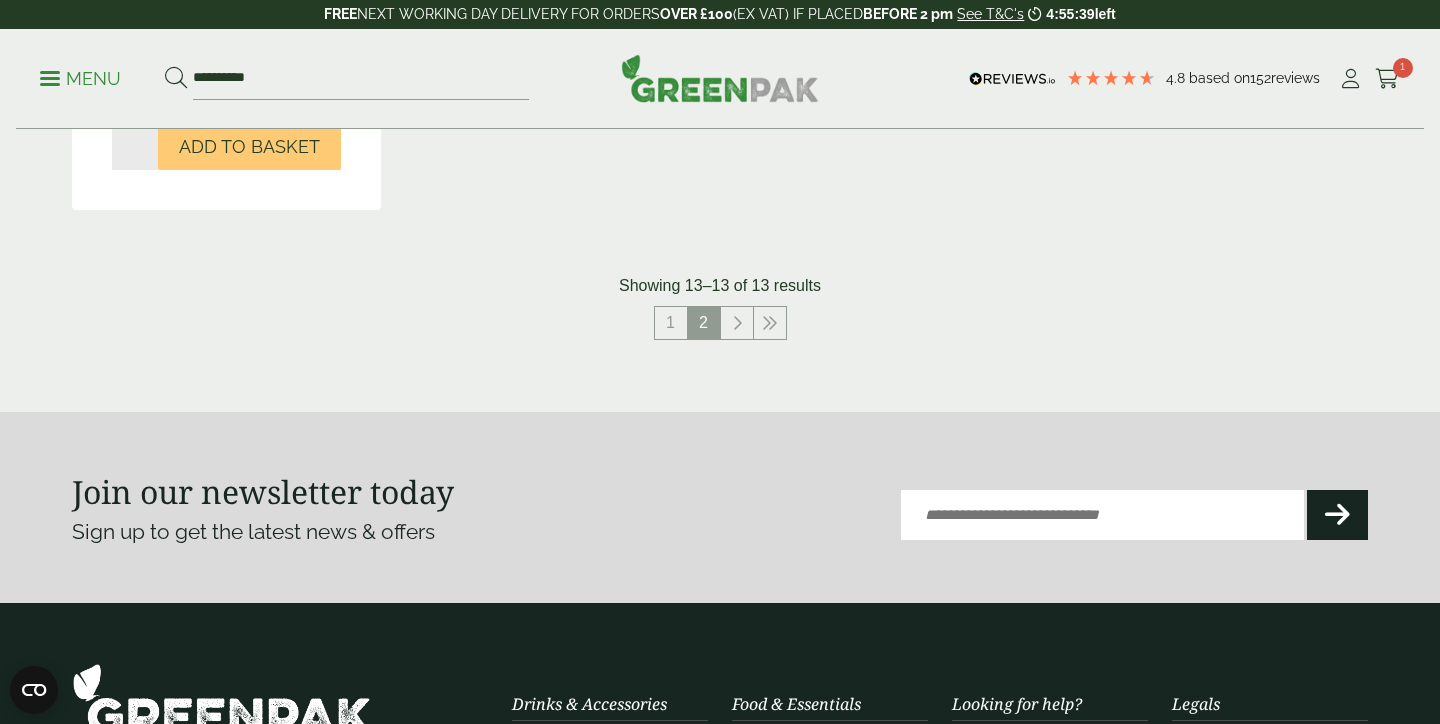 scroll, scrollTop: 899, scrollLeft: 0, axis: vertical 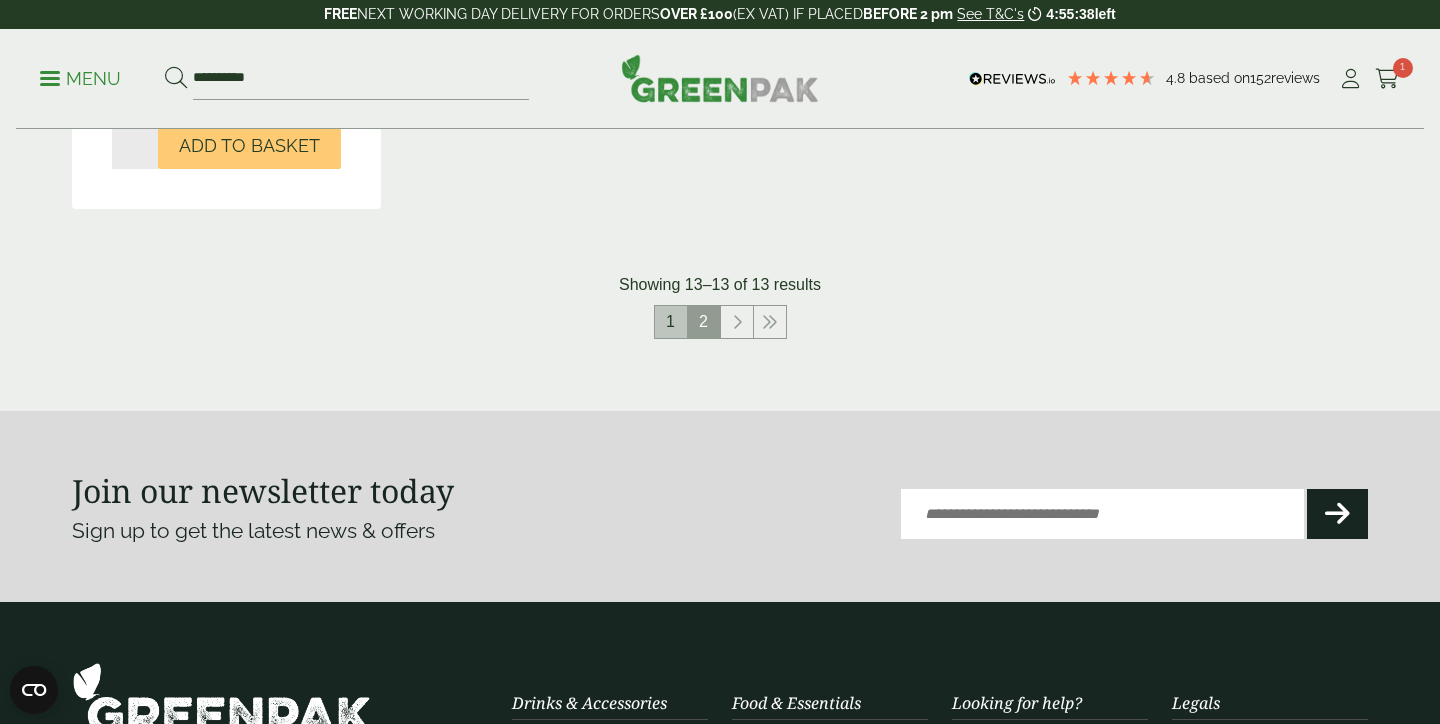 click on "1" at bounding box center [671, 322] 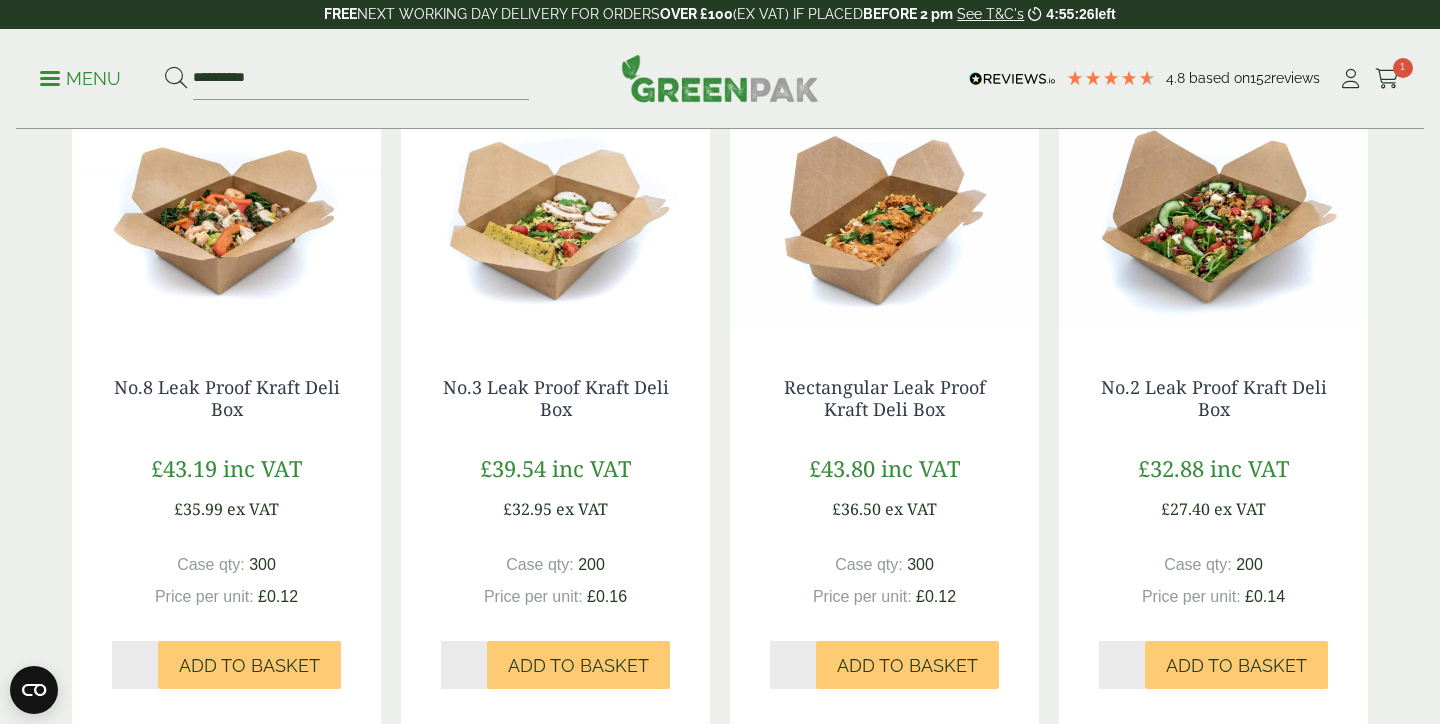 scroll, scrollTop: 1705, scrollLeft: 0, axis: vertical 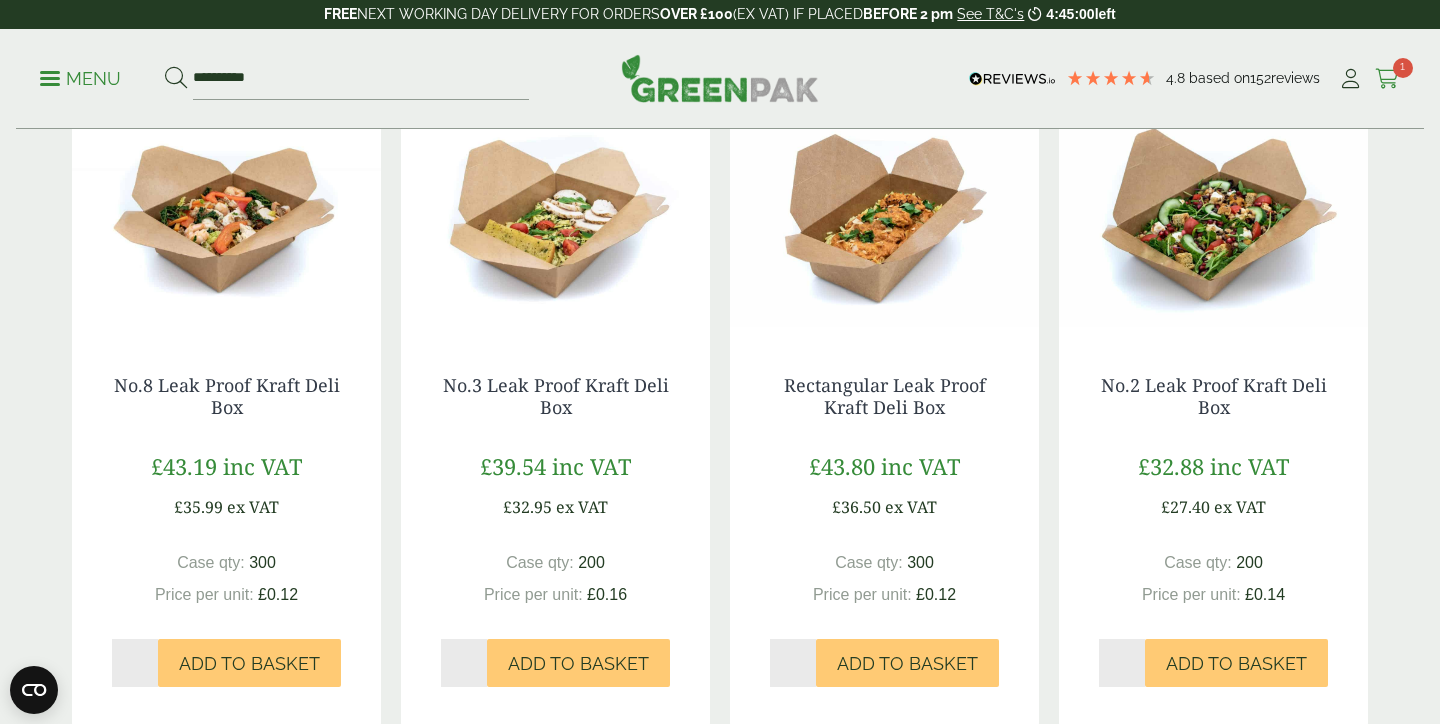 click on "1" at bounding box center (1403, 68) 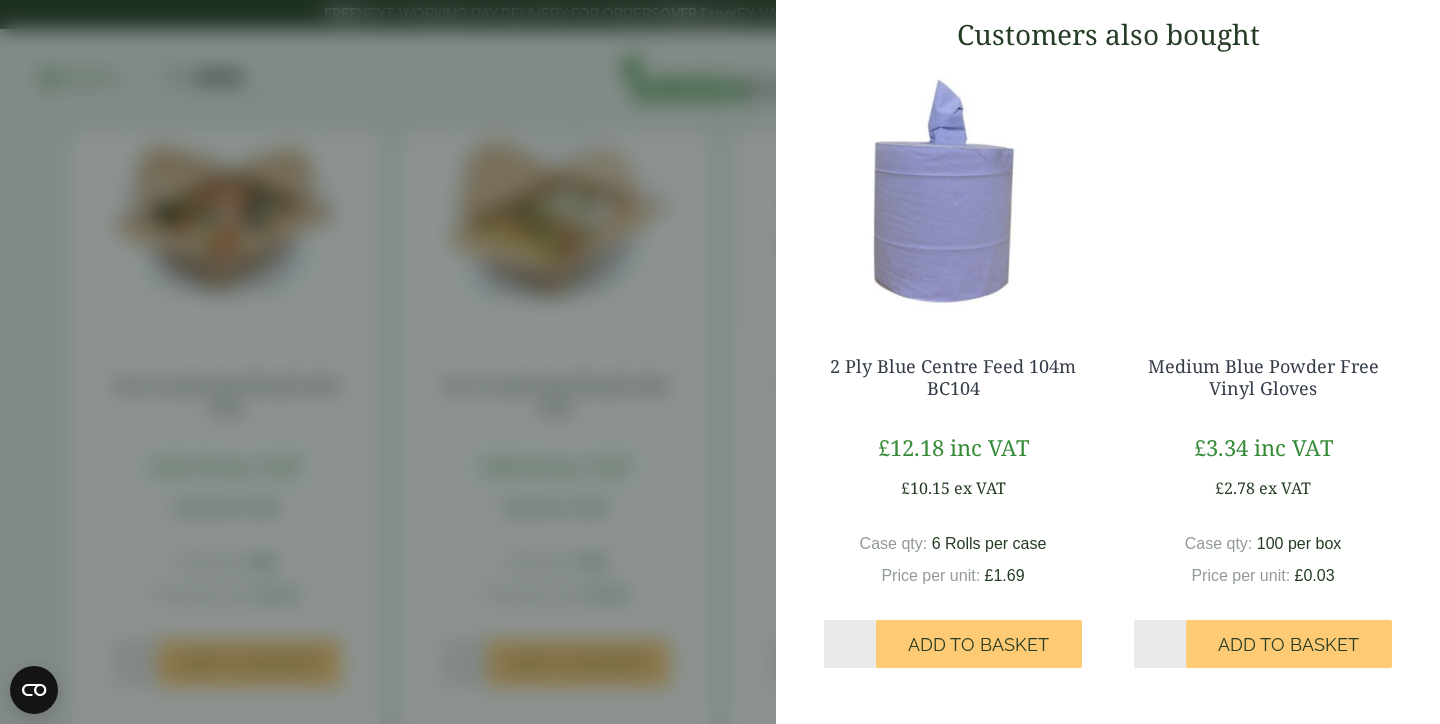 scroll, scrollTop: 505, scrollLeft: 0, axis: vertical 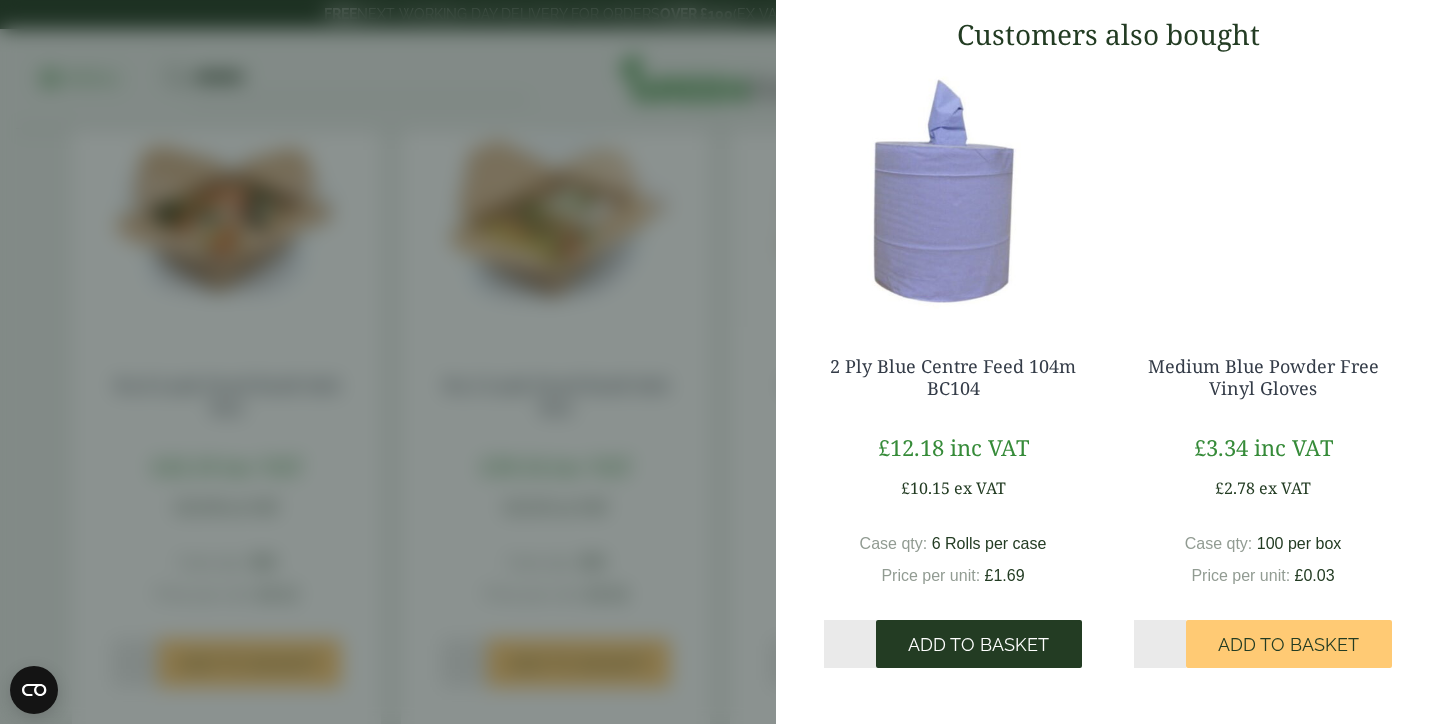 click on "Add to Basket" at bounding box center [978, 645] 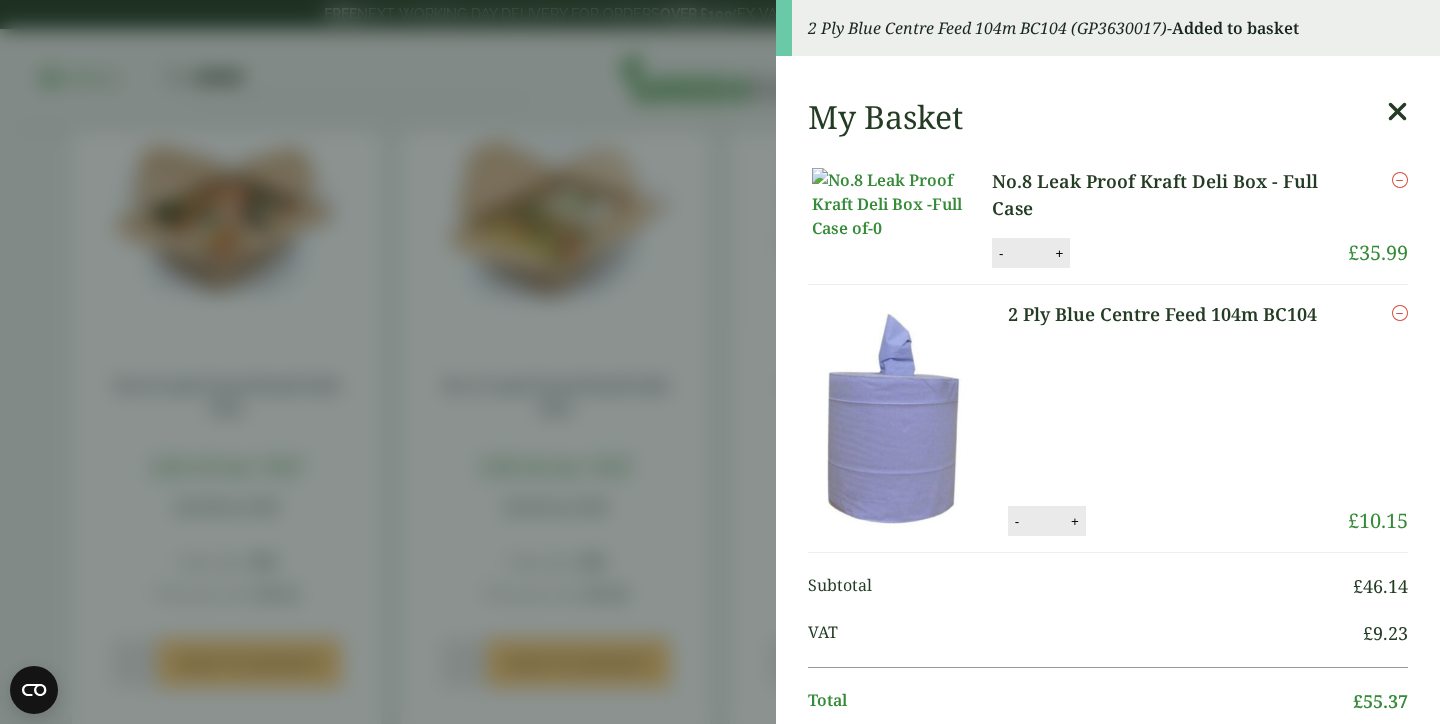 scroll, scrollTop: 0, scrollLeft: 0, axis: both 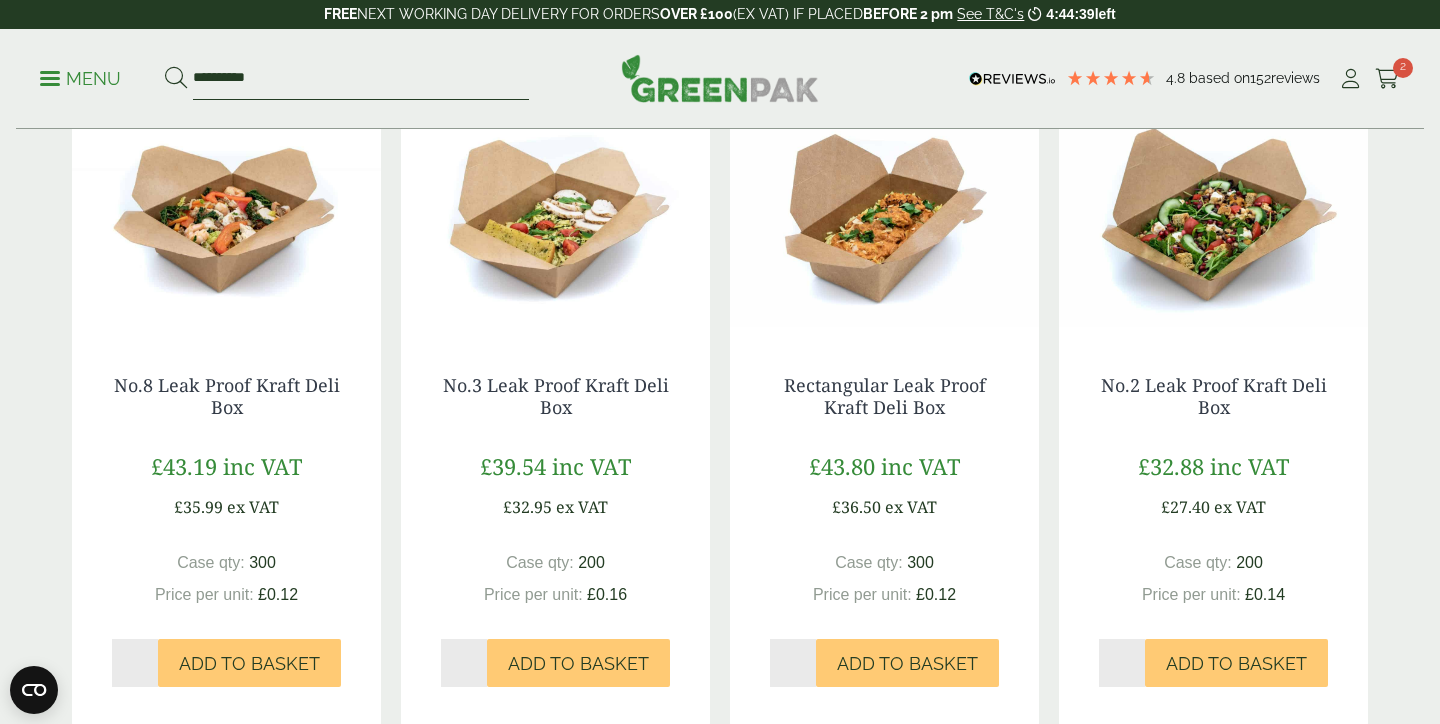 click on "**********" at bounding box center [361, 79] 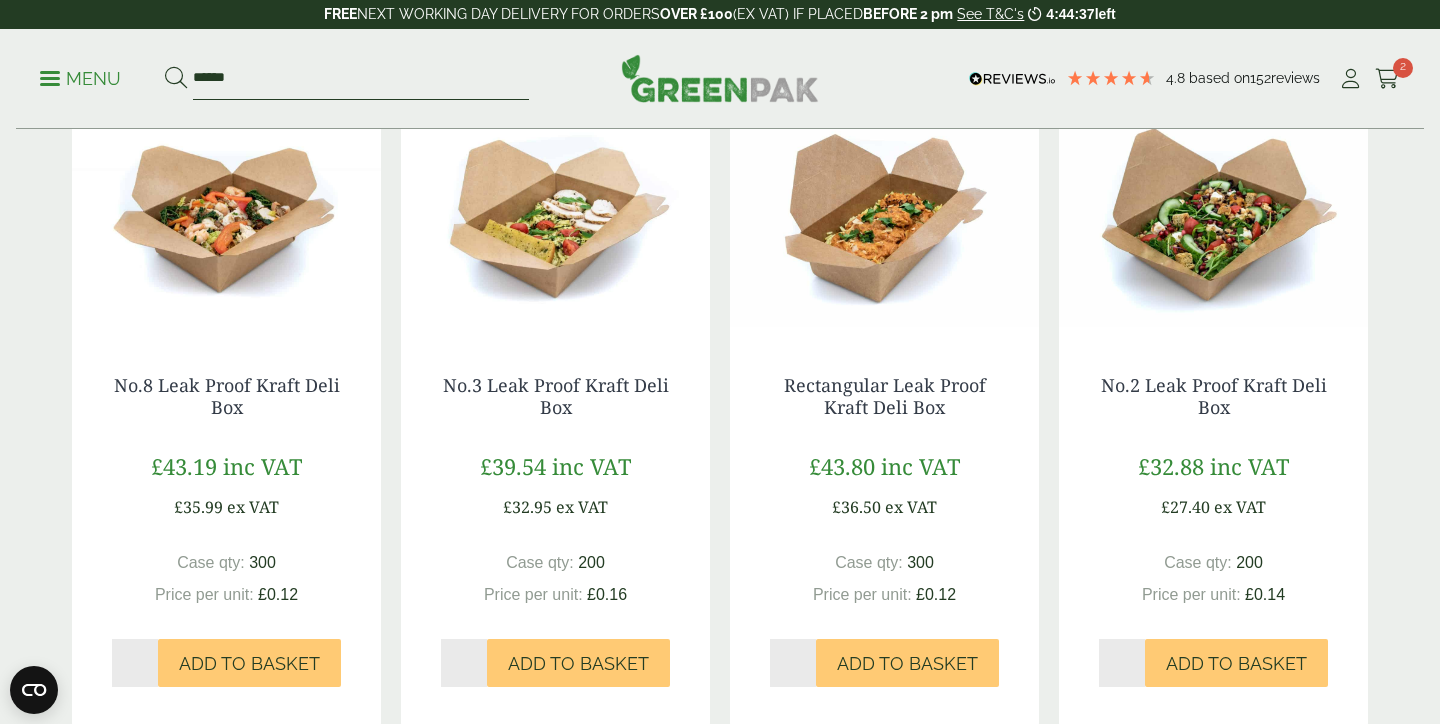 click on "4.8   Based on  152  reviews
FREE  NEXT WORKING DAY DELIVERY -  See T&C's                          4:44:37  left
FREE  NEXT WORKING DAY DELIVERY FOR ORDERS  OVER £100  (EX VAT) IF PLACED  BEFORE 2 pm   See T&C's                      4:44:37  left
Menu" at bounding box center (720, -24) 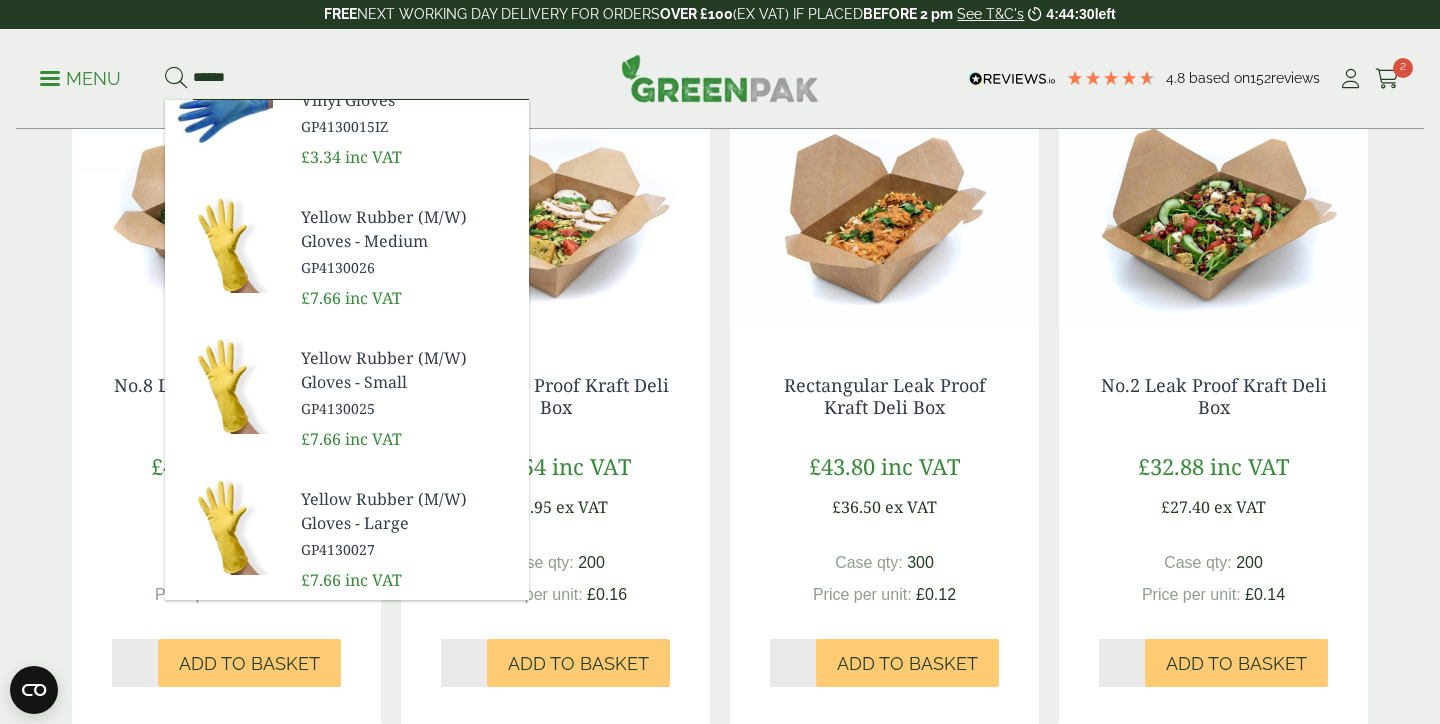 scroll, scrollTop: 608, scrollLeft: 0, axis: vertical 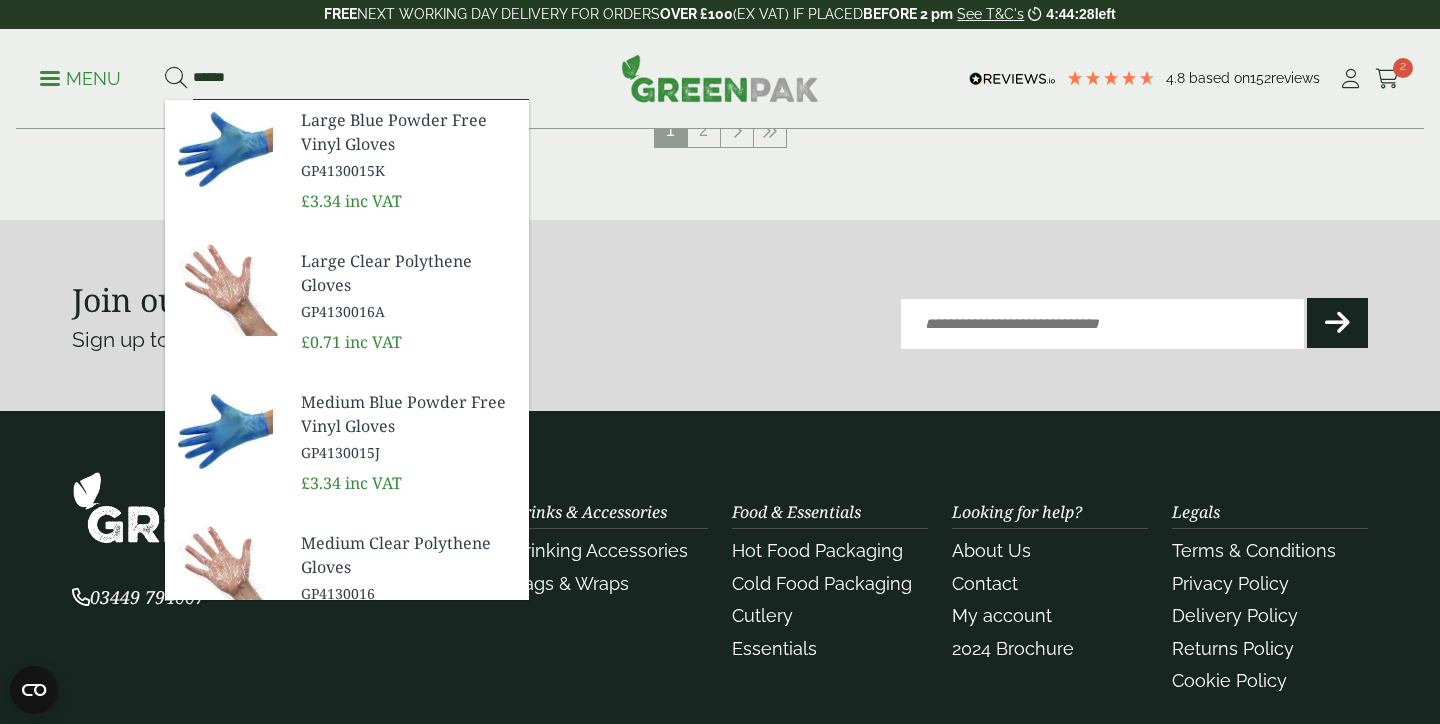 type on "******" 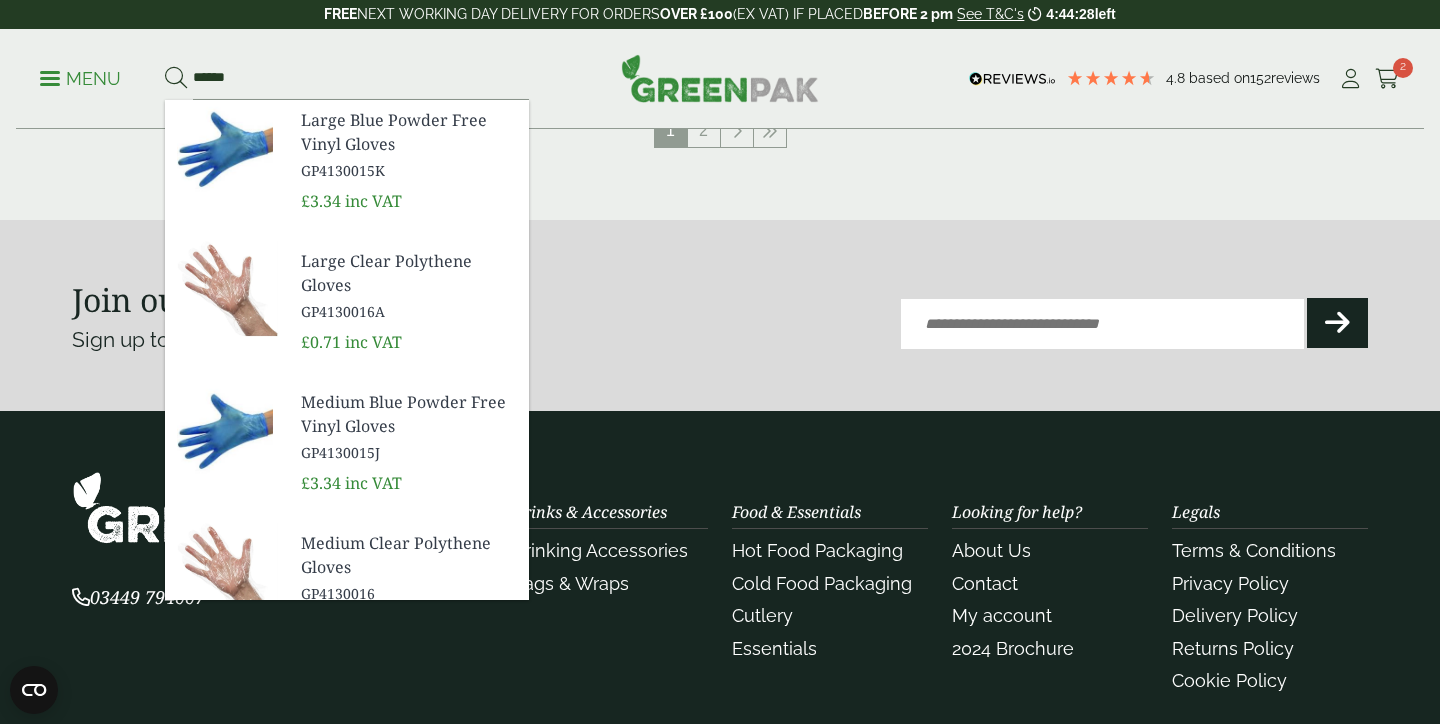 click on "Large Blue Powder Free Vinyl Gloves" at bounding box center (407, 132) 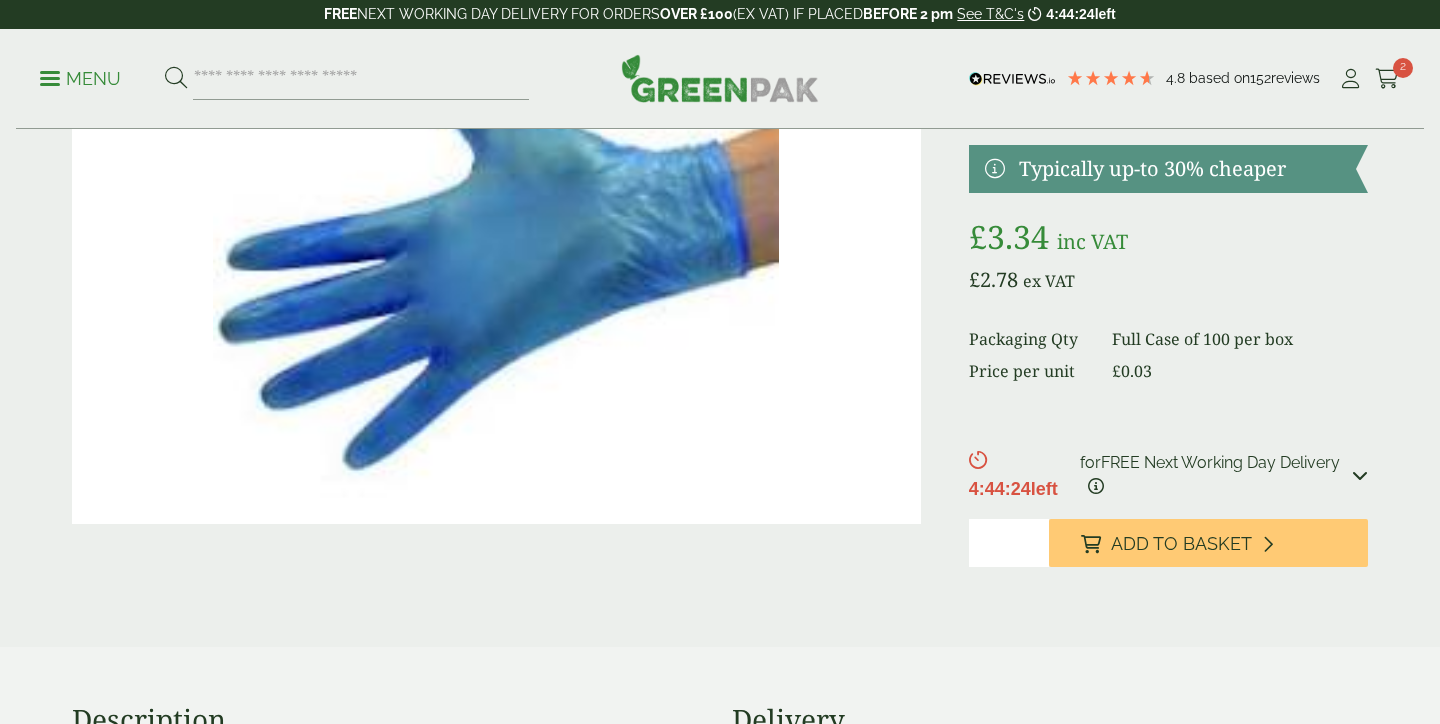 scroll, scrollTop: 227, scrollLeft: 0, axis: vertical 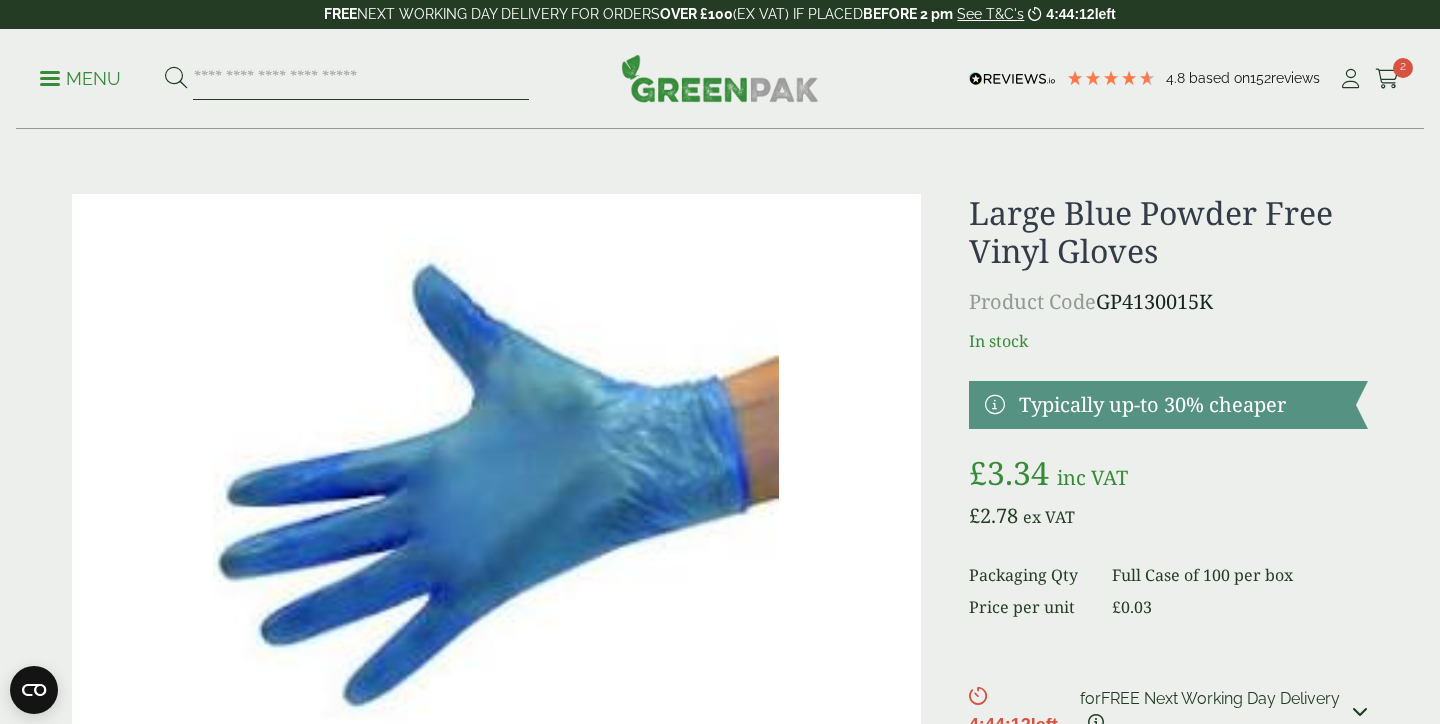 click at bounding box center (361, 79) 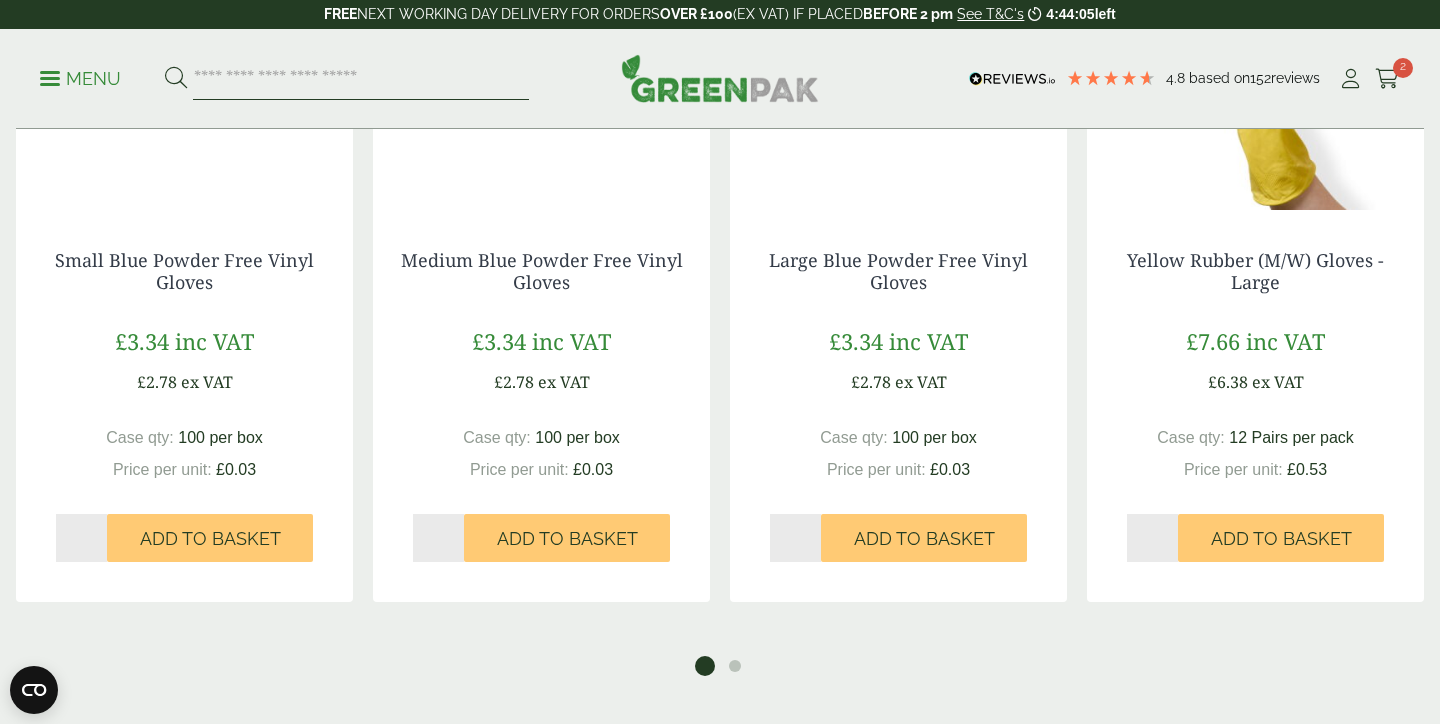scroll, scrollTop: 1505, scrollLeft: 0, axis: vertical 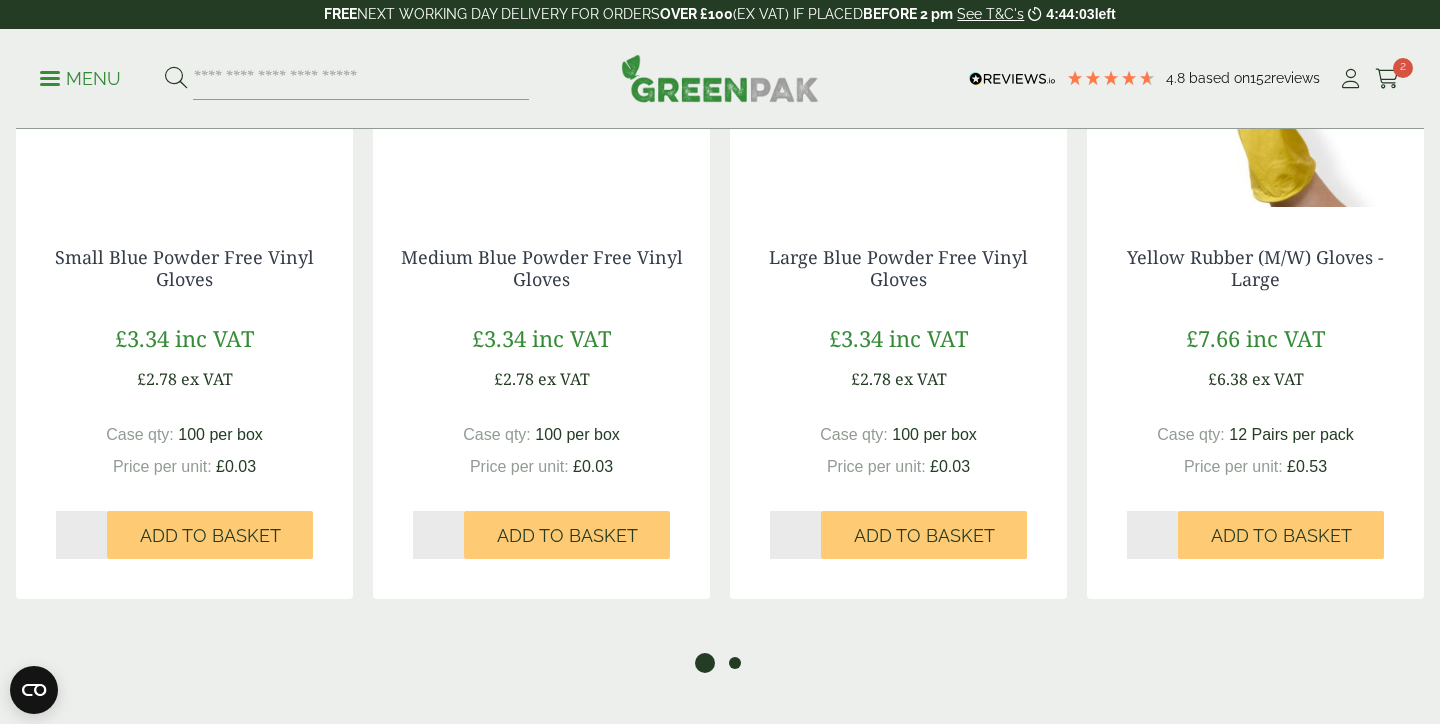 click on "2" at bounding box center [735, 663] 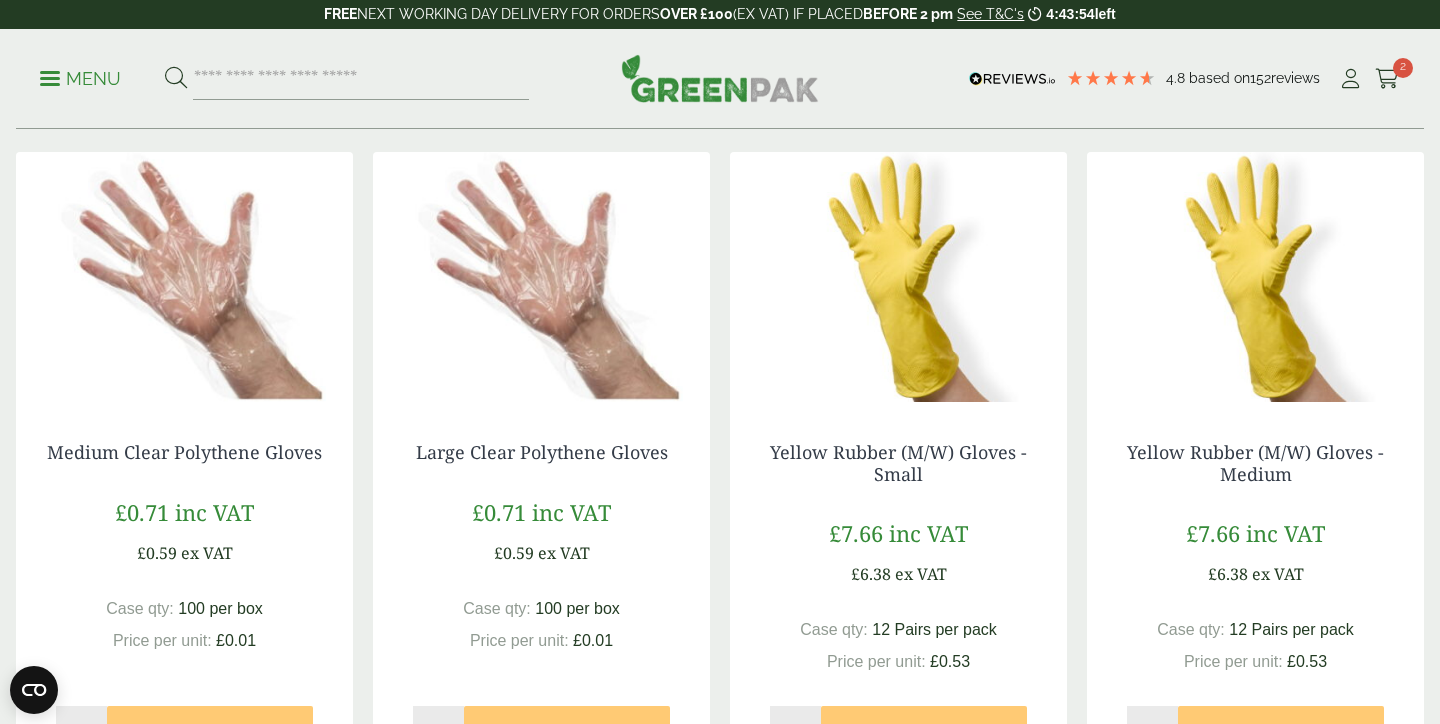 scroll, scrollTop: 1310, scrollLeft: 0, axis: vertical 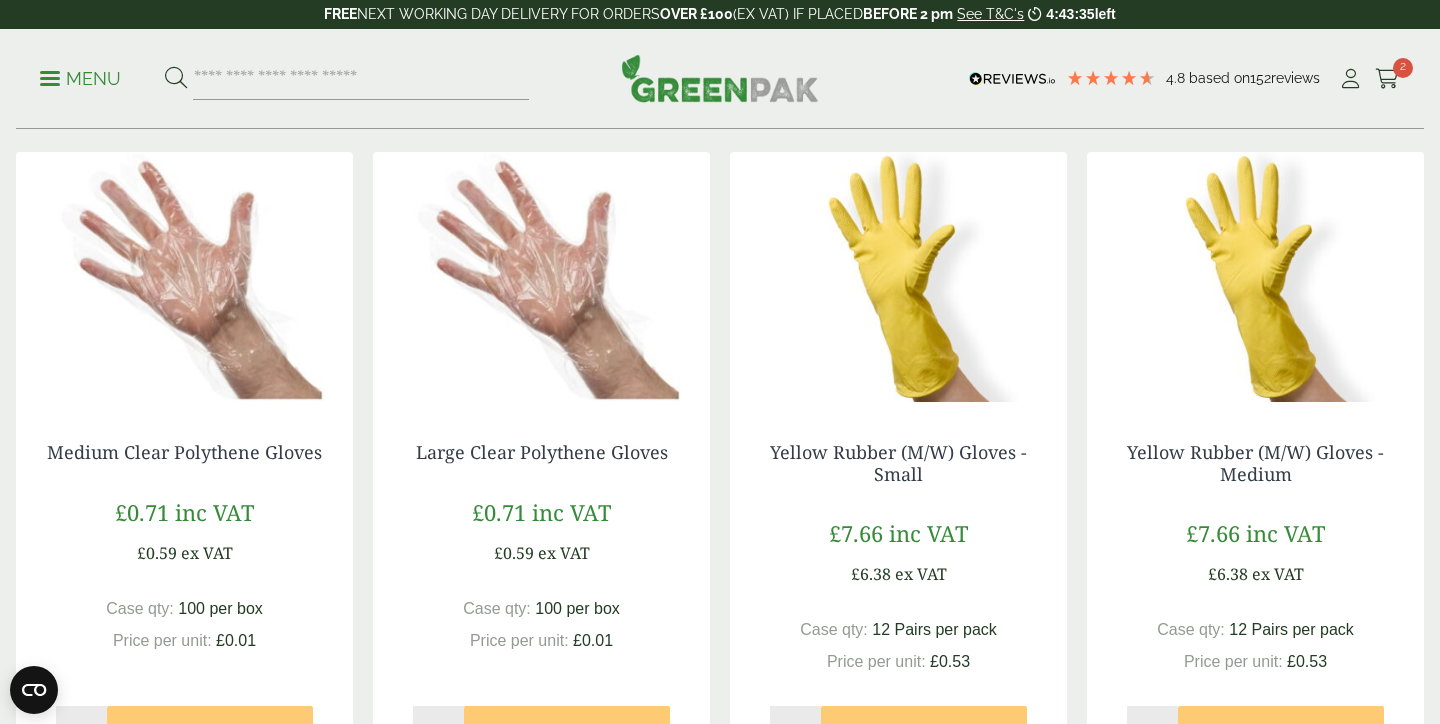 click at bounding box center (184, 277) 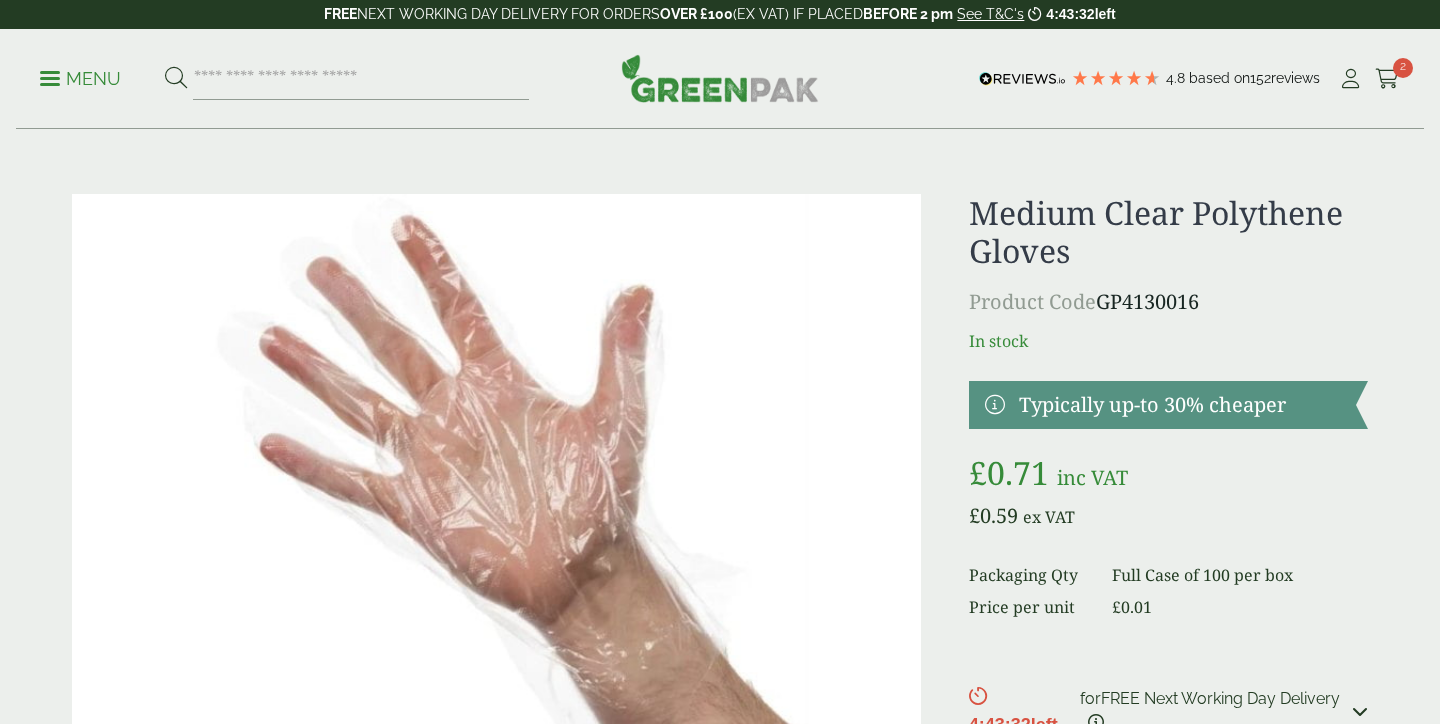 scroll, scrollTop: 51, scrollLeft: 0, axis: vertical 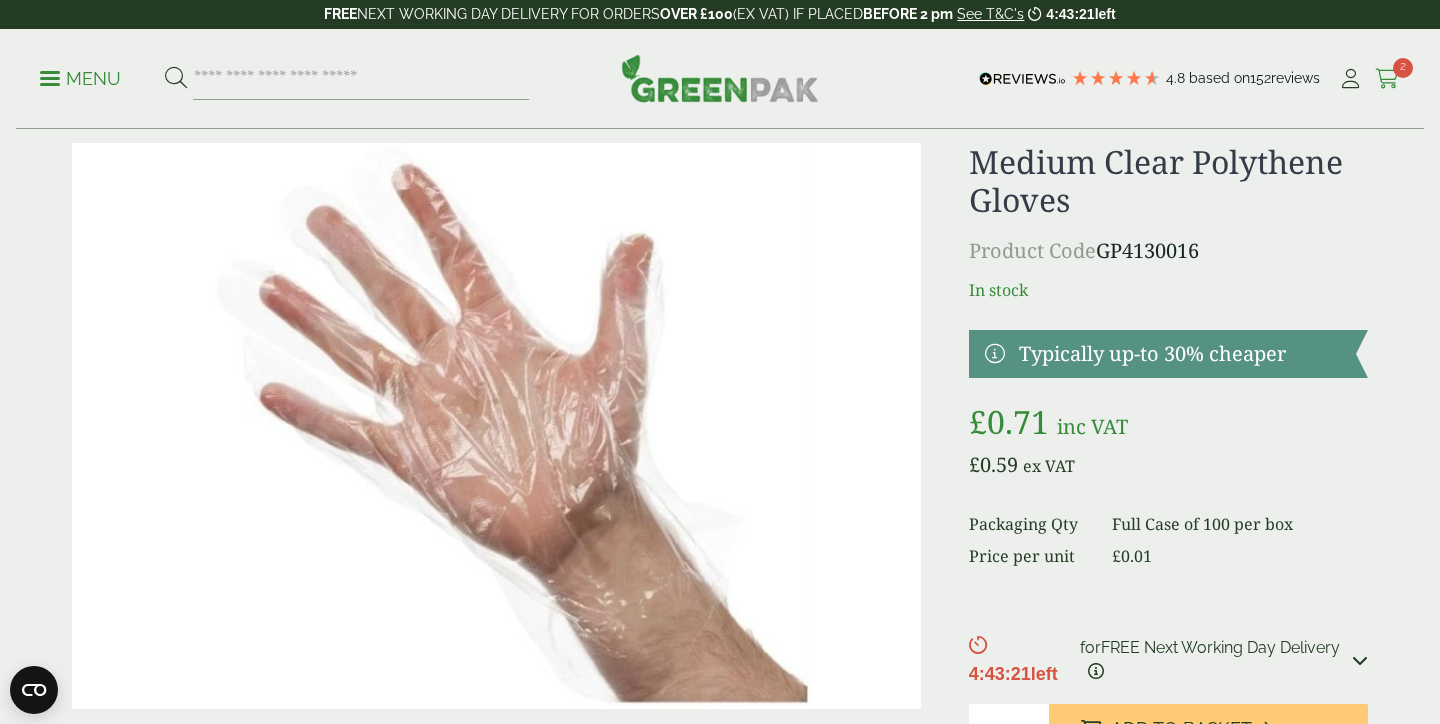 click at bounding box center (1387, 79) 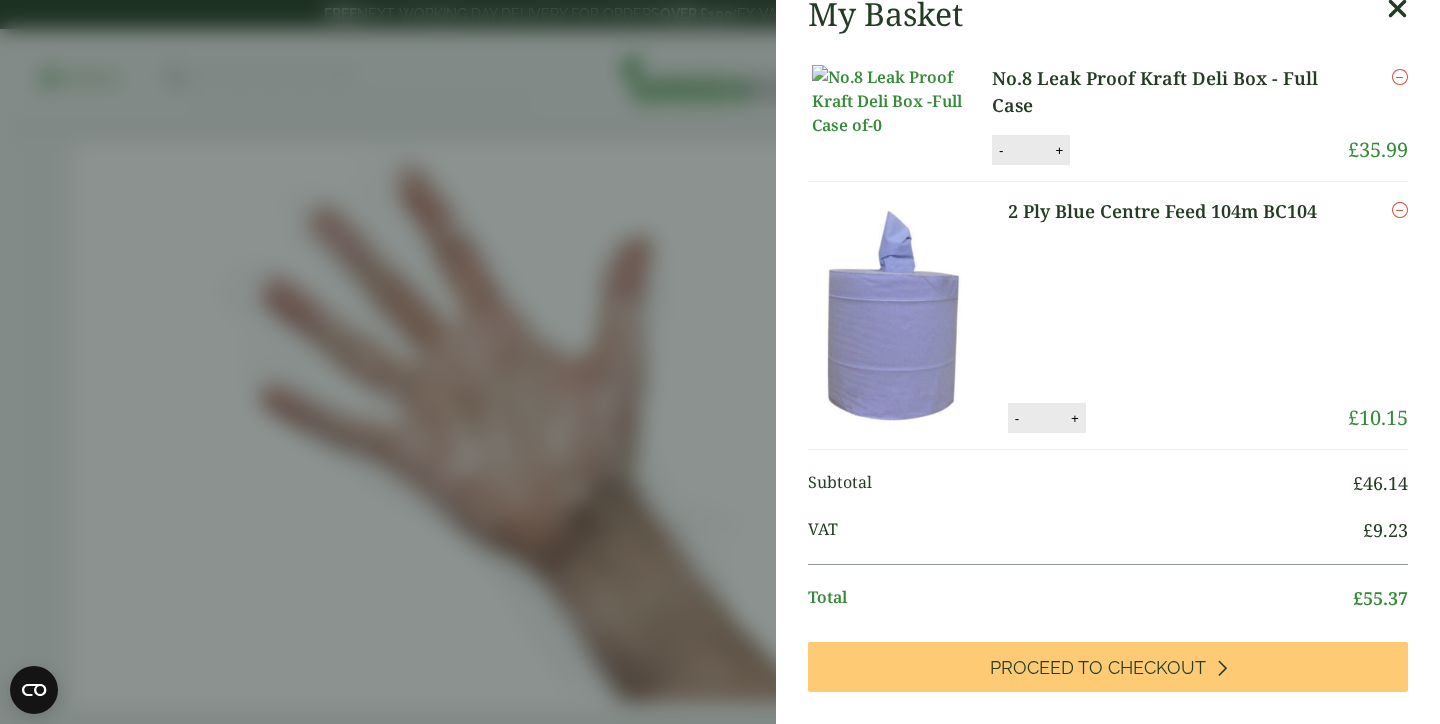 scroll, scrollTop: 0, scrollLeft: 0, axis: both 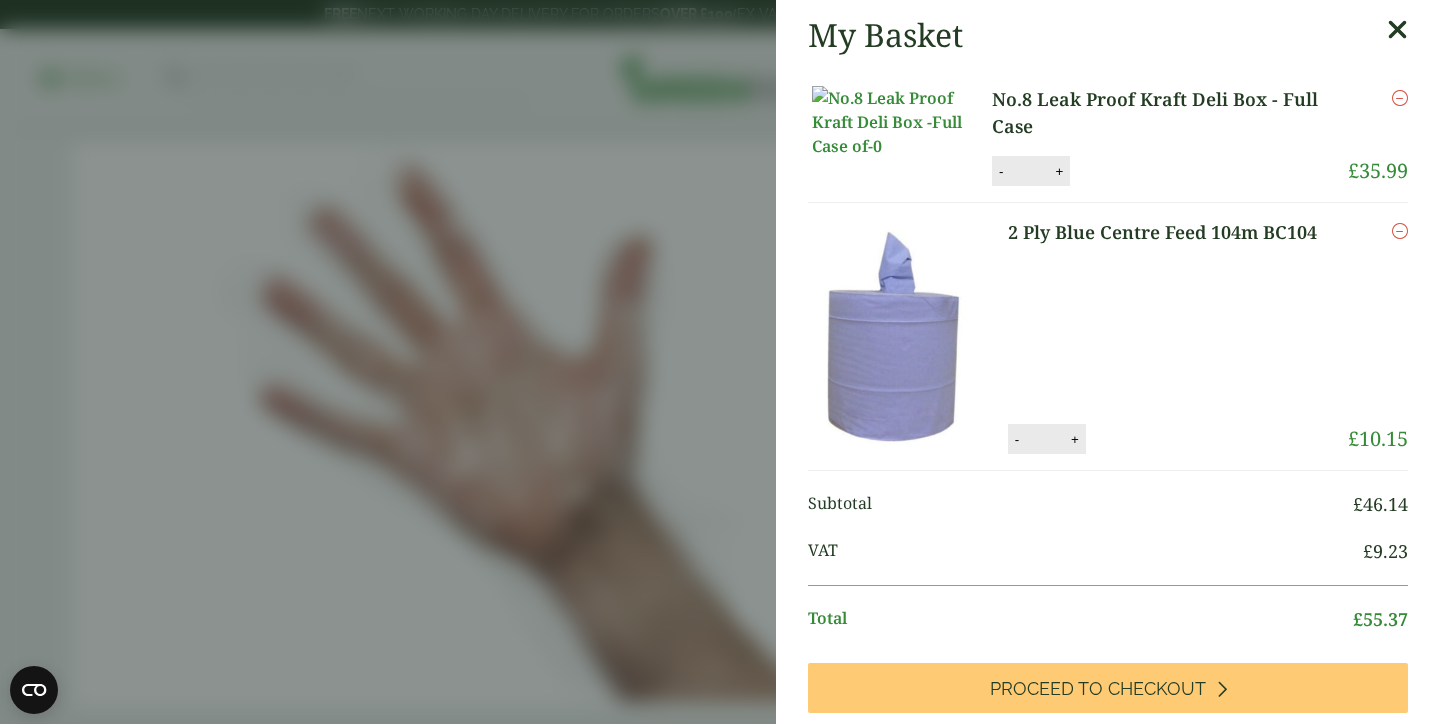 click on "2 Ply Blue Centre Feed 104m  BC104" at bounding box center [1170, 232] 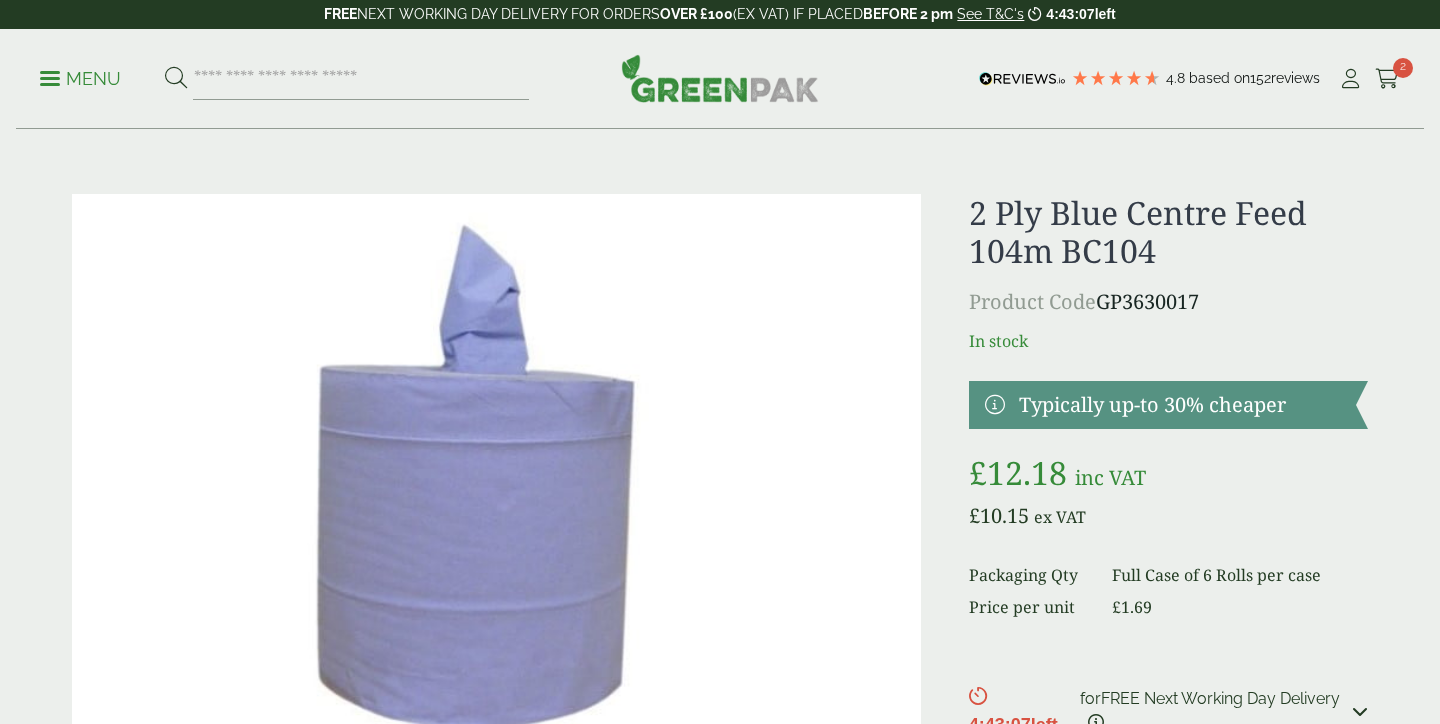 scroll, scrollTop: 12, scrollLeft: 0, axis: vertical 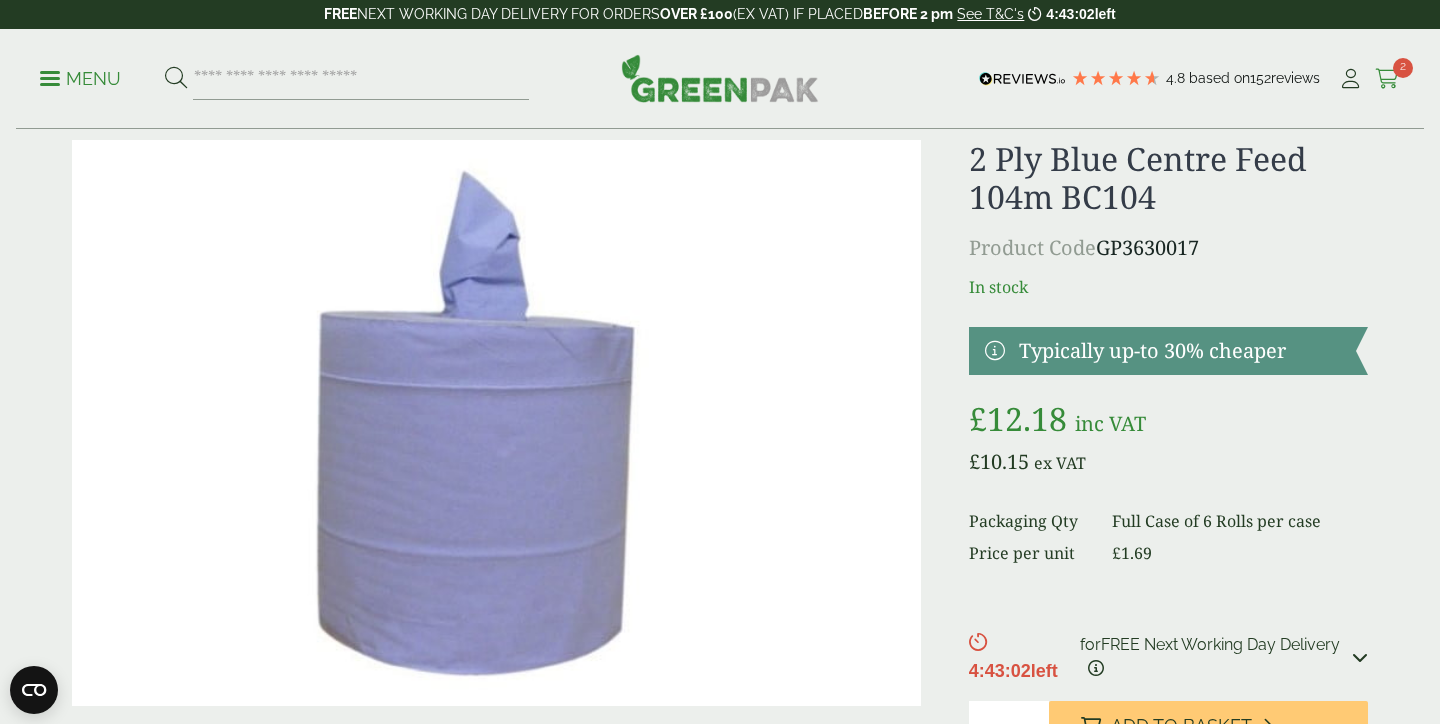click on "Cart
2" at bounding box center (1387, 79) 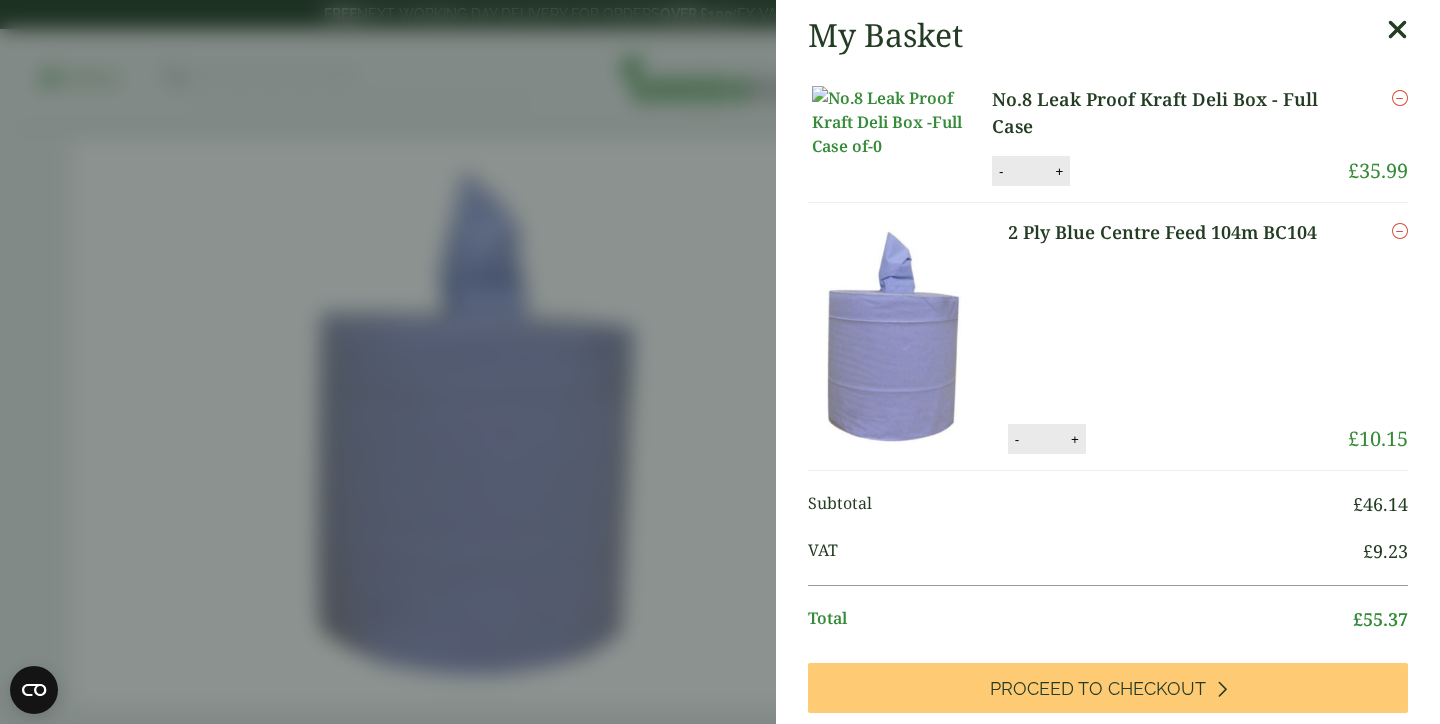 click on "No.8 Leak Proof Kraft Deli Box - Full Case" at bounding box center (1170, 113) 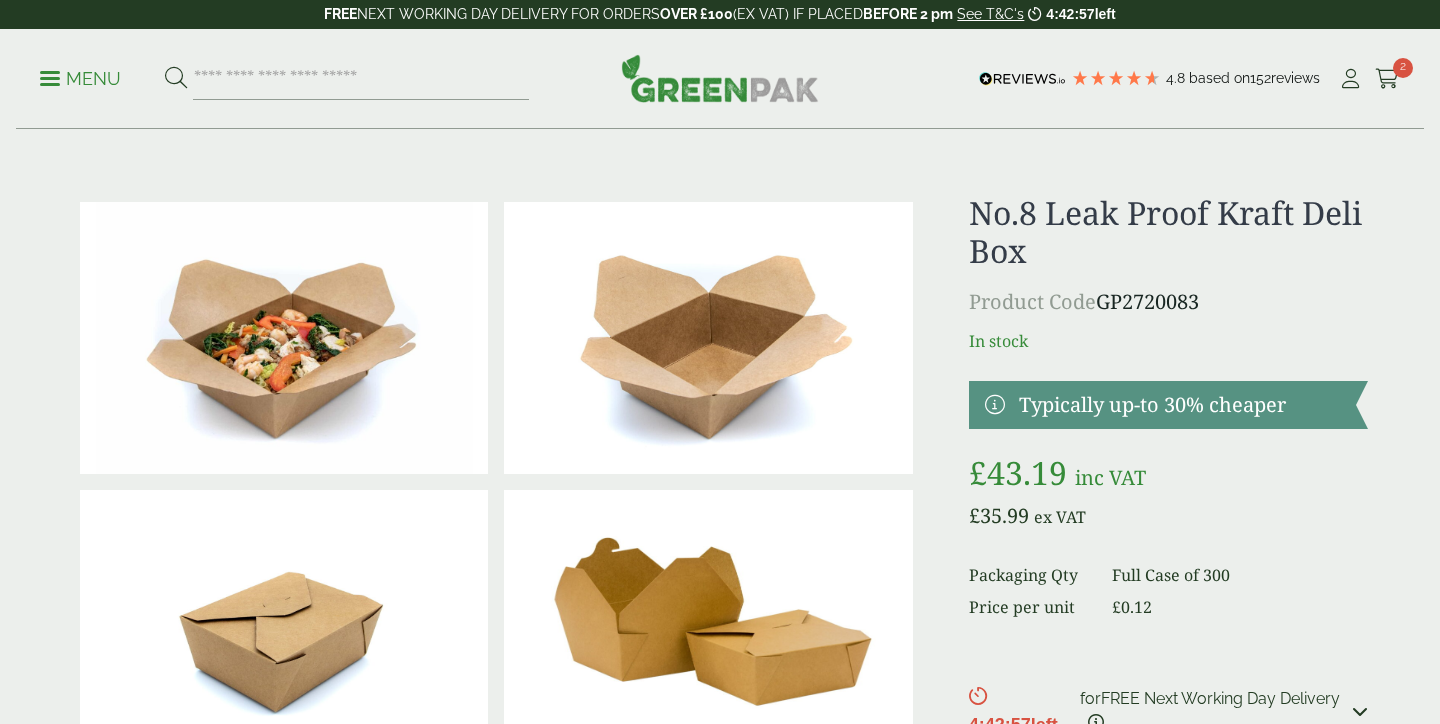 scroll, scrollTop: 0, scrollLeft: 0, axis: both 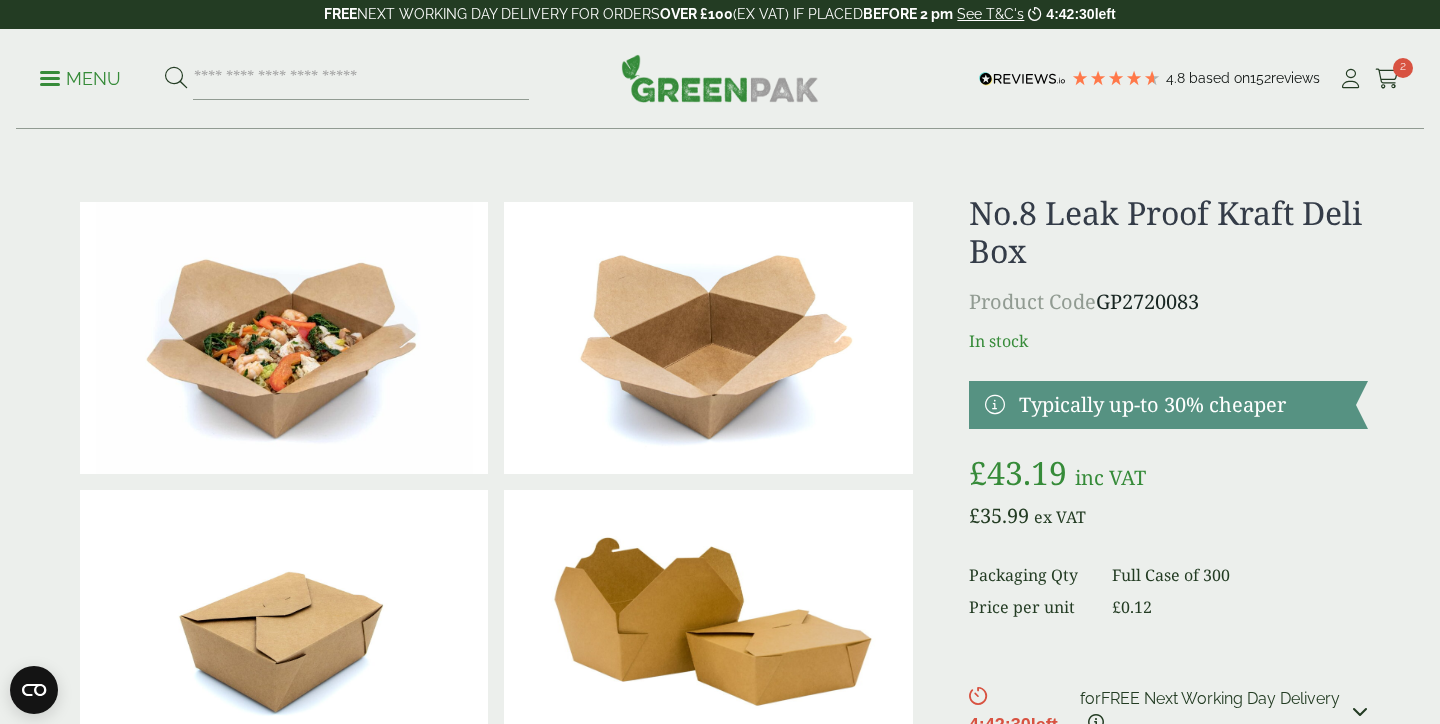 click on "Menu" at bounding box center (80, 79) 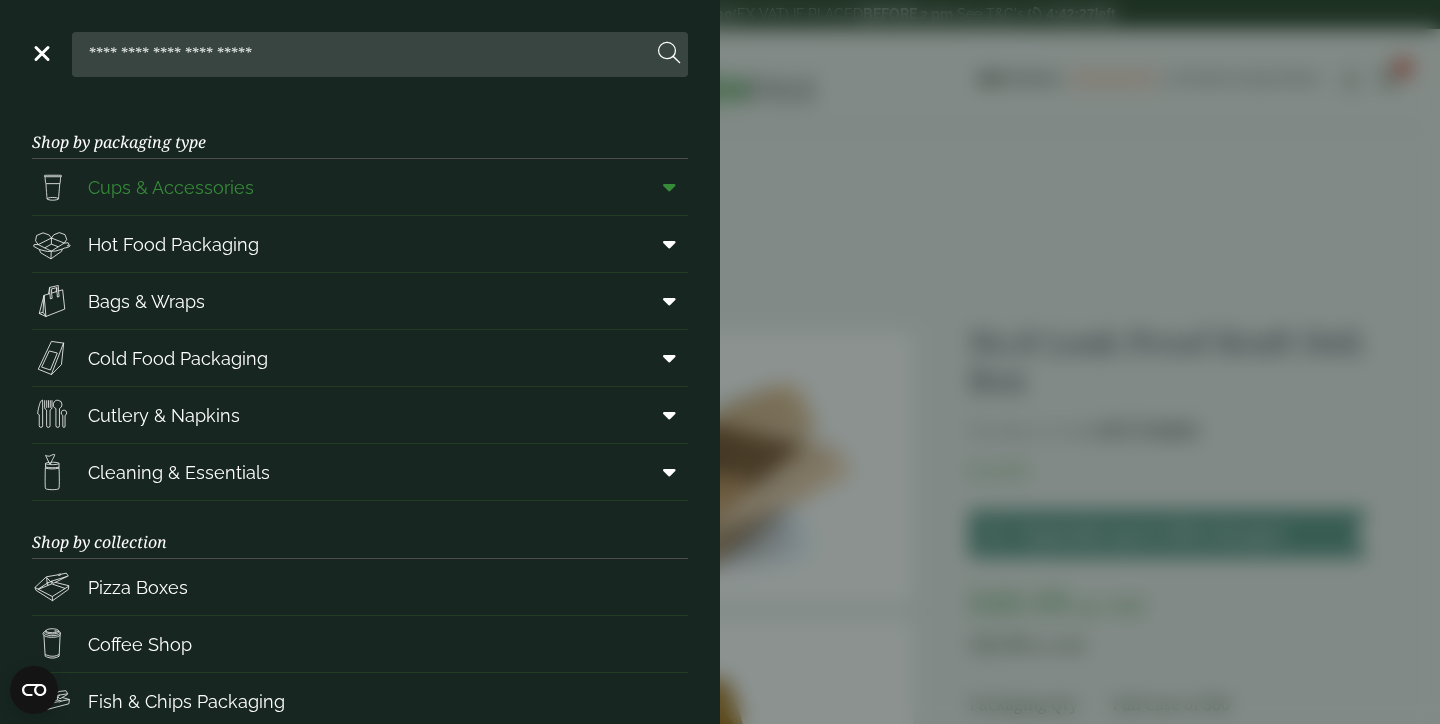 click on "Cups & Accessories" at bounding box center [143, 187] 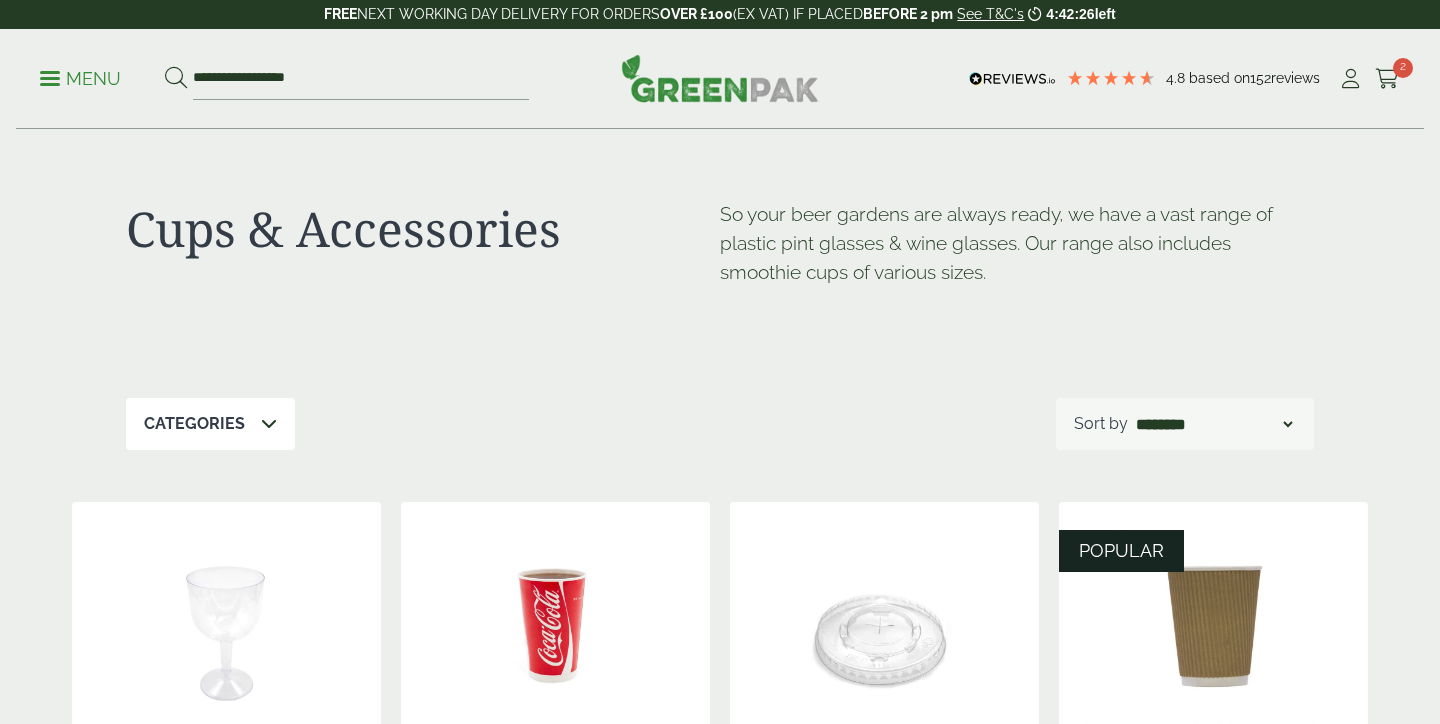 scroll, scrollTop: -18, scrollLeft: 2, axis: both 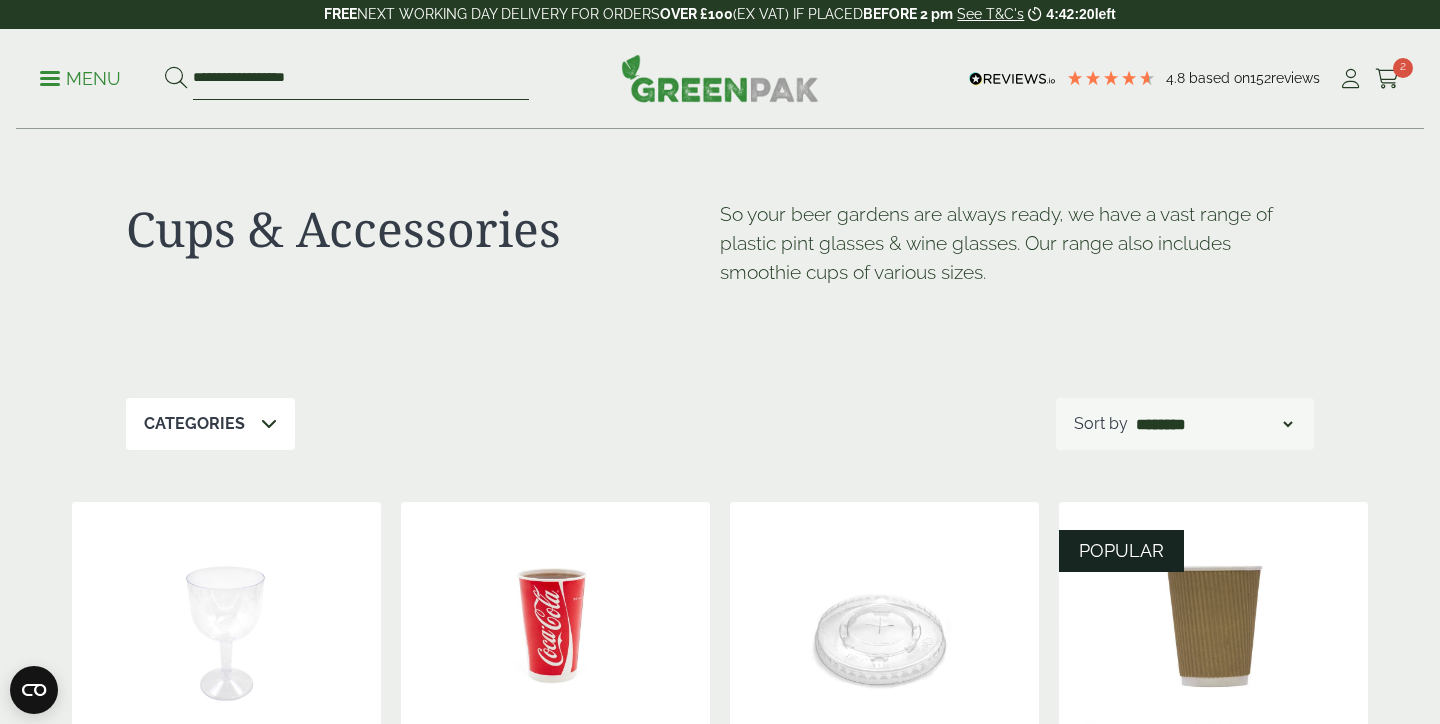 click on "**********" at bounding box center (361, 79) 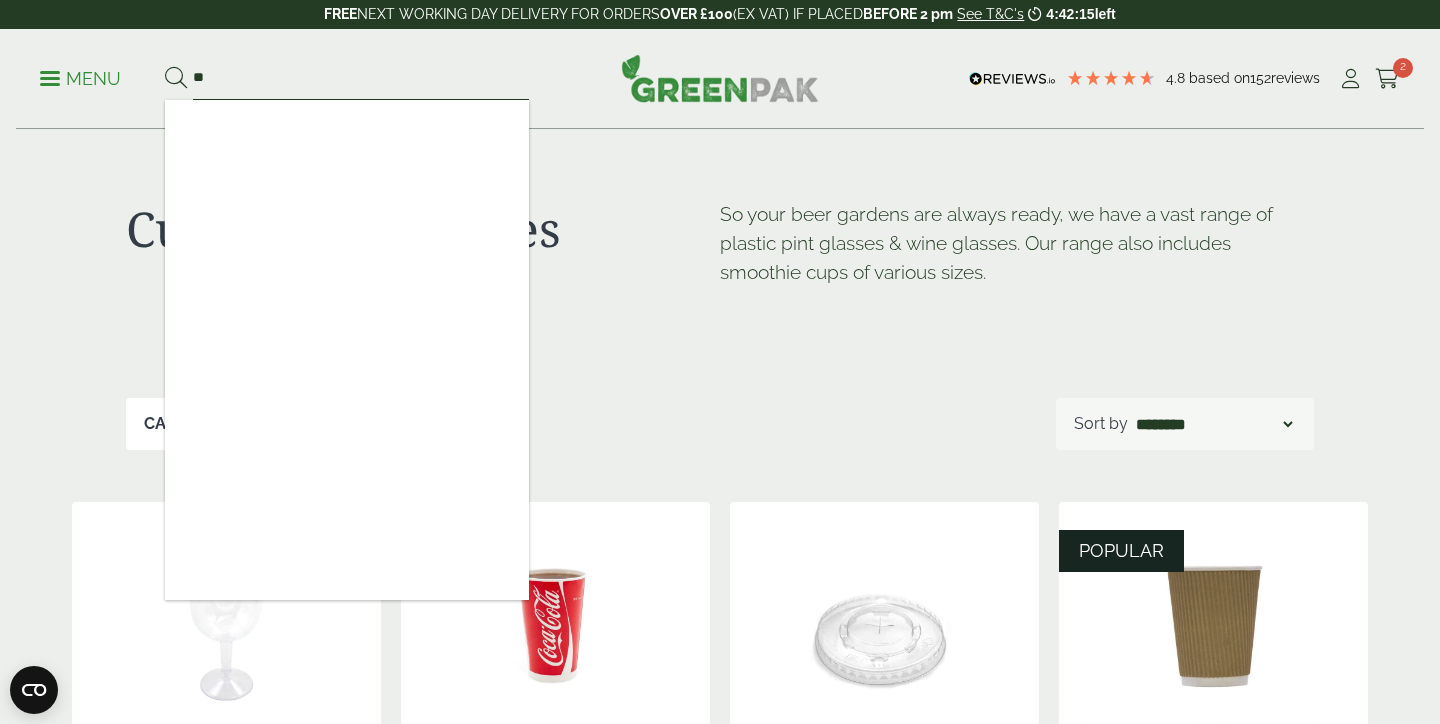 type on "*" 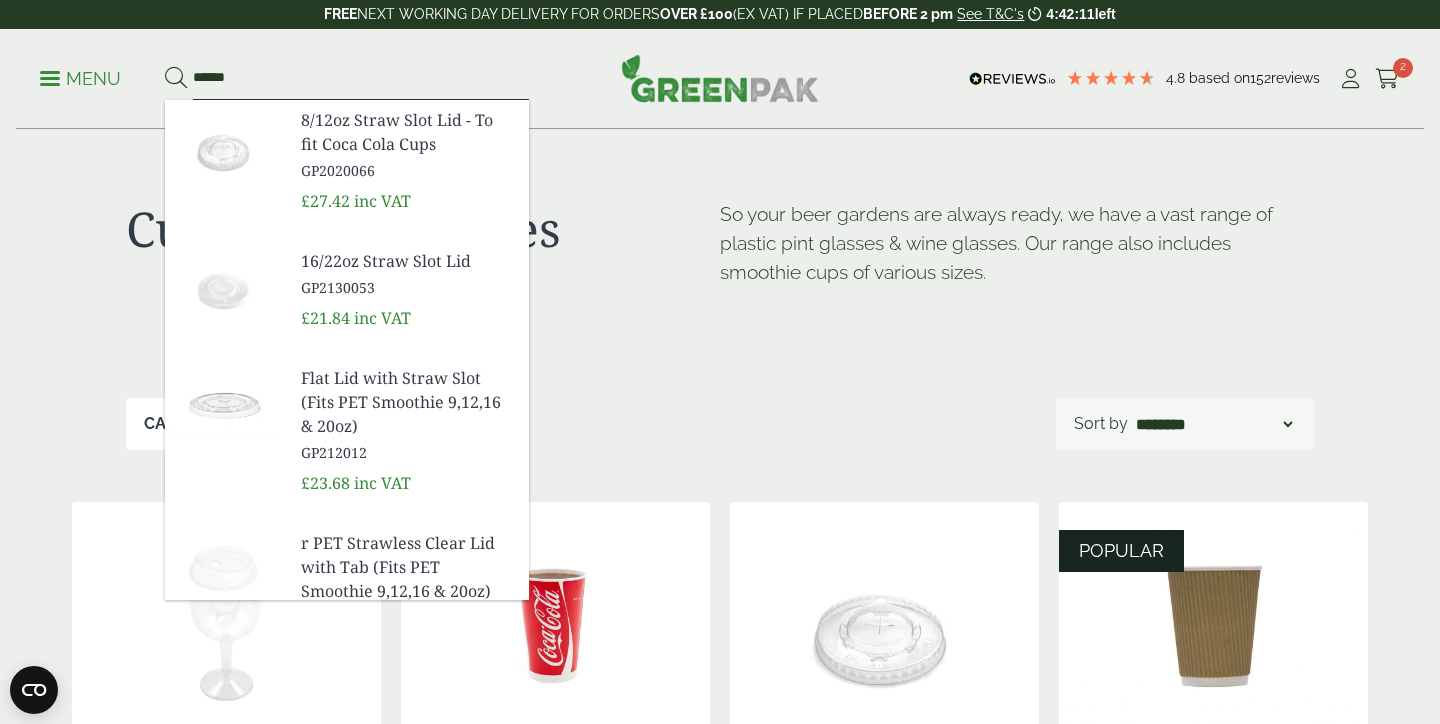type on "******" 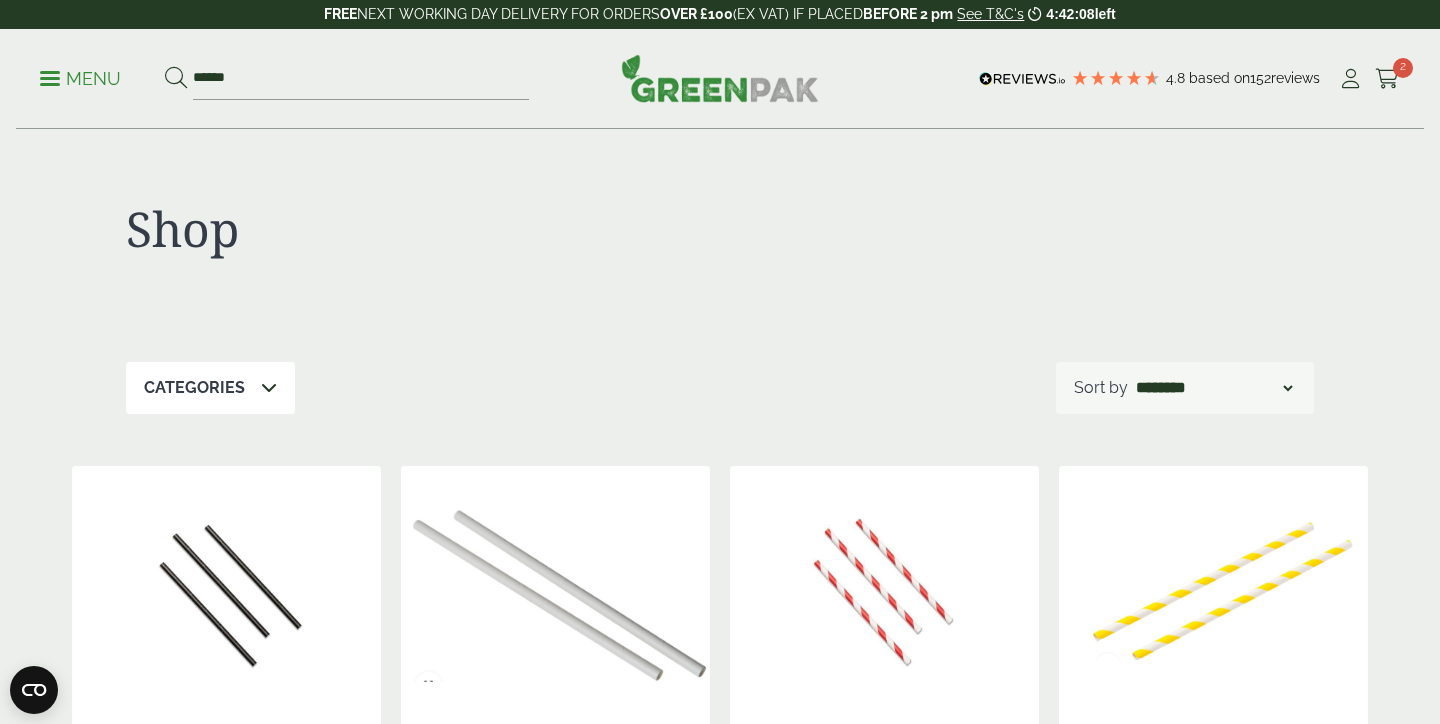 scroll, scrollTop: 0, scrollLeft: 0, axis: both 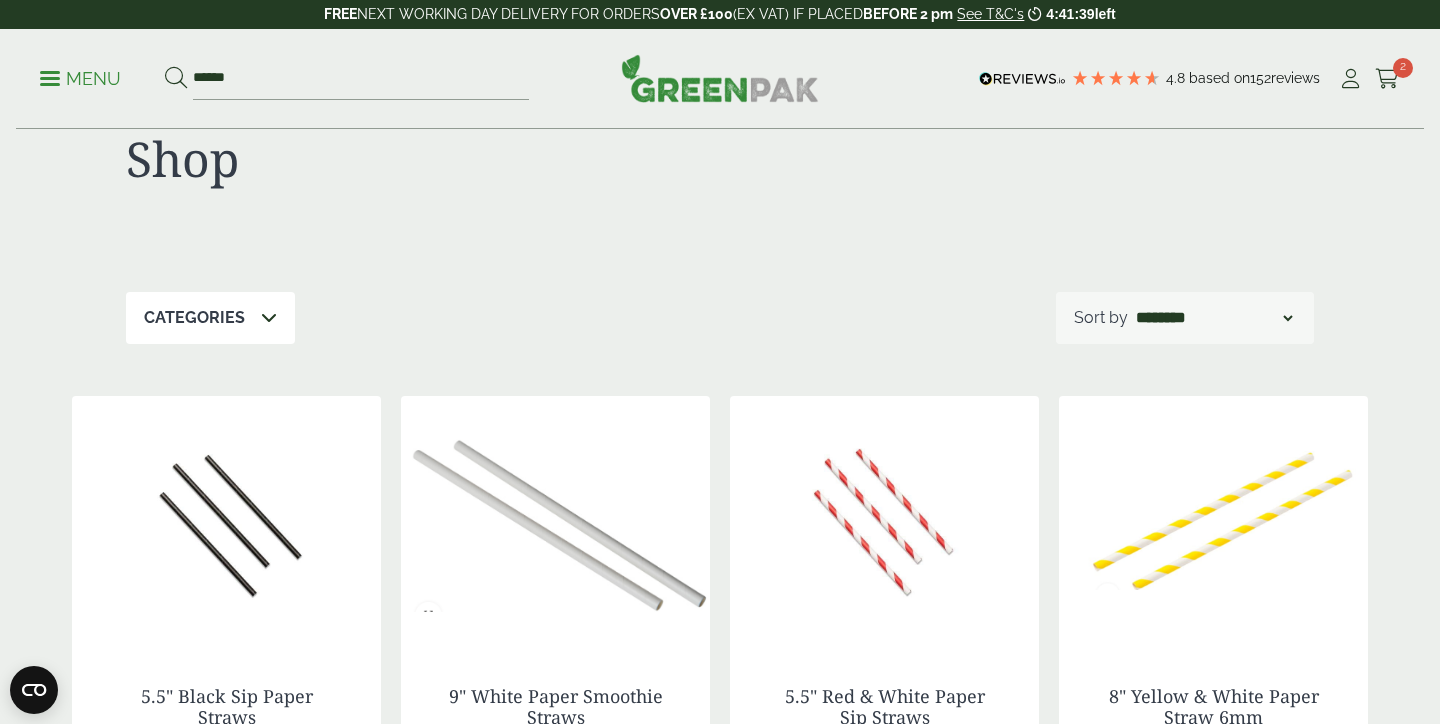 click on "Menu" at bounding box center (80, 79) 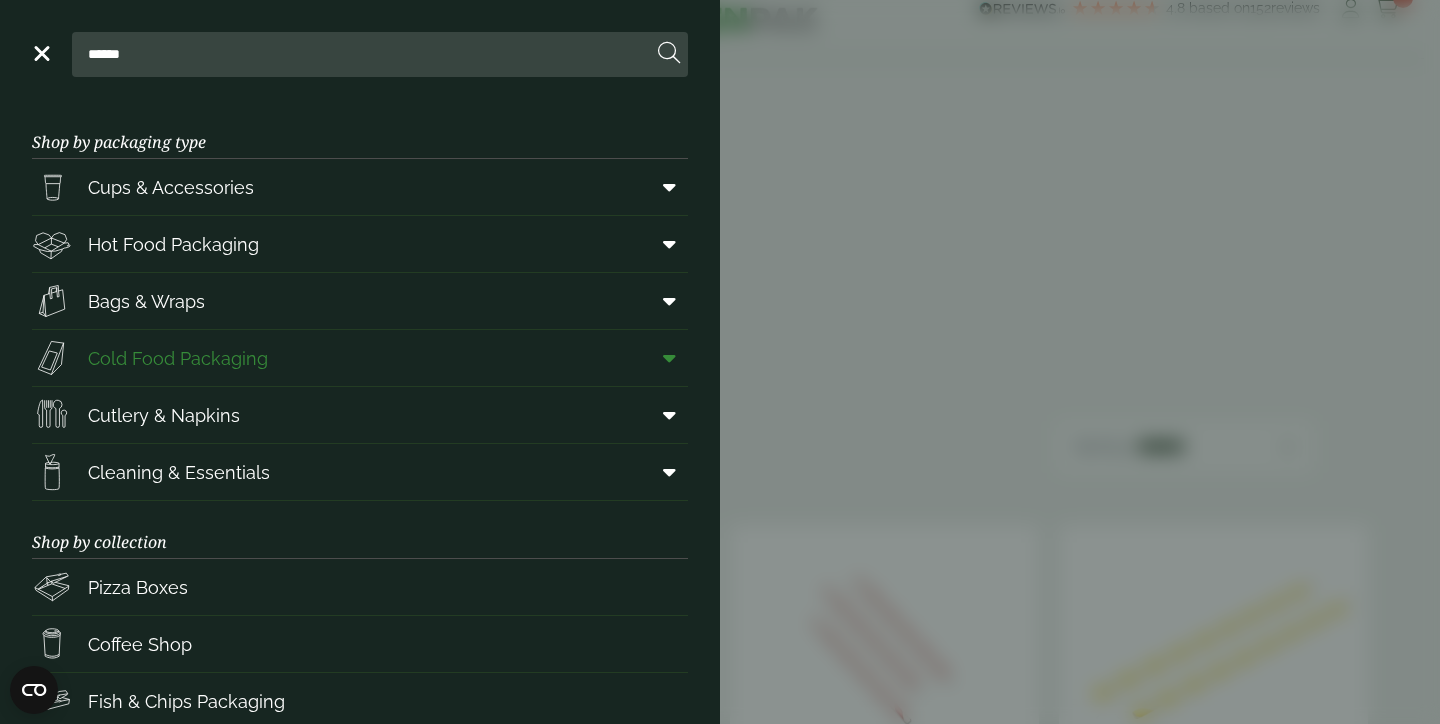 click on "Cold Food Packaging" at bounding box center (178, 358) 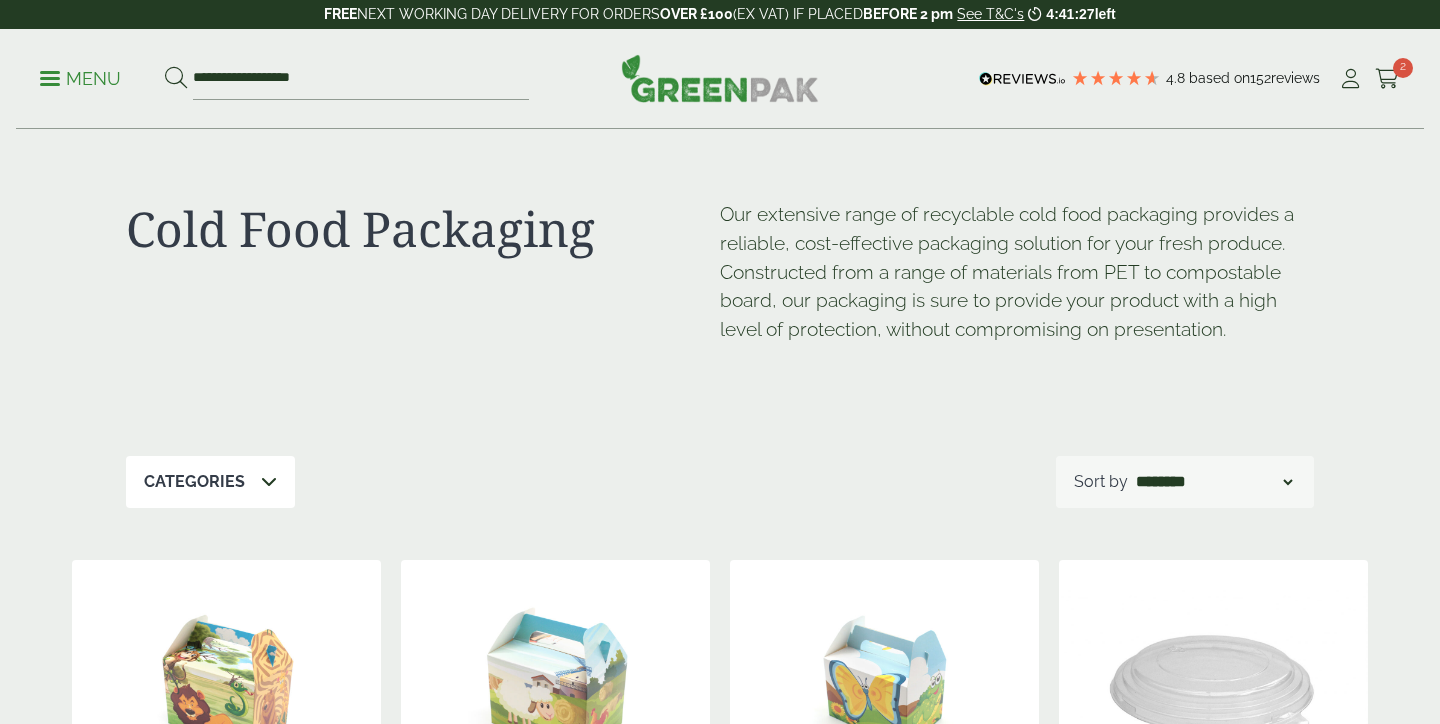 scroll, scrollTop: -3, scrollLeft: 0, axis: vertical 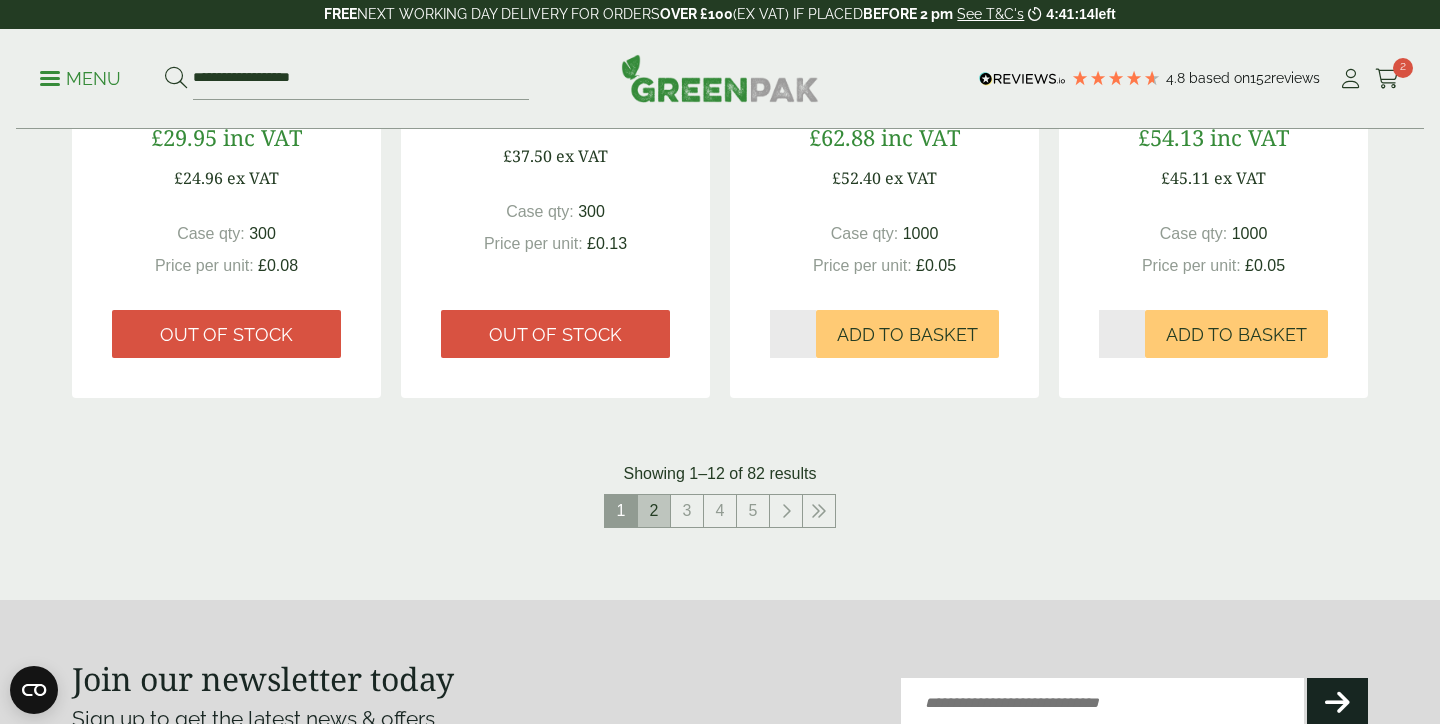 click on "2" at bounding box center (654, 511) 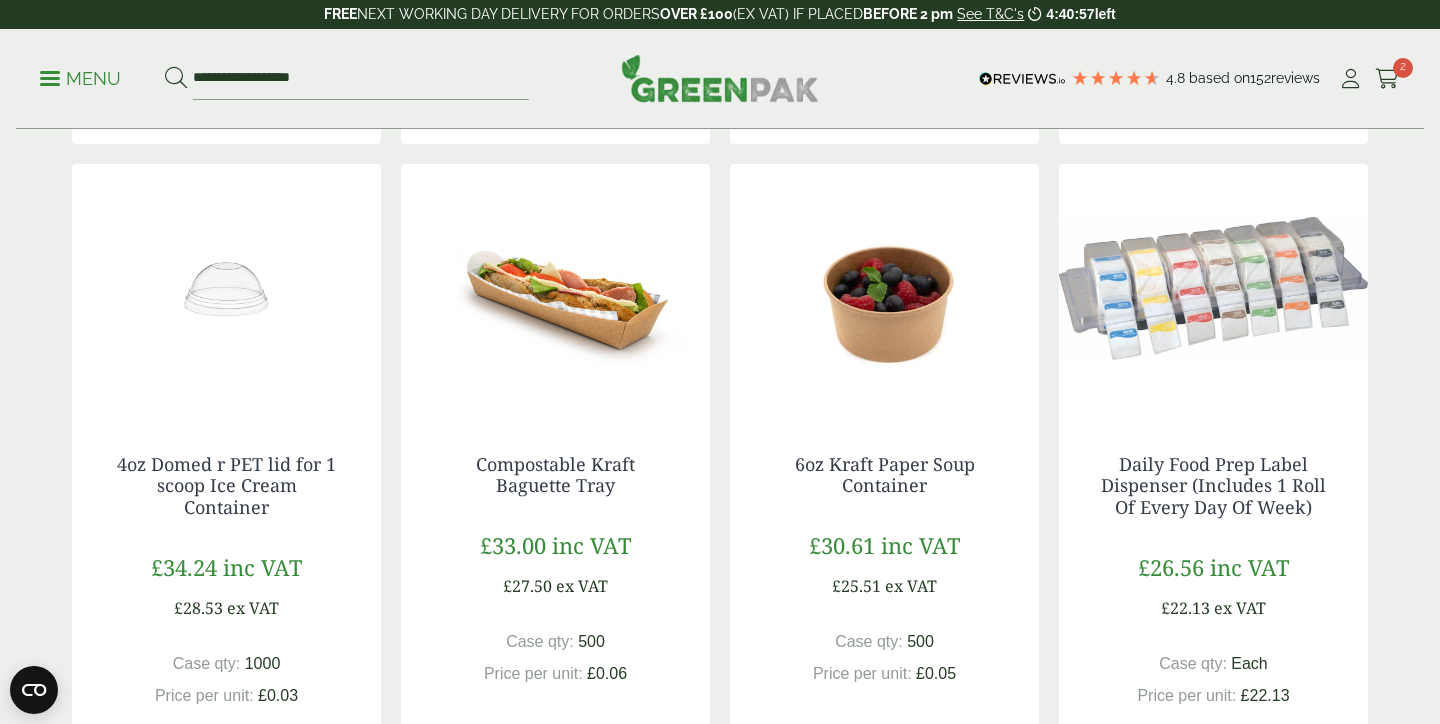 scroll, scrollTop: 1080, scrollLeft: 0, axis: vertical 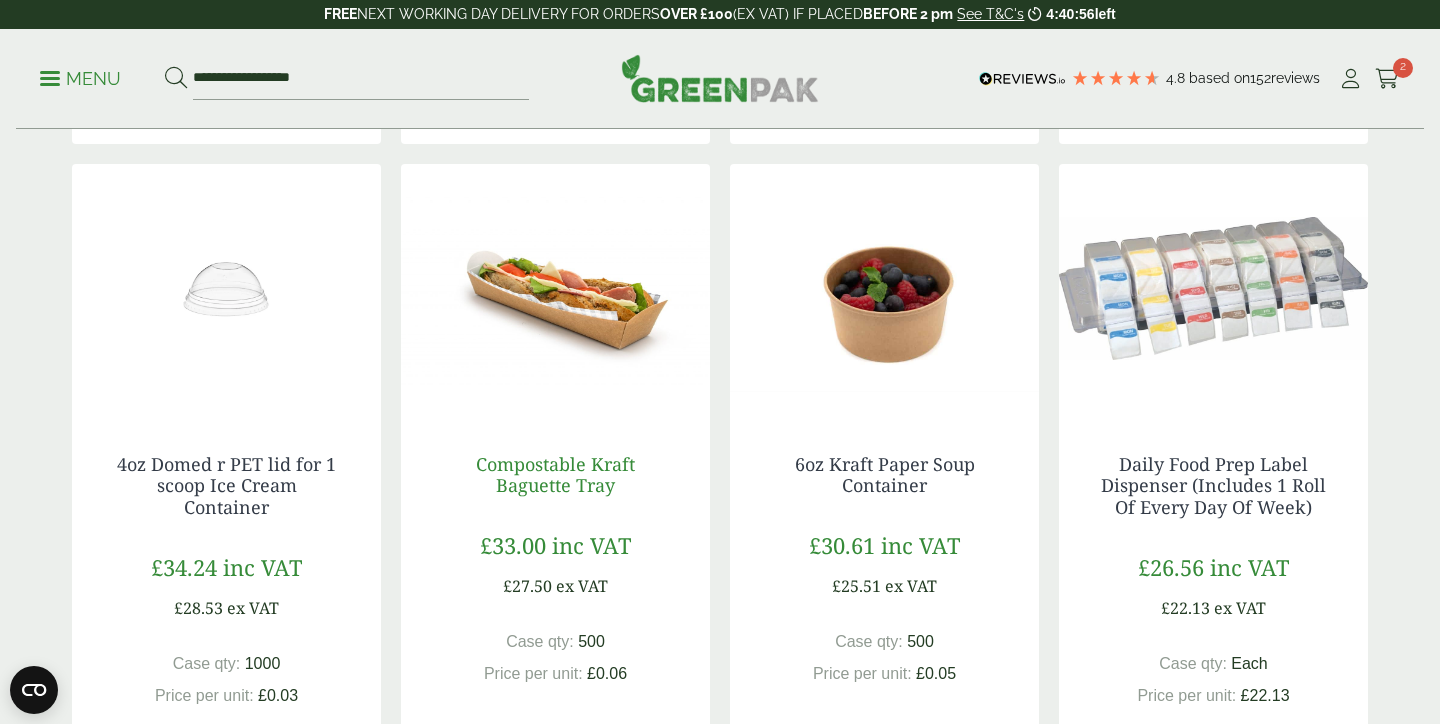 click on "Compostable Kraft Baguette Tray" at bounding box center [555, 475] 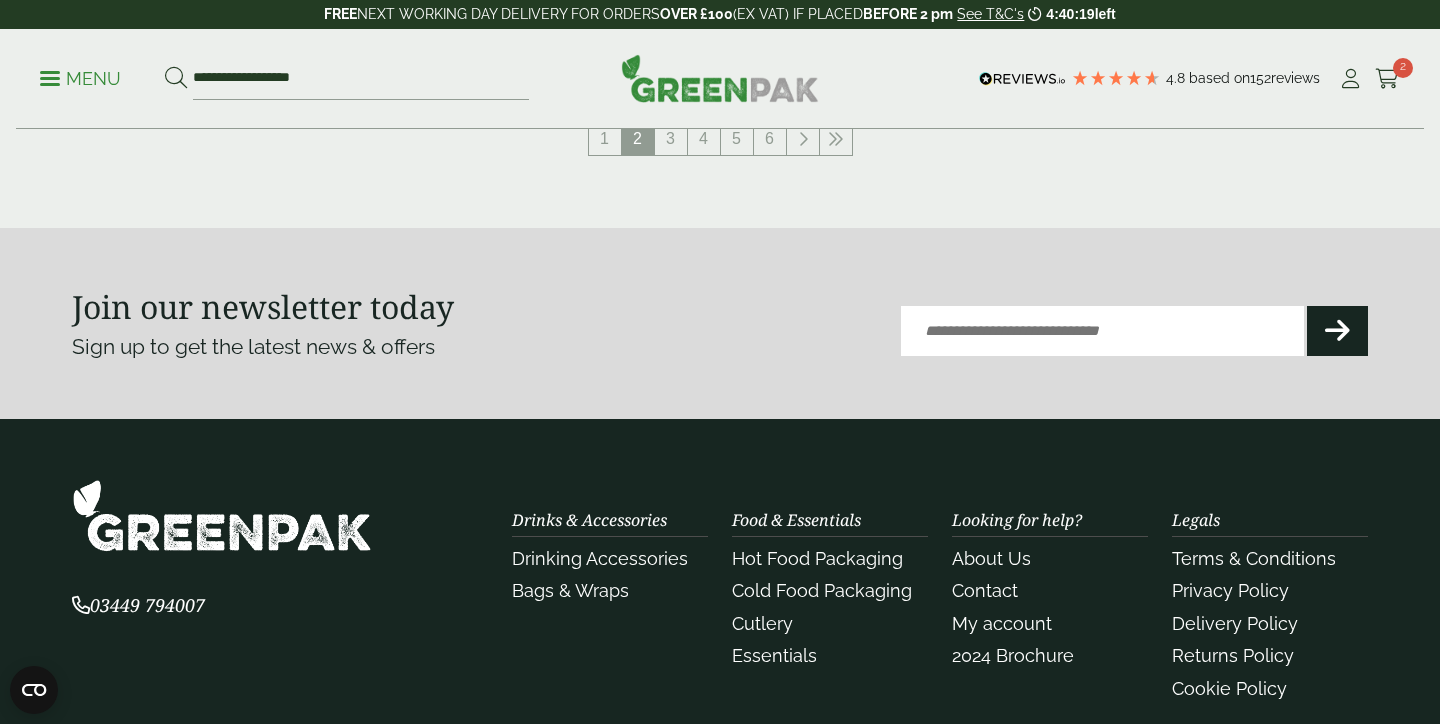 scroll, scrollTop: 2543, scrollLeft: 0, axis: vertical 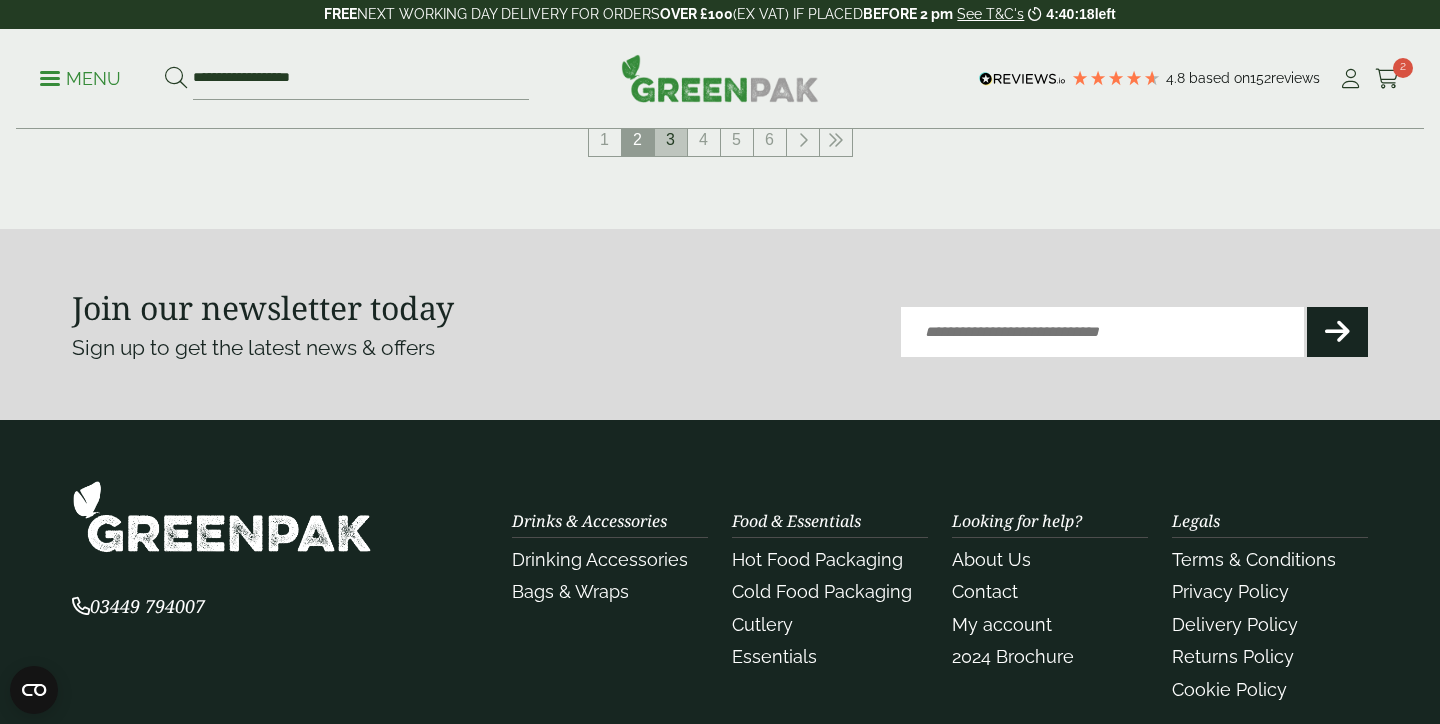 click on "3" at bounding box center [671, 140] 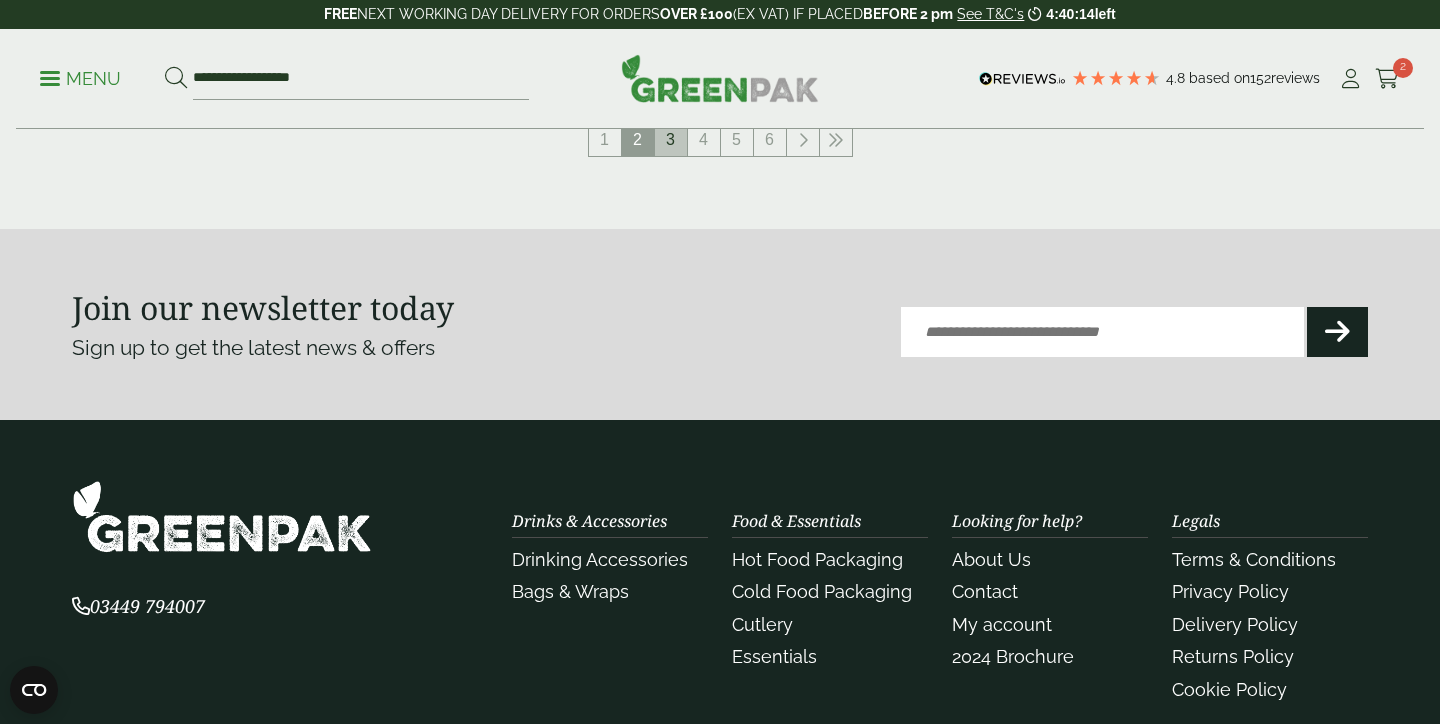 click on "3" at bounding box center (671, 140) 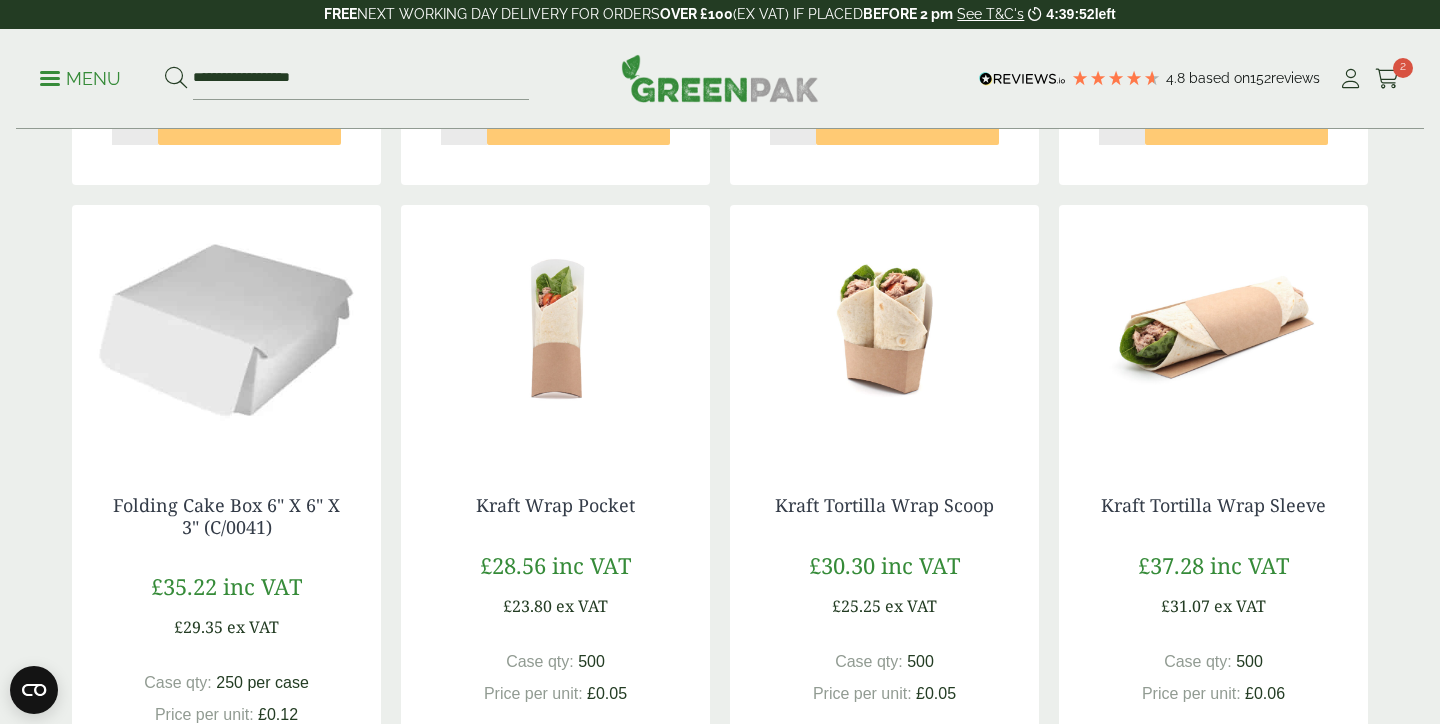 scroll, scrollTop: 1035, scrollLeft: 0, axis: vertical 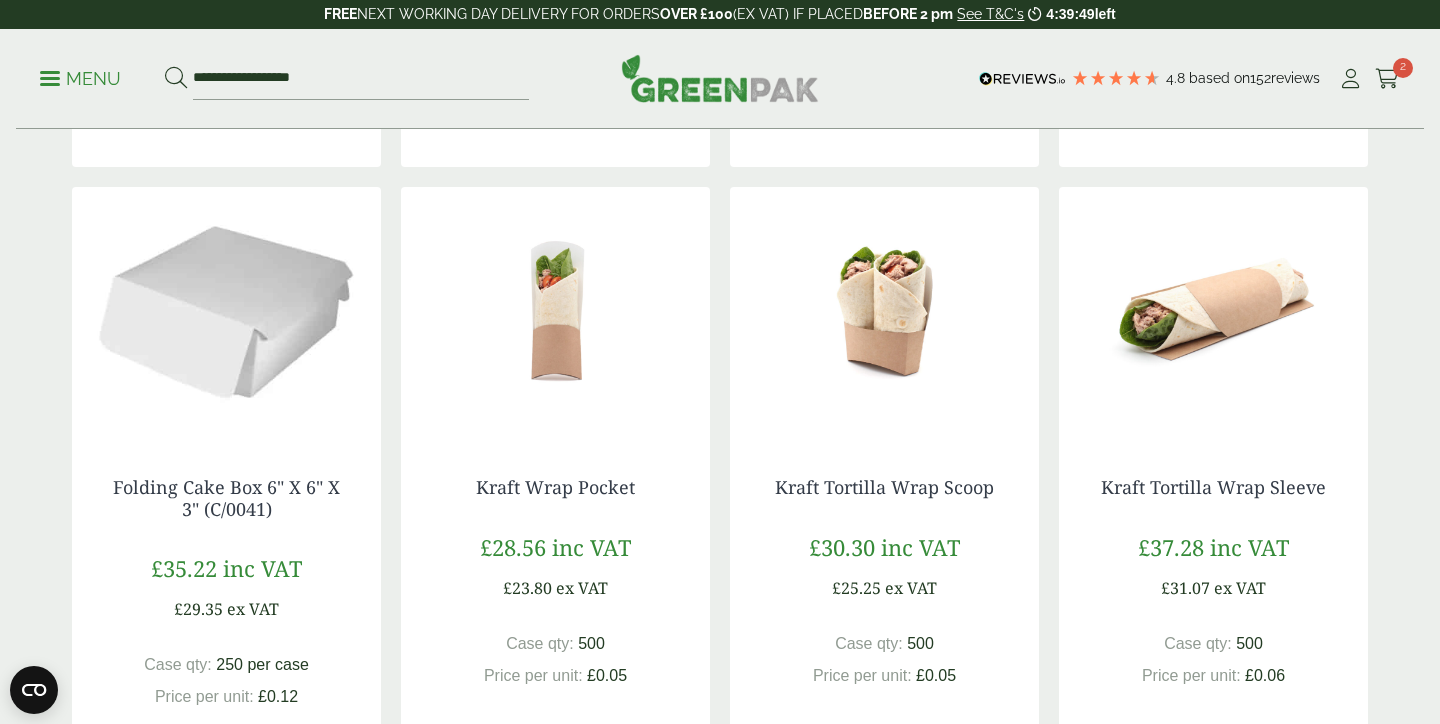 click at bounding box center [226, 312] 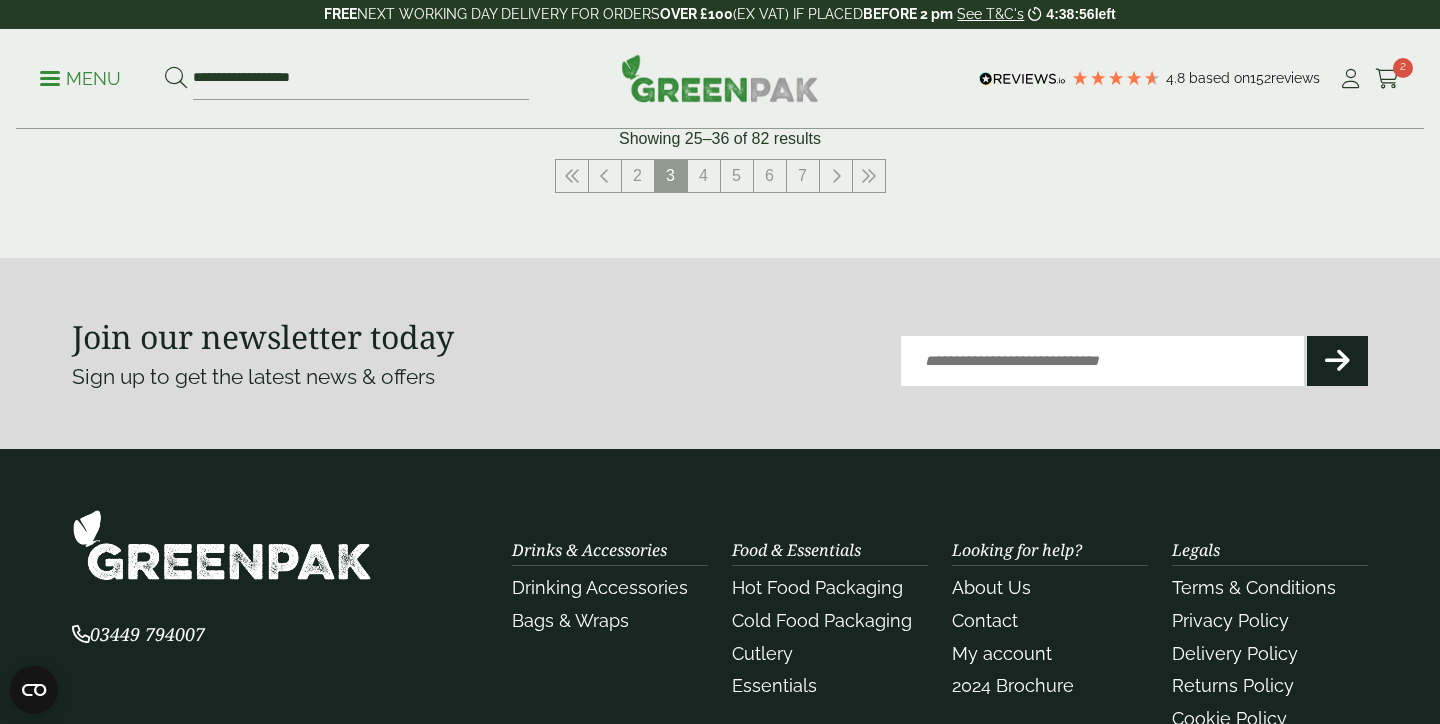 scroll, scrollTop: 2466, scrollLeft: 0, axis: vertical 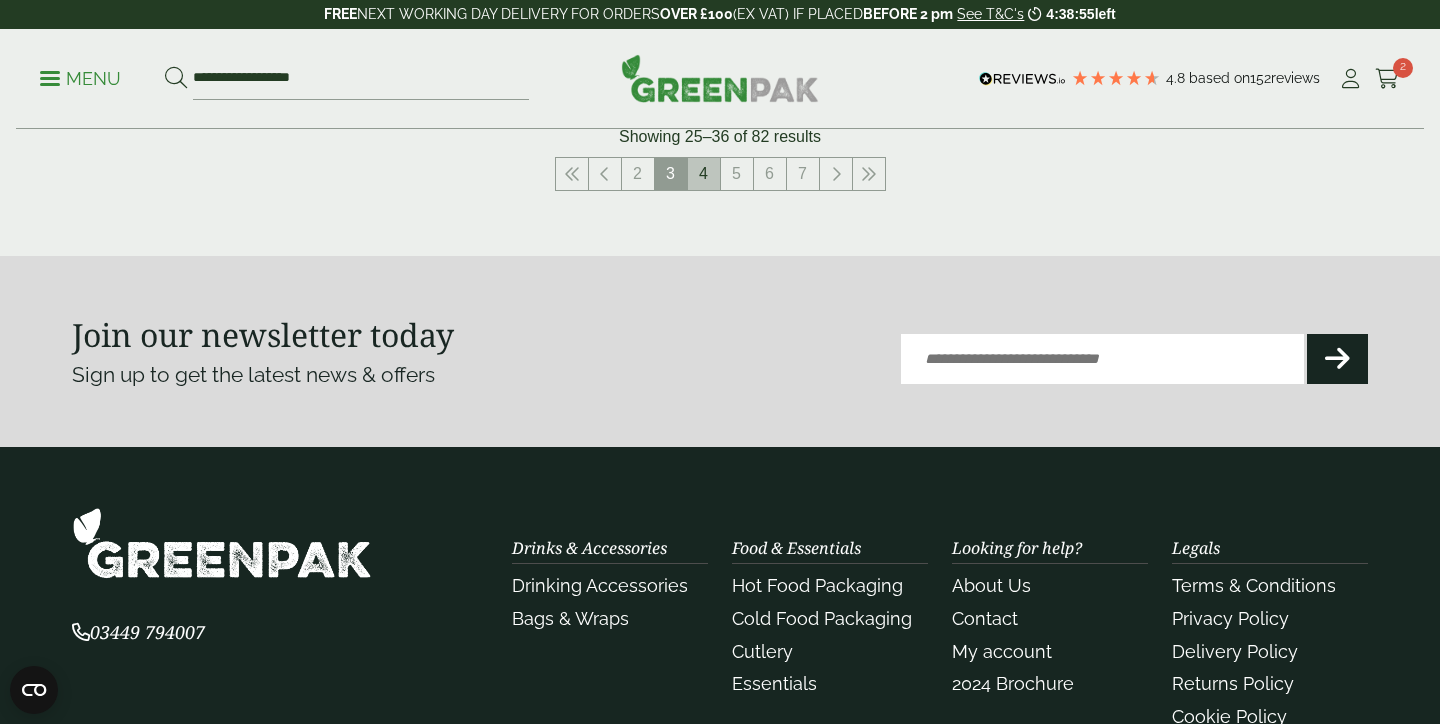 click on "4" at bounding box center (704, 174) 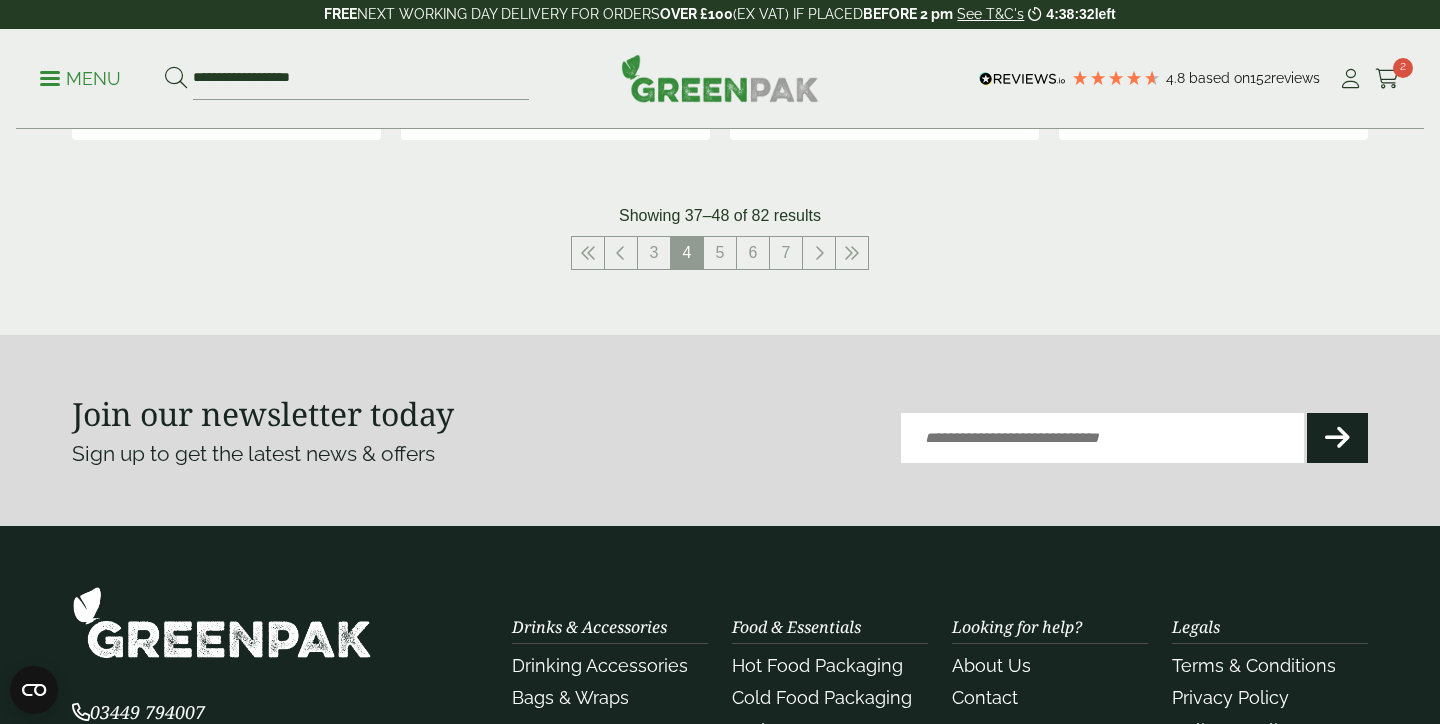 scroll, scrollTop: 2428, scrollLeft: 0, axis: vertical 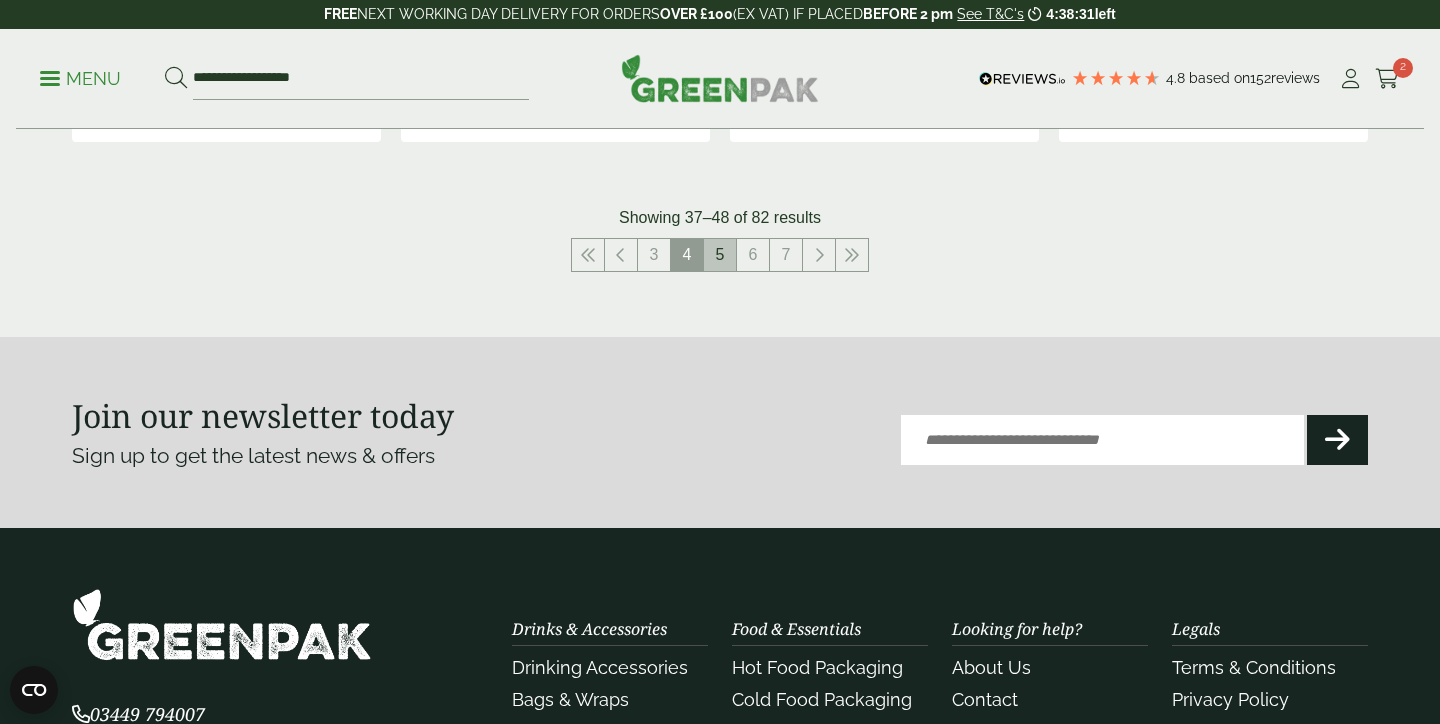 click on "5" at bounding box center (720, 255) 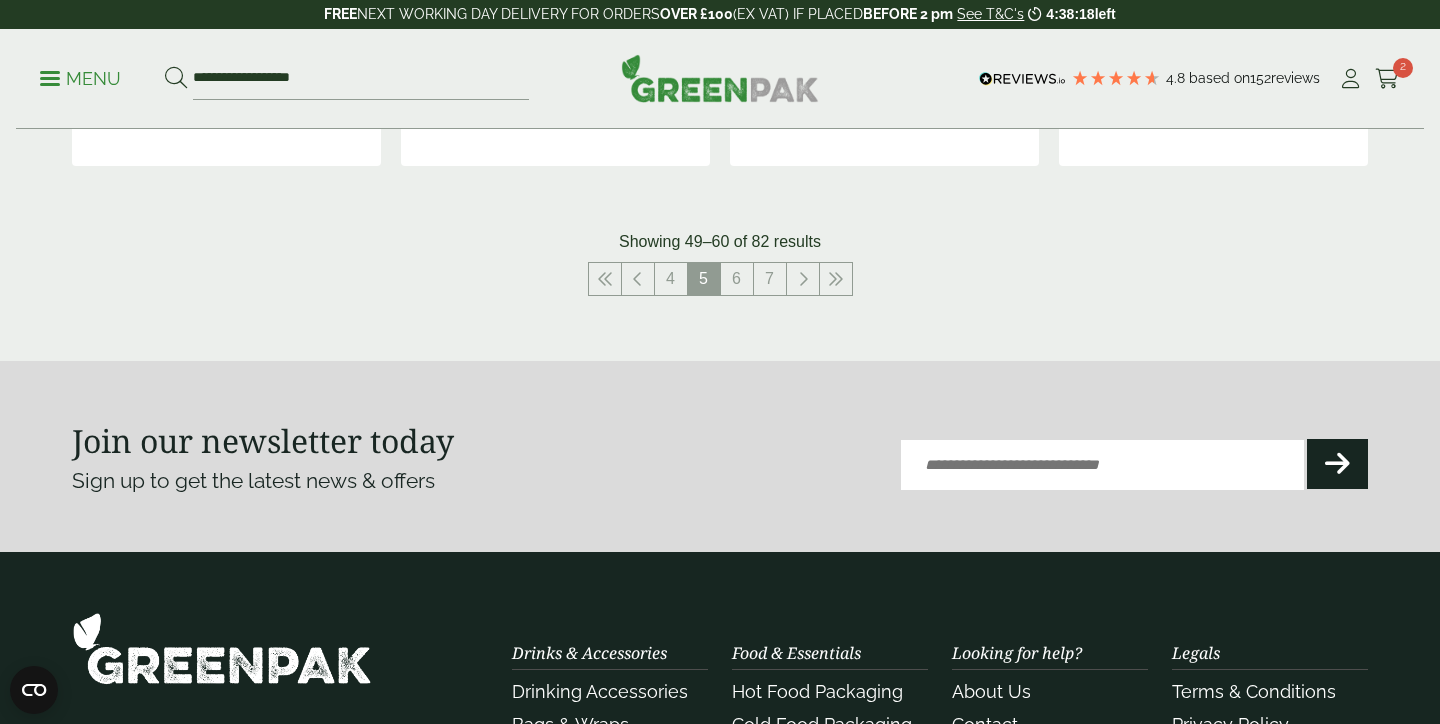 scroll, scrollTop: 2381, scrollLeft: 0, axis: vertical 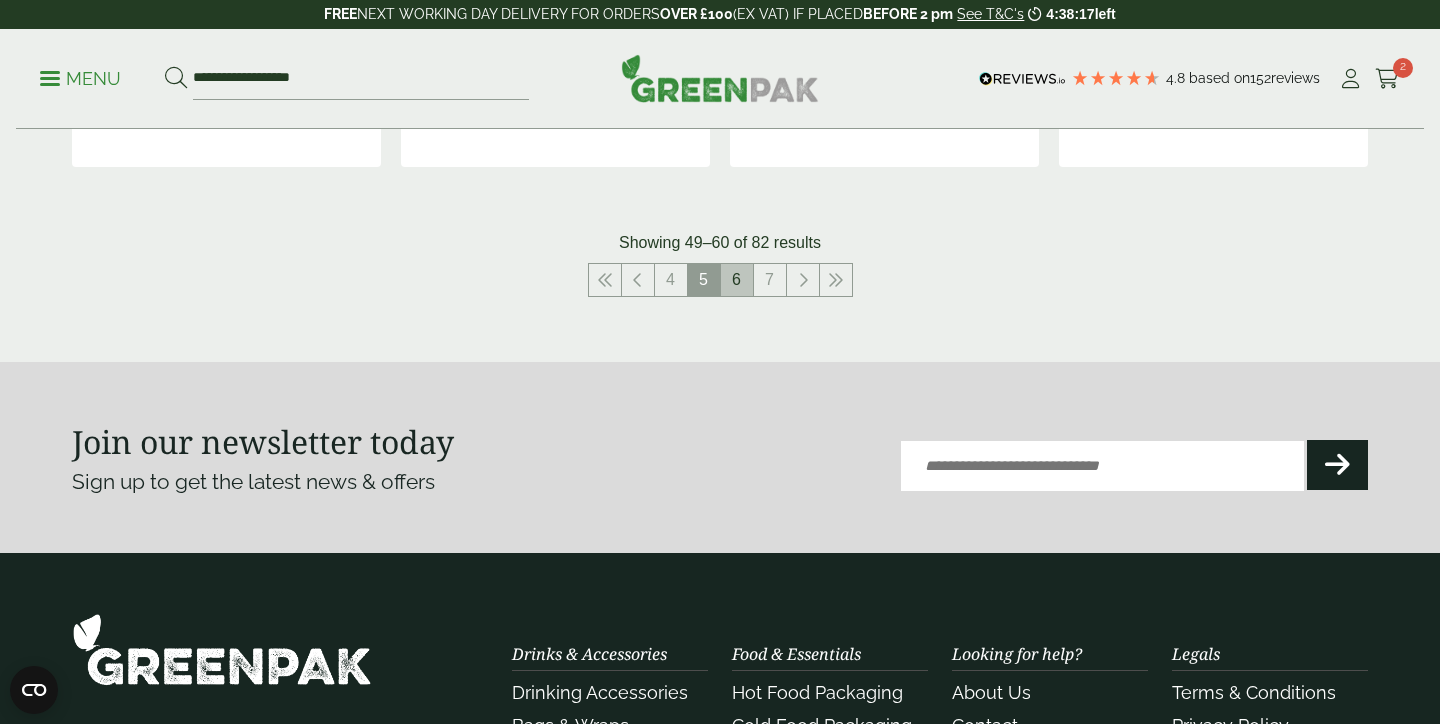 click on "6" at bounding box center [737, 280] 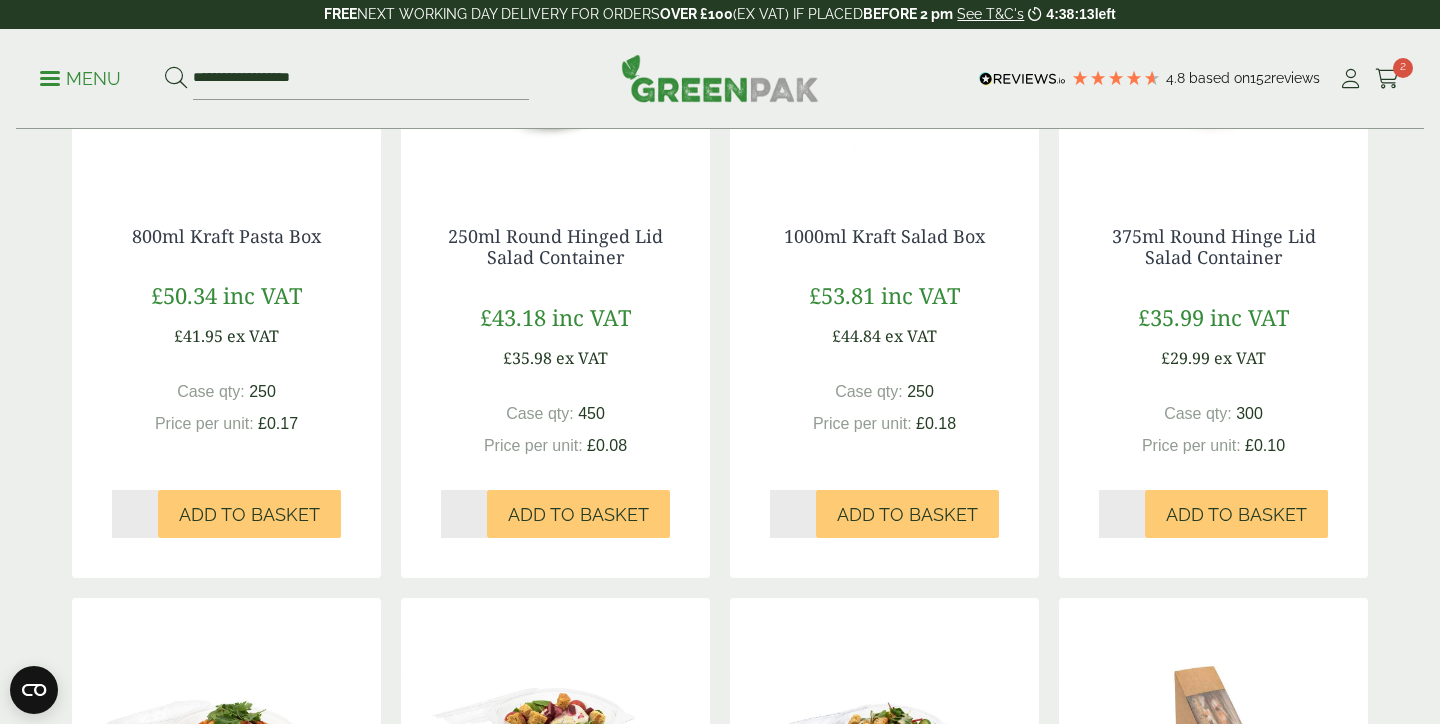 scroll, scrollTop: 1293, scrollLeft: 1, axis: both 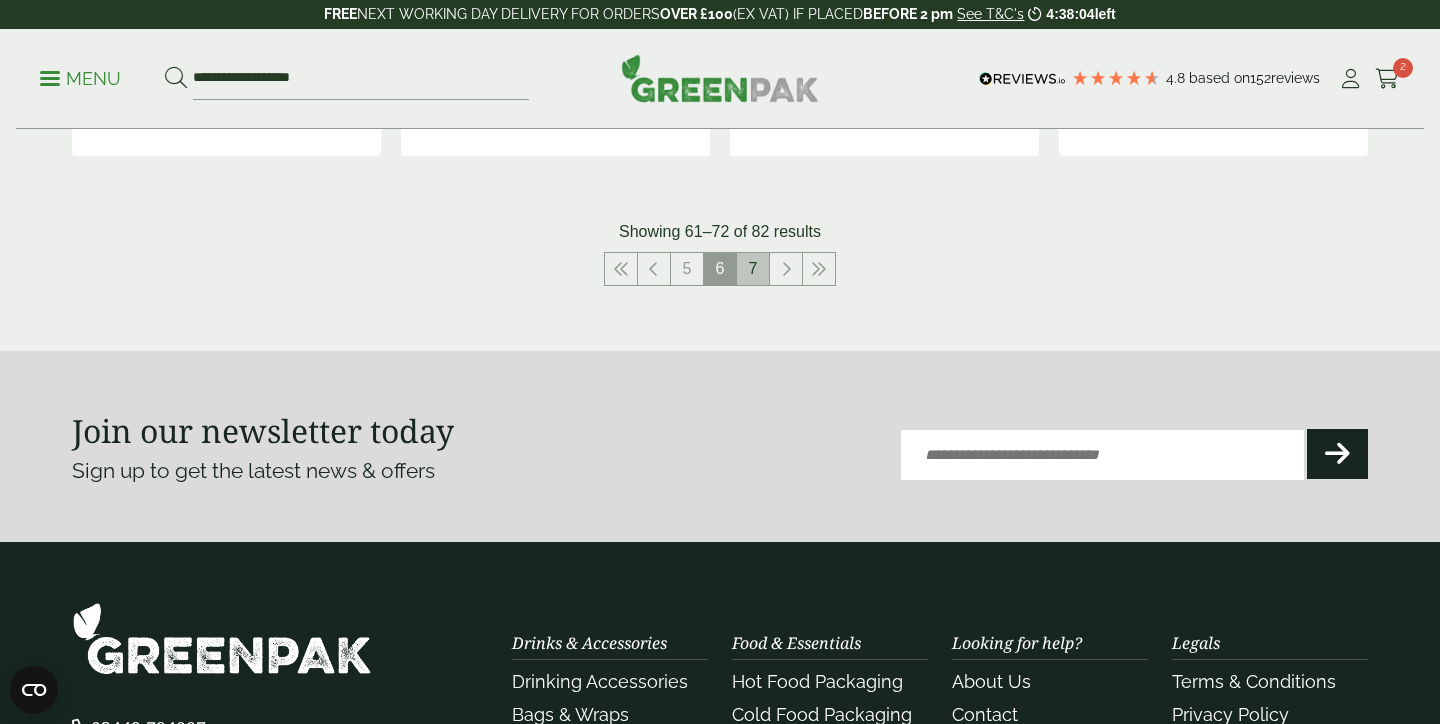 click on "7" at bounding box center [753, 269] 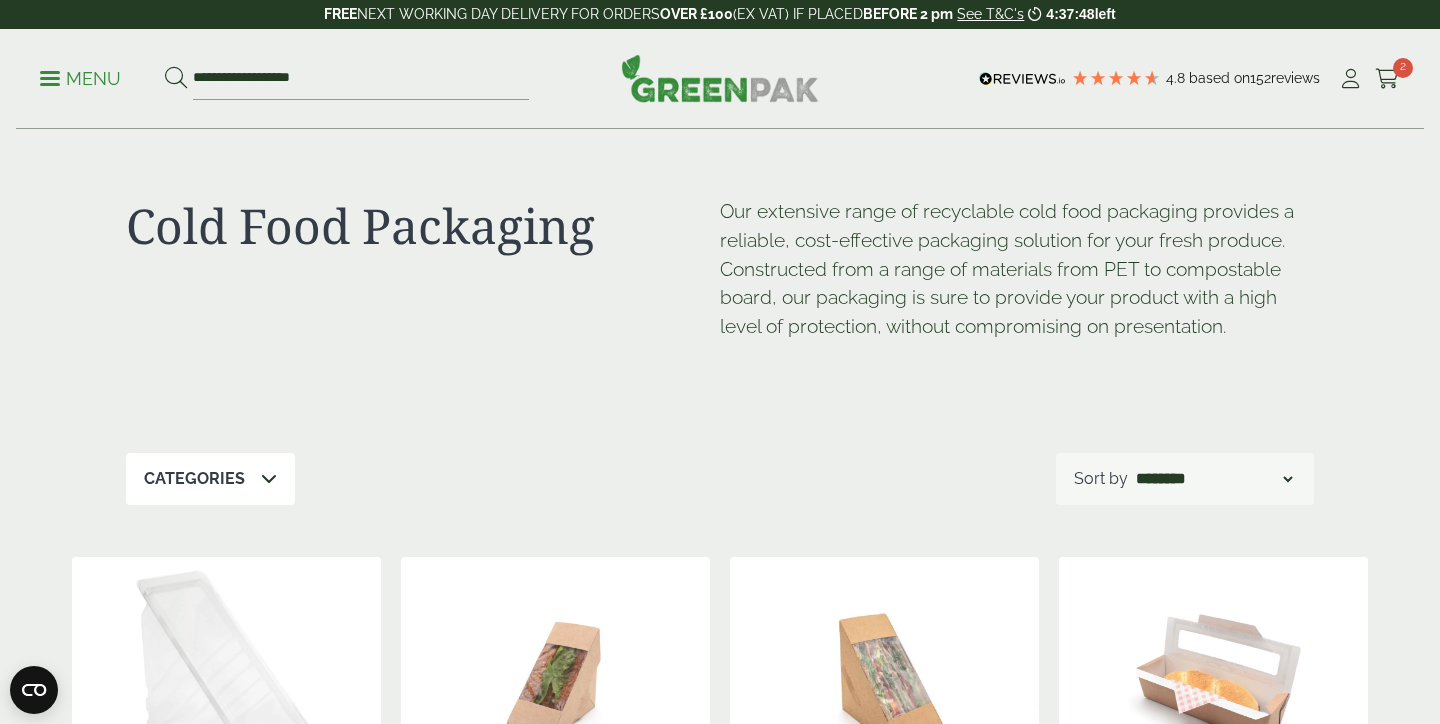 click on "Menu" at bounding box center (80, 79) 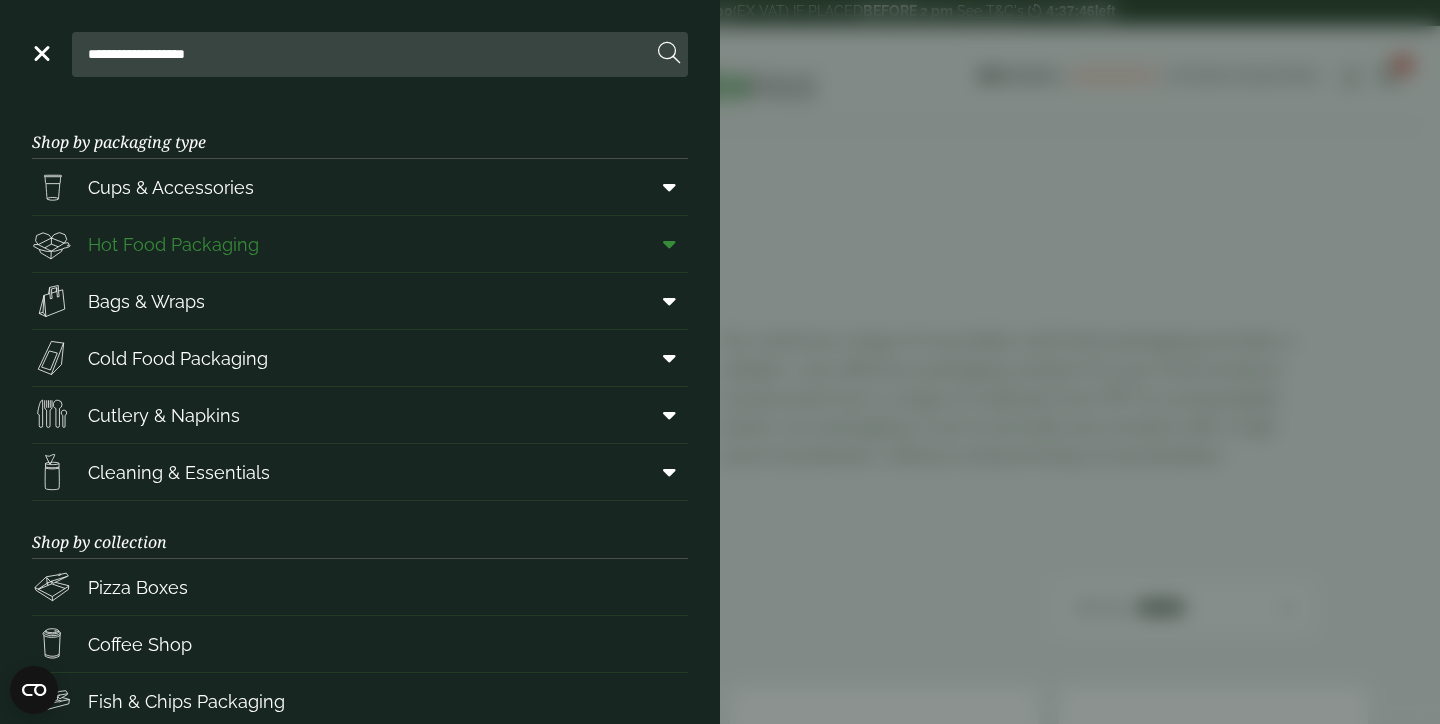 click on "Hot Food Packaging" at bounding box center [173, 244] 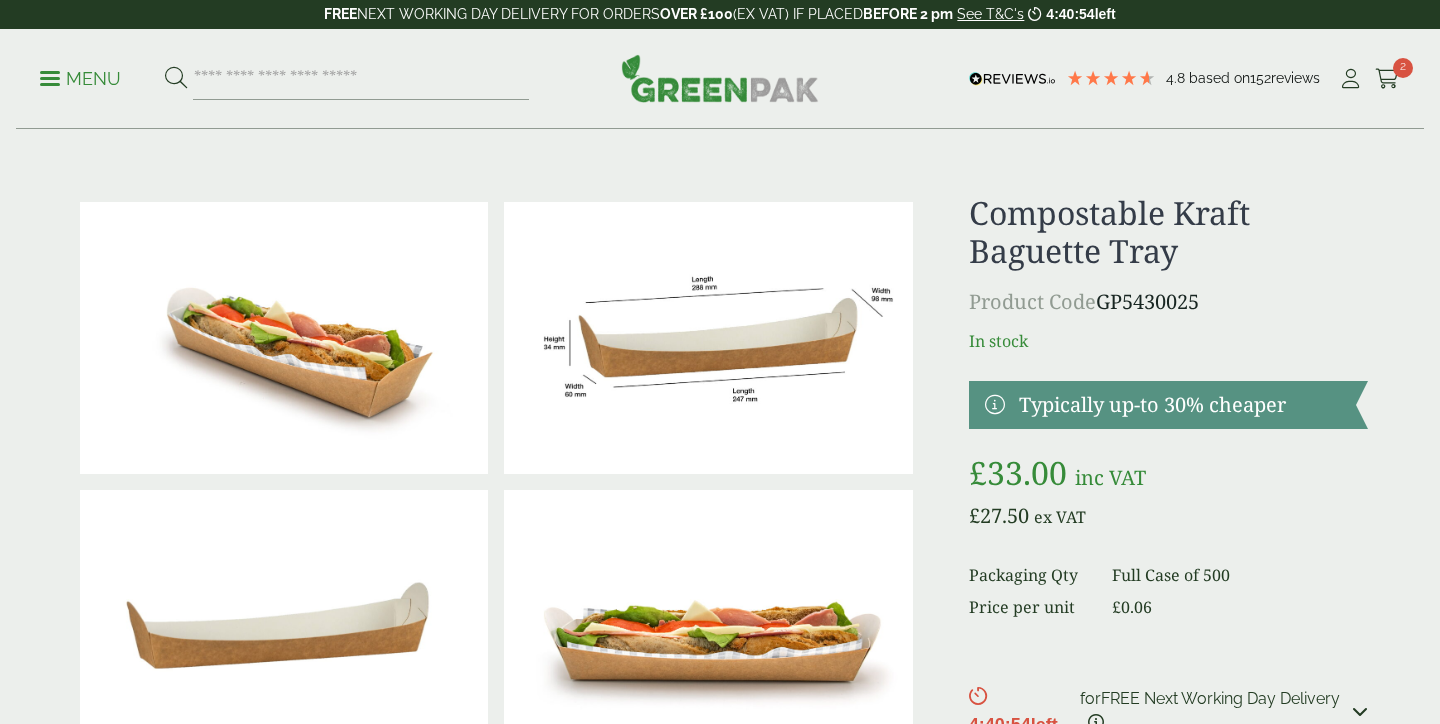 scroll, scrollTop: 0, scrollLeft: 0, axis: both 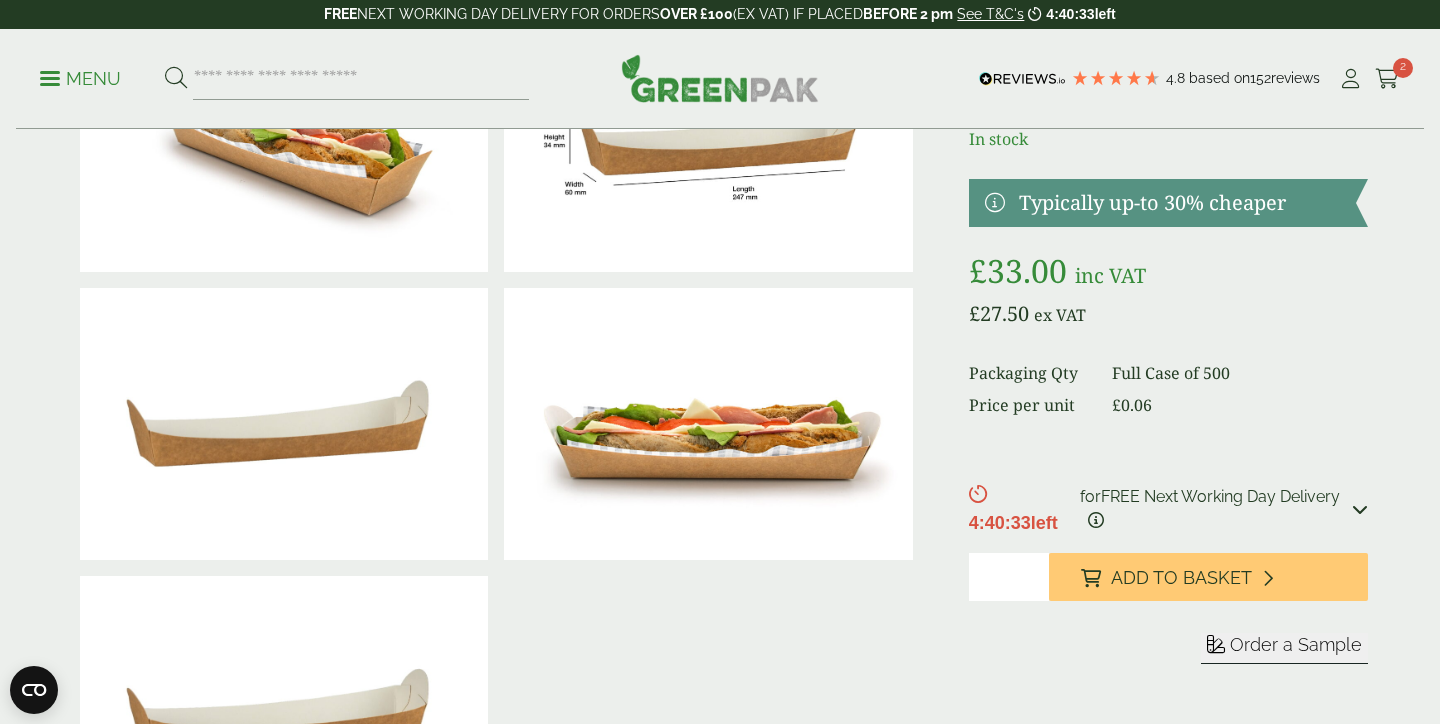 click on "Order a Sample" at bounding box center [1296, 644] 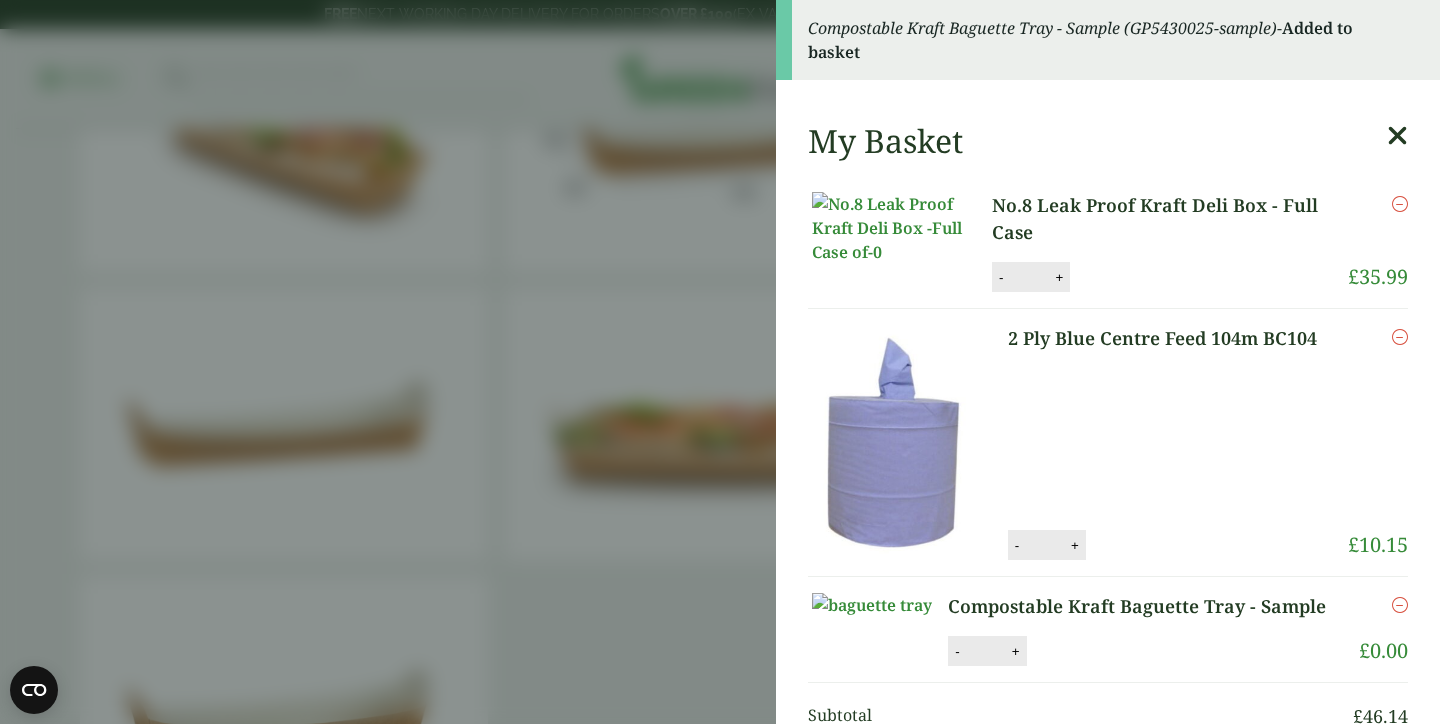 click on "Compostable Kraft Baguette Tray - Sample (GP5430025-sample)  -  Added to basket
My Basket
No.8 Leak Proof Kraft Deli Box - Full Case
No.8 Leak Proof Kraft Deli Box - Full Case quantity
- * +
Update
Remove
£" at bounding box center (720, 362) 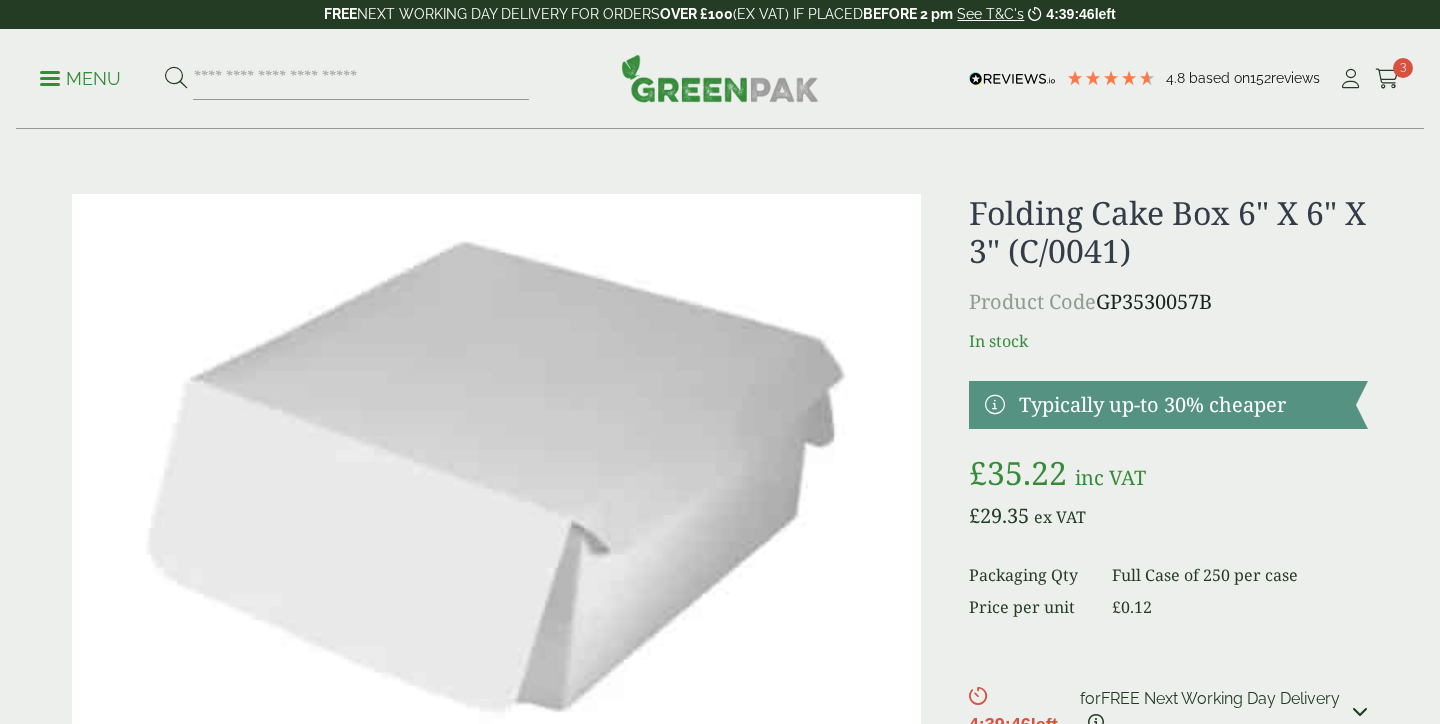 scroll, scrollTop: 0, scrollLeft: 0, axis: both 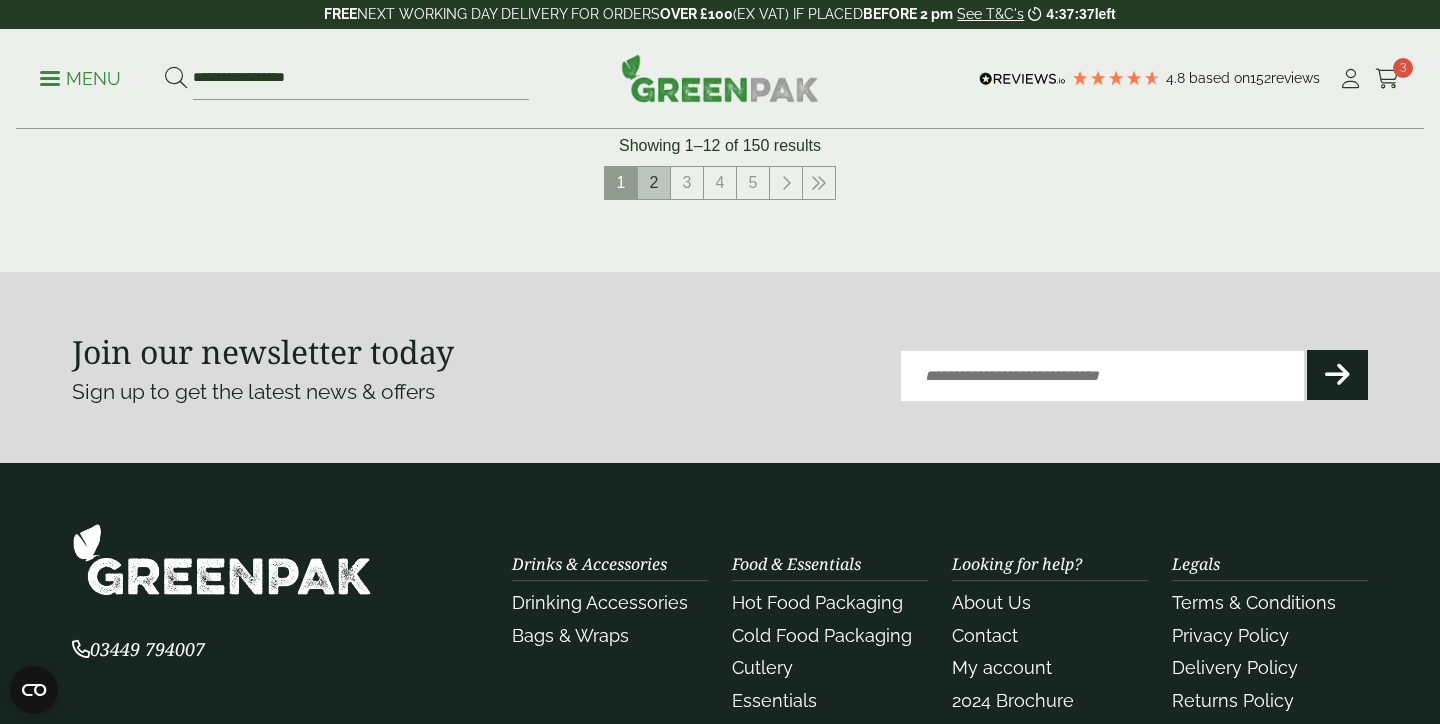 click on "2" at bounding box center [654, 183] 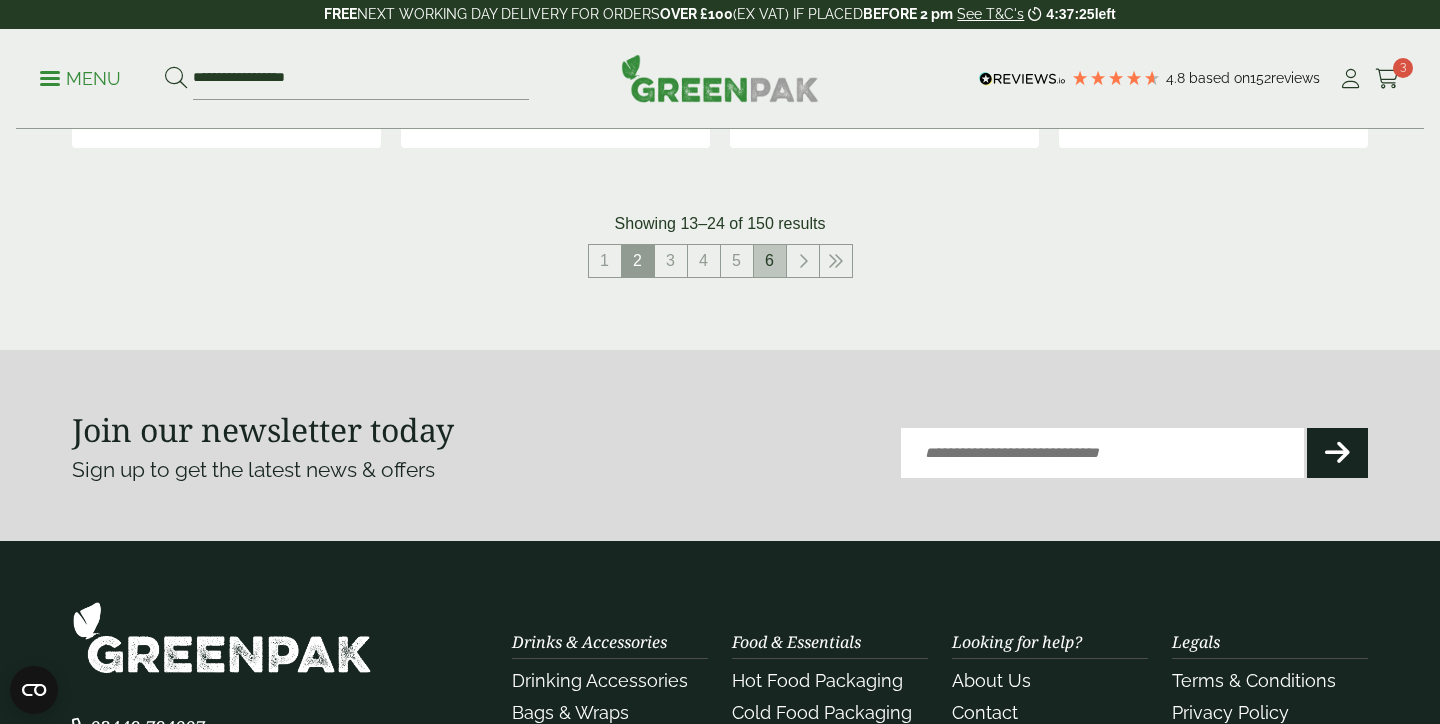 scroll, scrollTop: 2418, scrollLeft: 0, axis: vertical 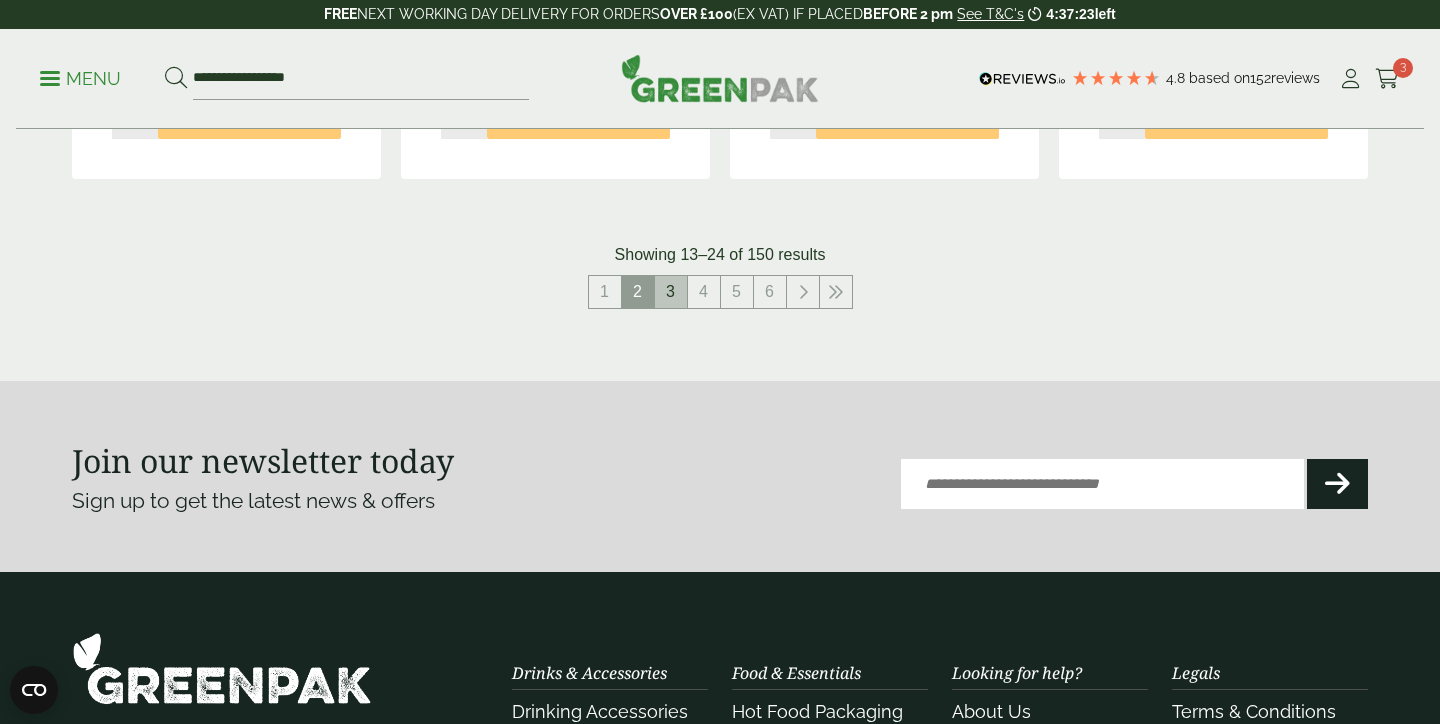 click on "3" at bounding box center [671, 292] 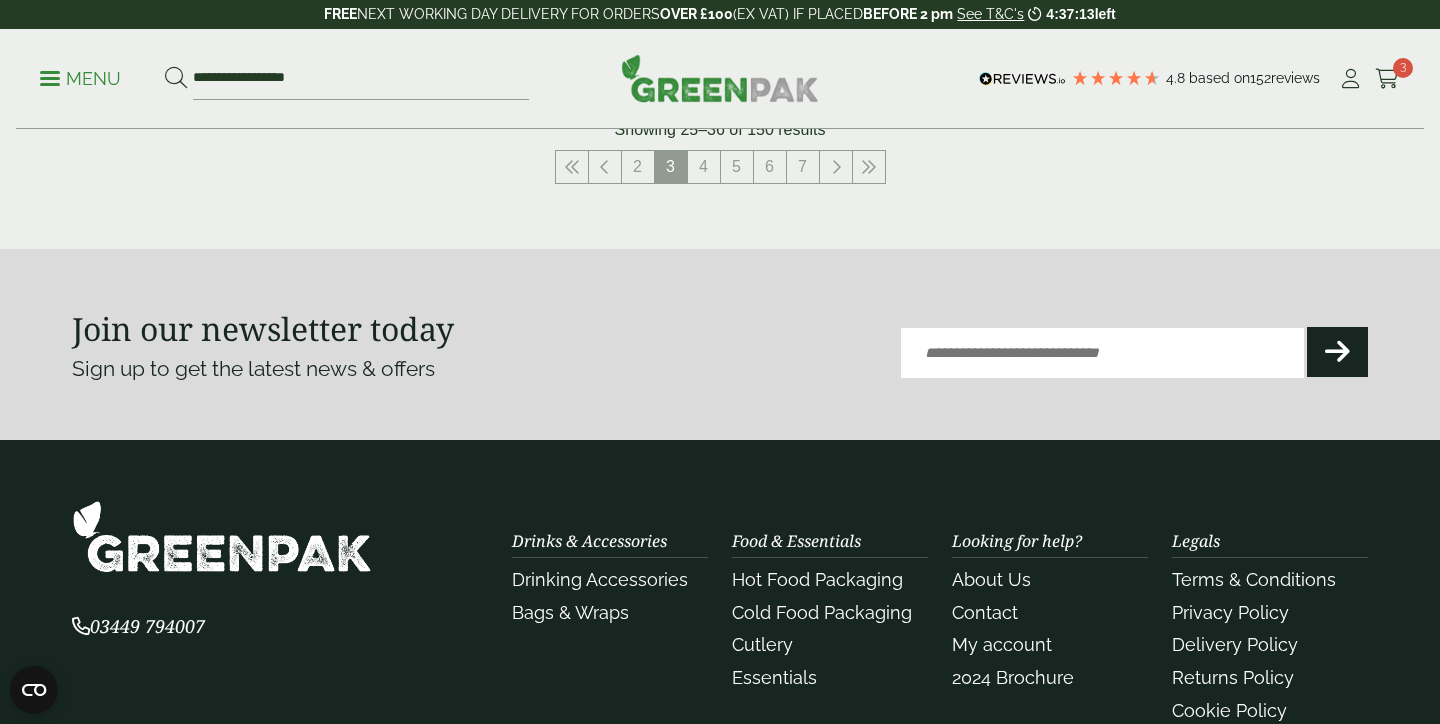 scroll, scrollTop: 2517, scrollLeft: 0, axis: vertical 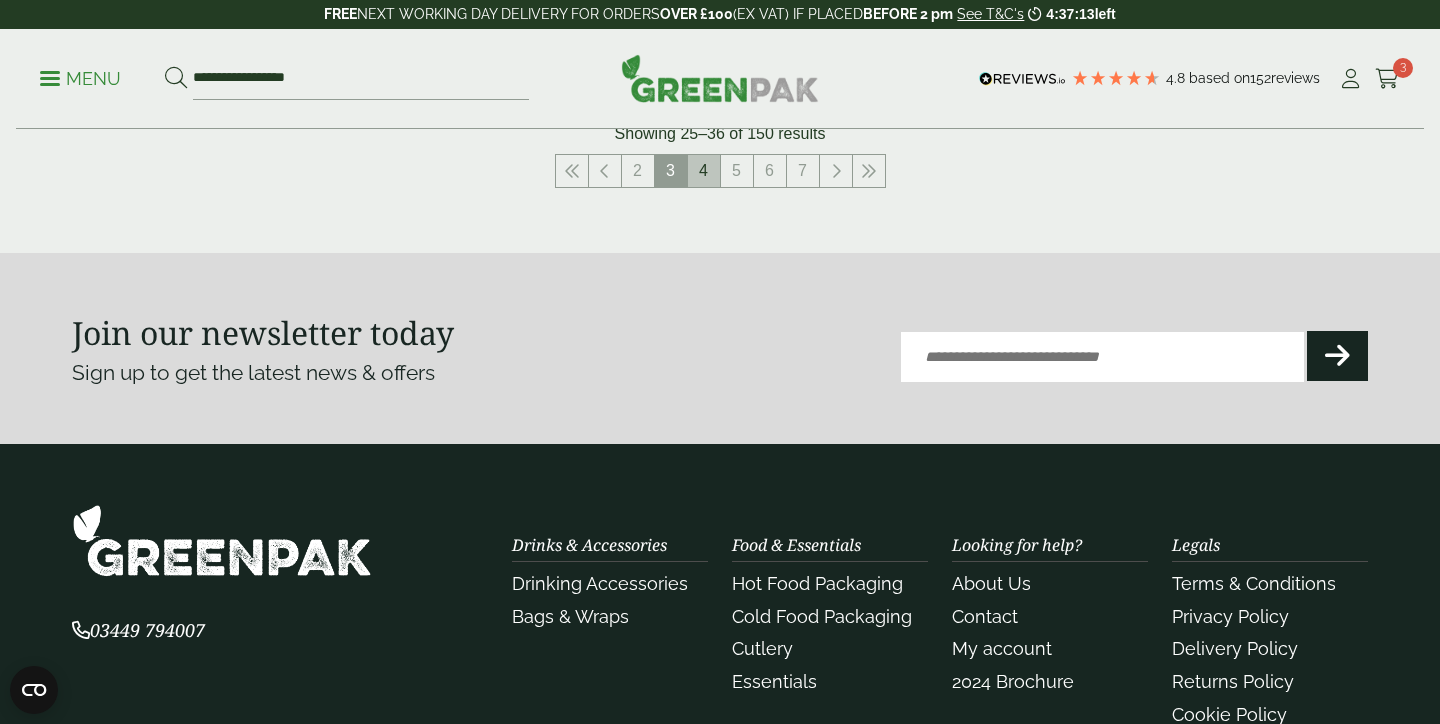 click on "4" at bounding box center [704, 171] 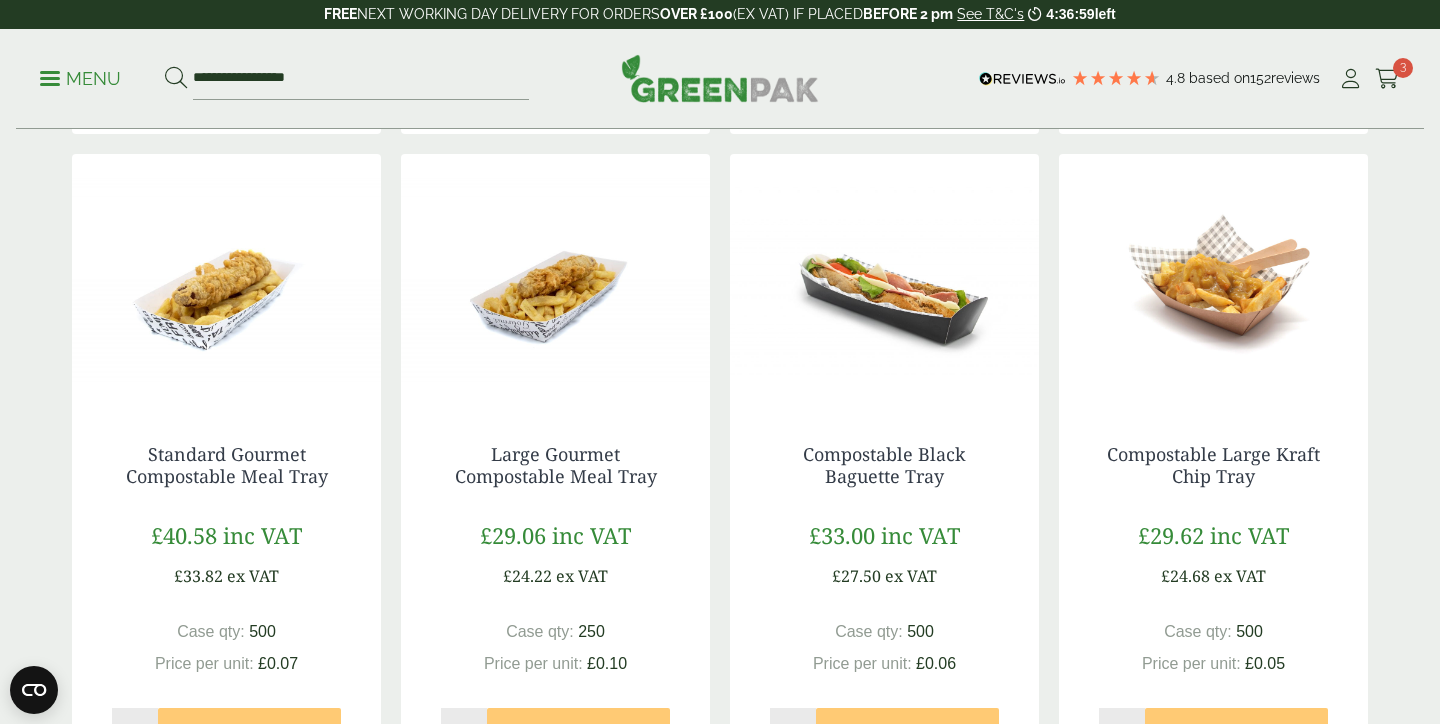 scroll, scrollTop: 1788, scrollLeft: 0, axis: vertical 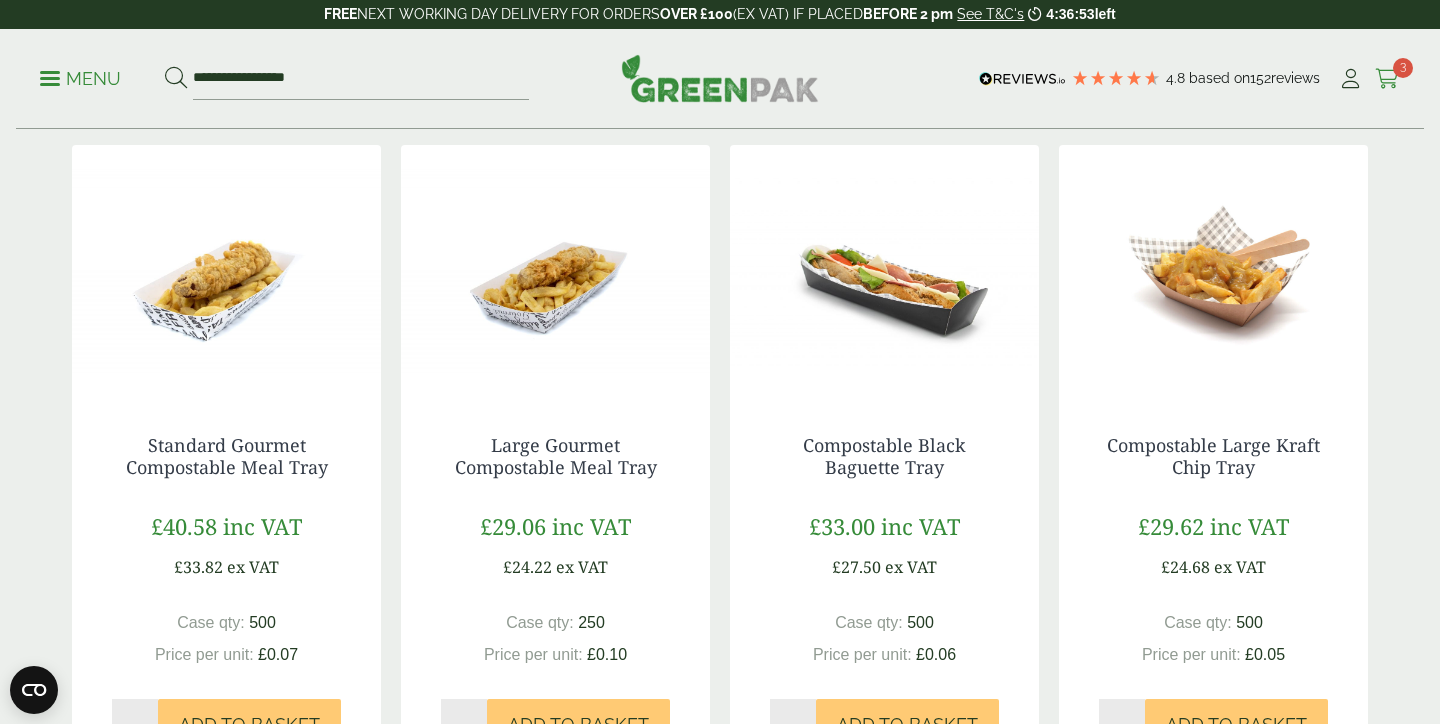 click at bounding box center (1387, 79) 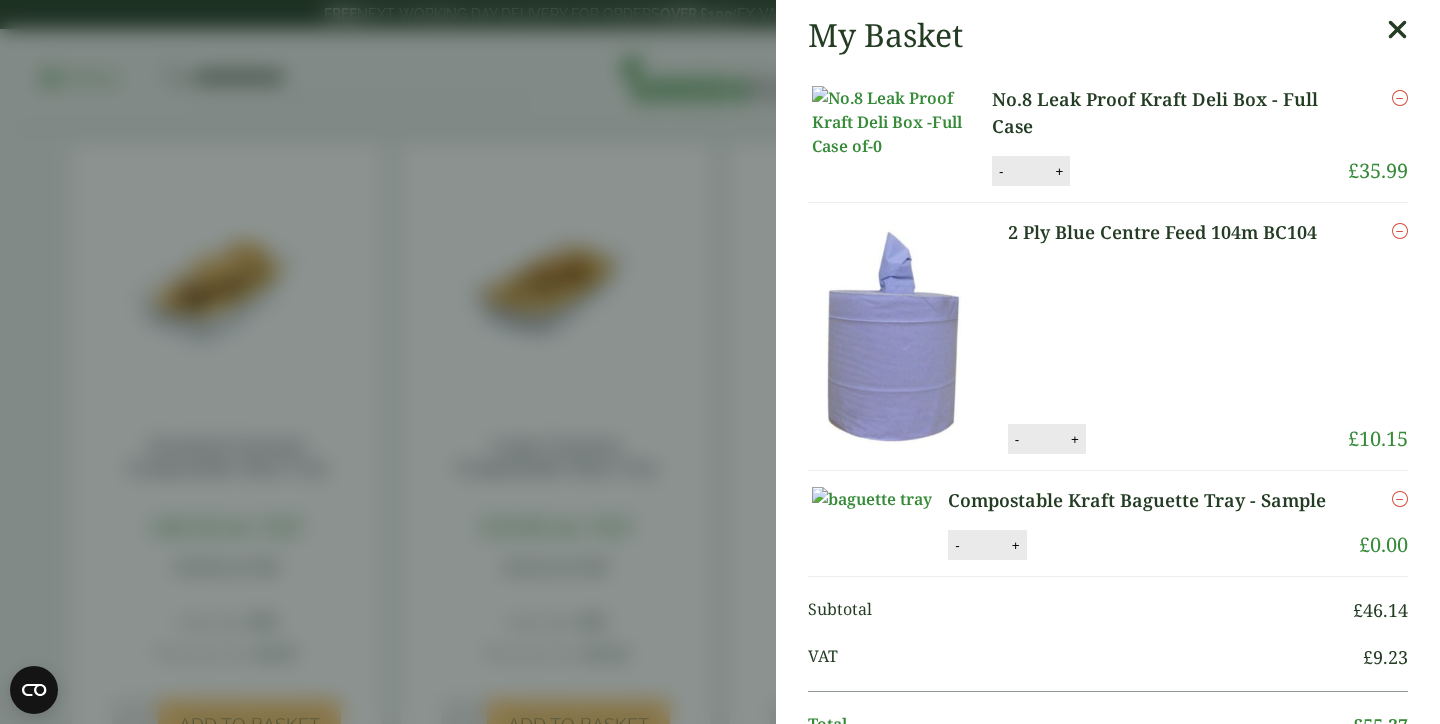 click on "My Basket
No.8 Leak Proof Kraft Deli Box - Full Case
No.8 Leak Proof Kraft Deli Box - Full Case quantity
- * +
Update
Remove
£ 35.99 -" at bounding box center [720, 362] 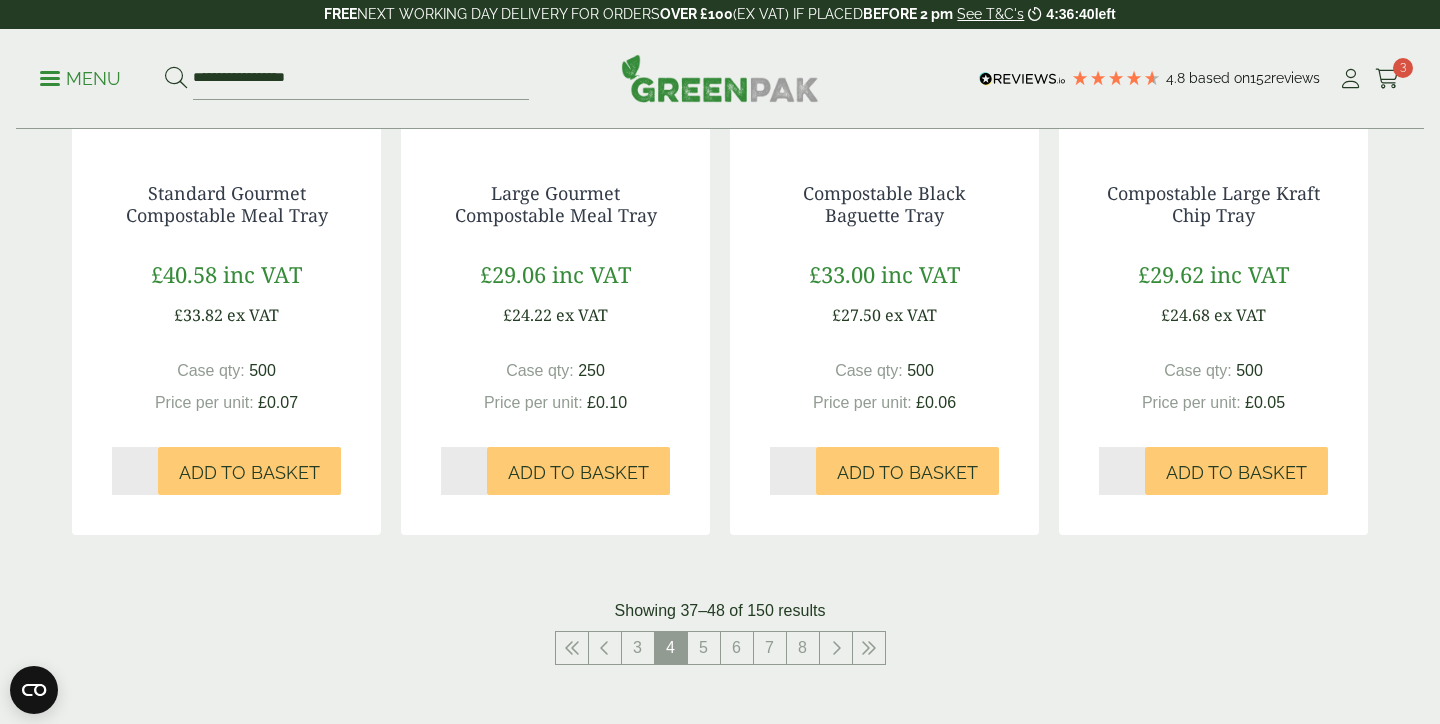 scroll, scrollTop: 2158, scrollLeft: 0, axis: vertical 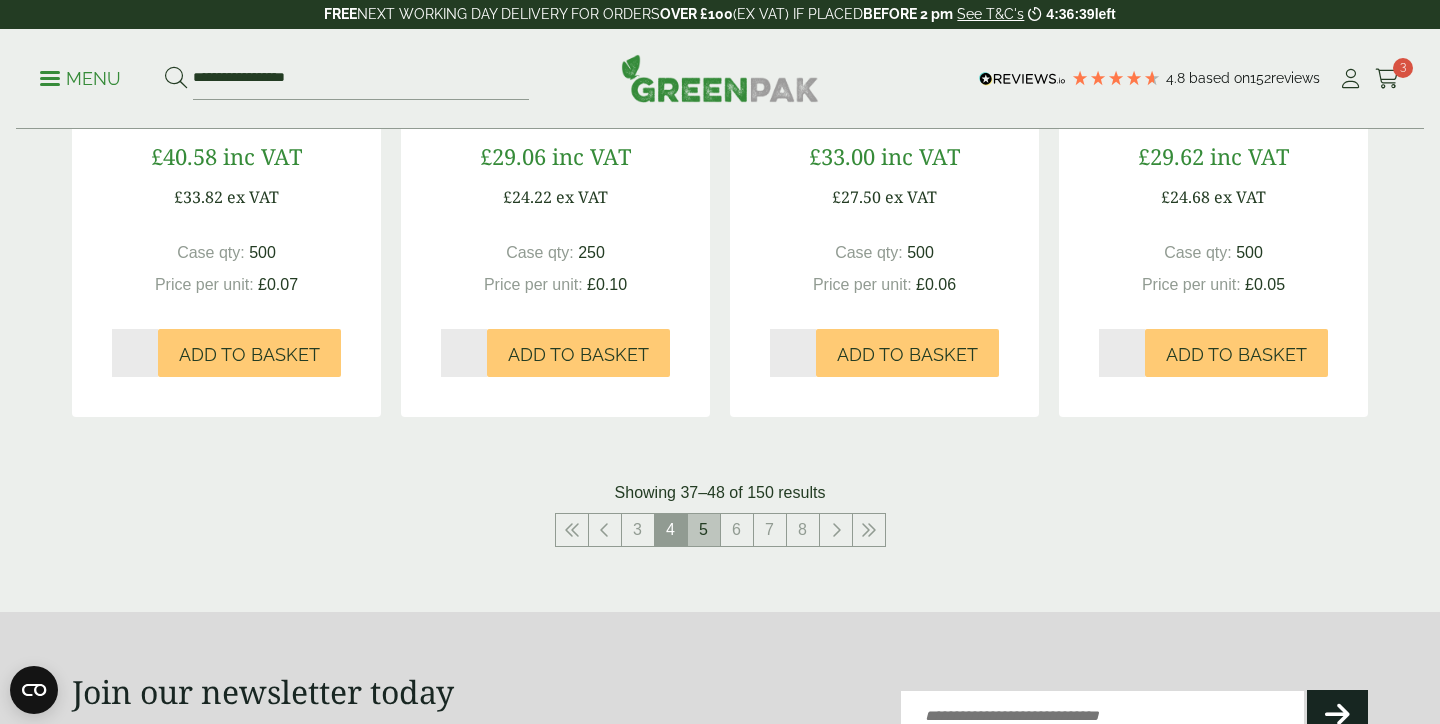 click on "5" at bounding box center (704, 530) 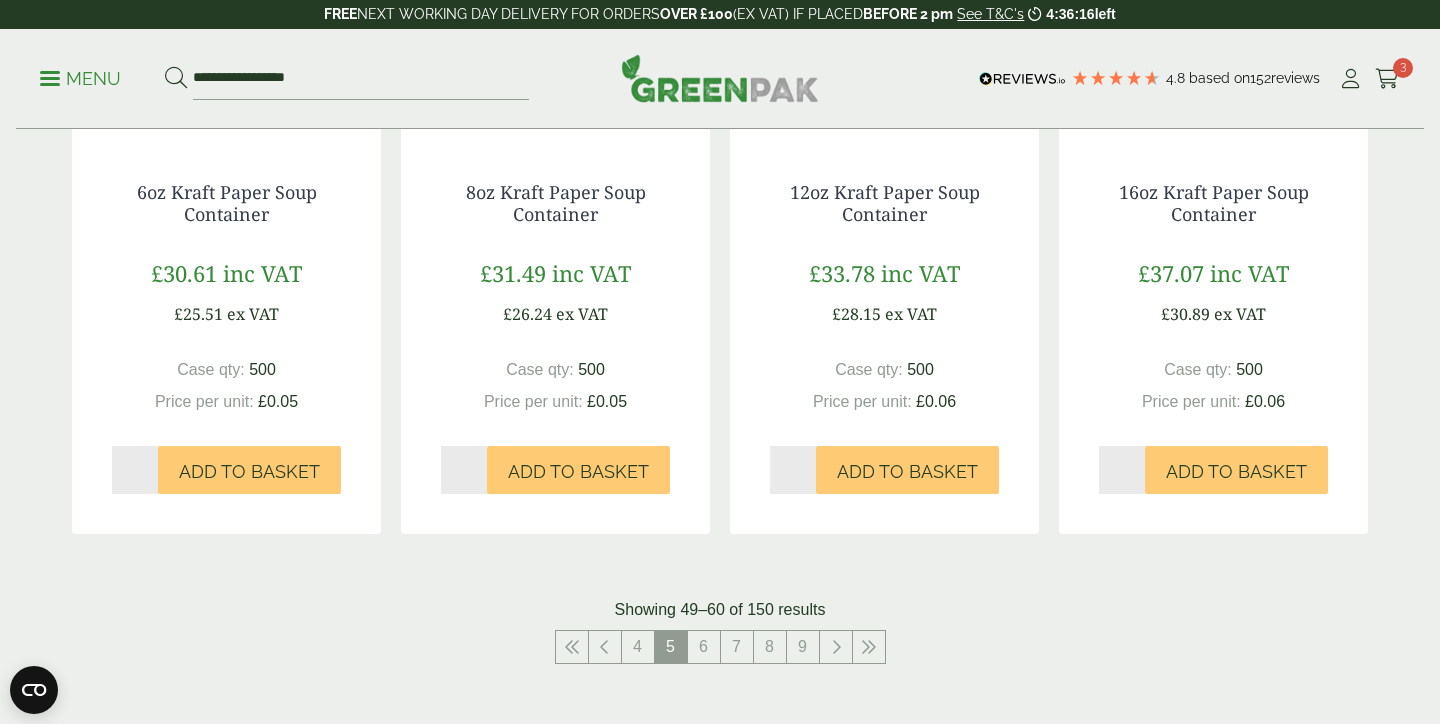 scroll, scrollTop: 2052, scrollLeft: 0, axis: vertical 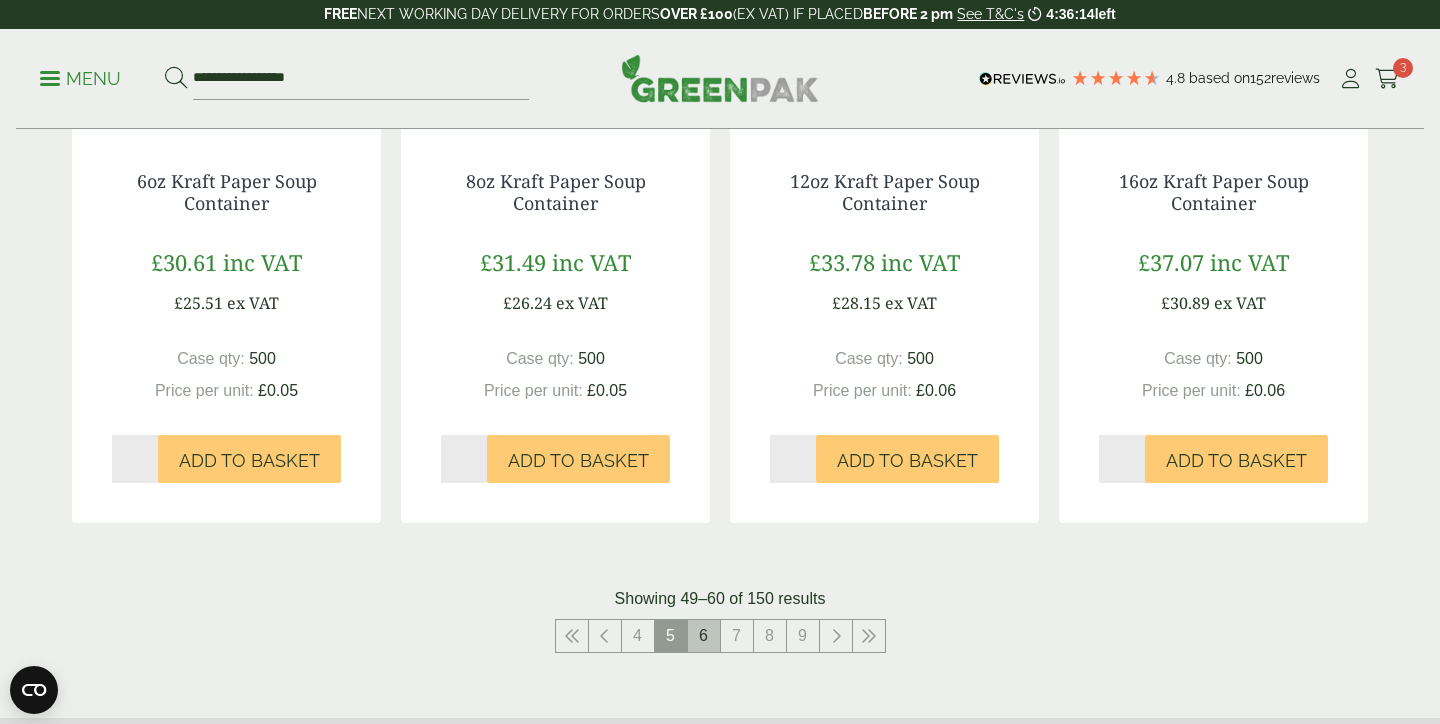 click on "6" at bounding box center (704, 636) 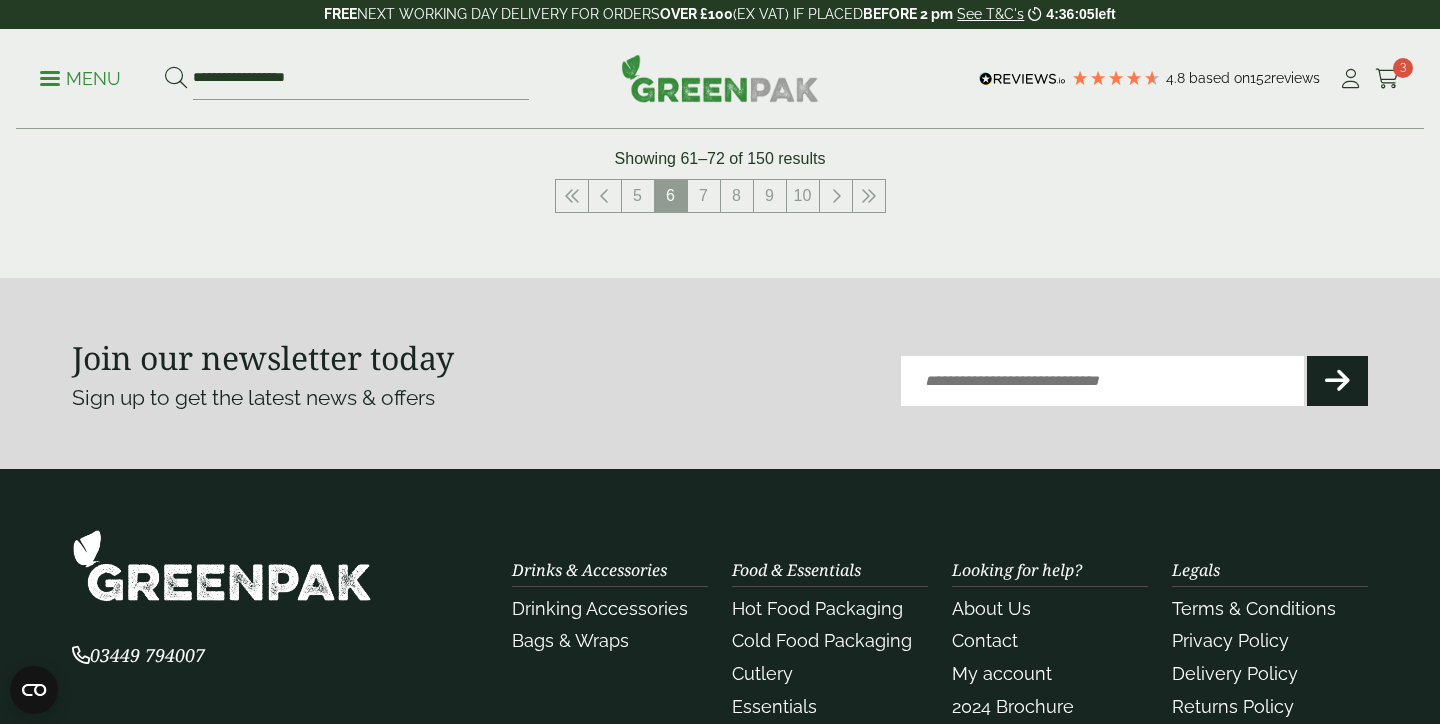 scroll, scrollTop: 2518, scrollLeft: 0, axis: vertical 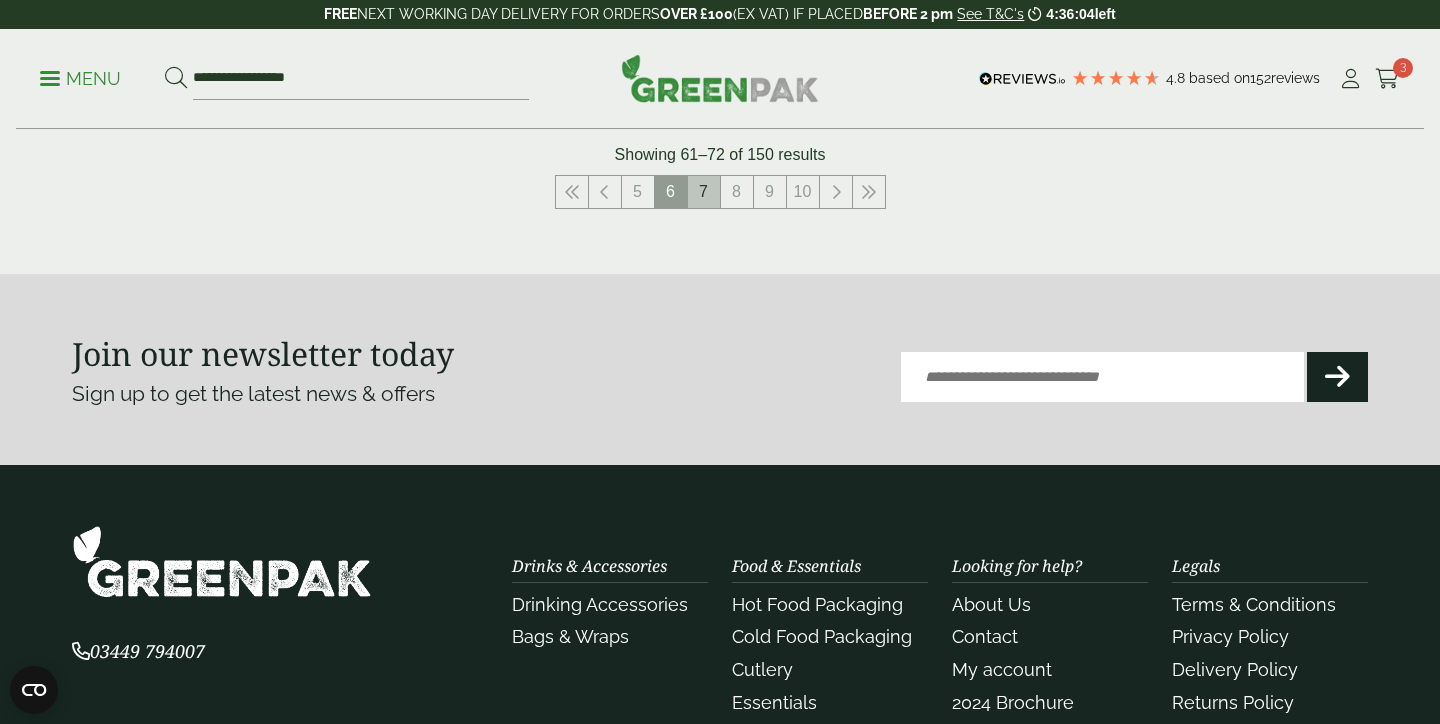 click on "7" at bounding box center (704, 192) 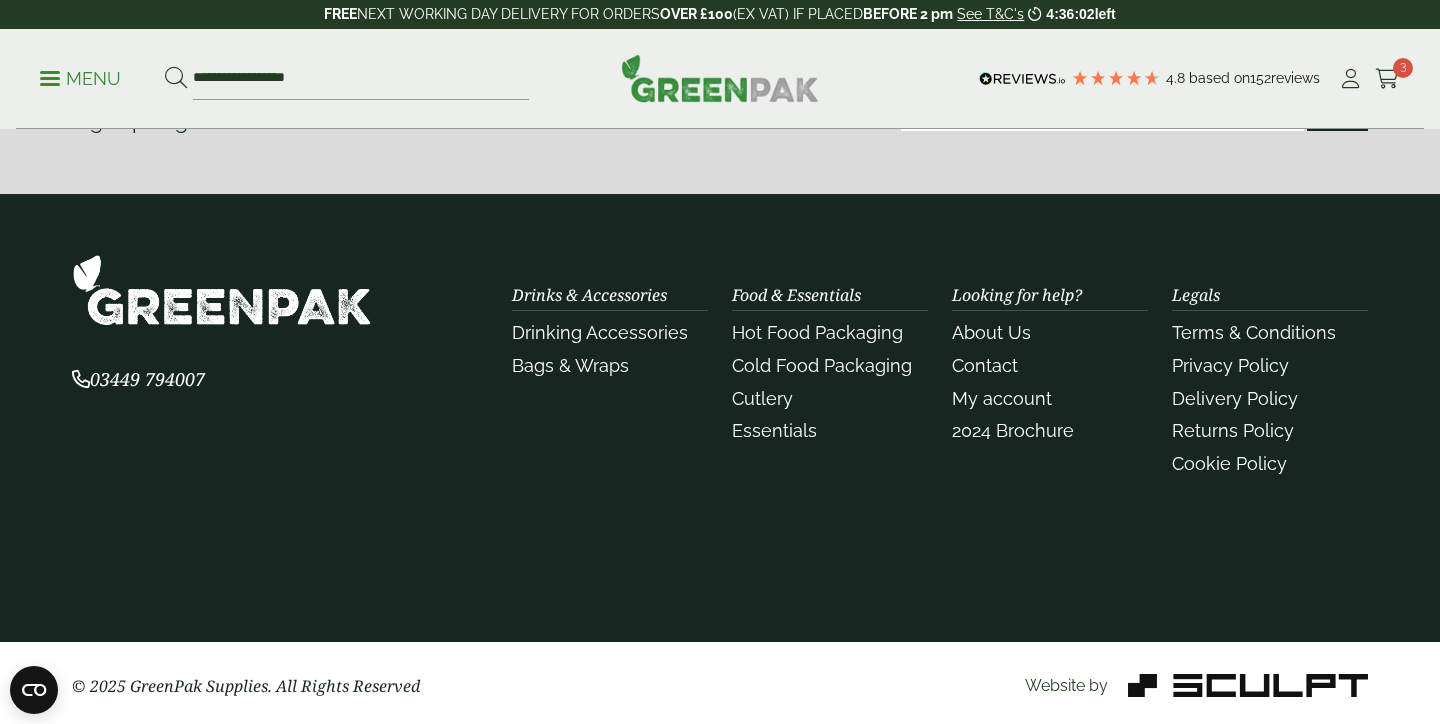 scroll, scrollTop: 2443, scrollLeft: 0, axis: vertical 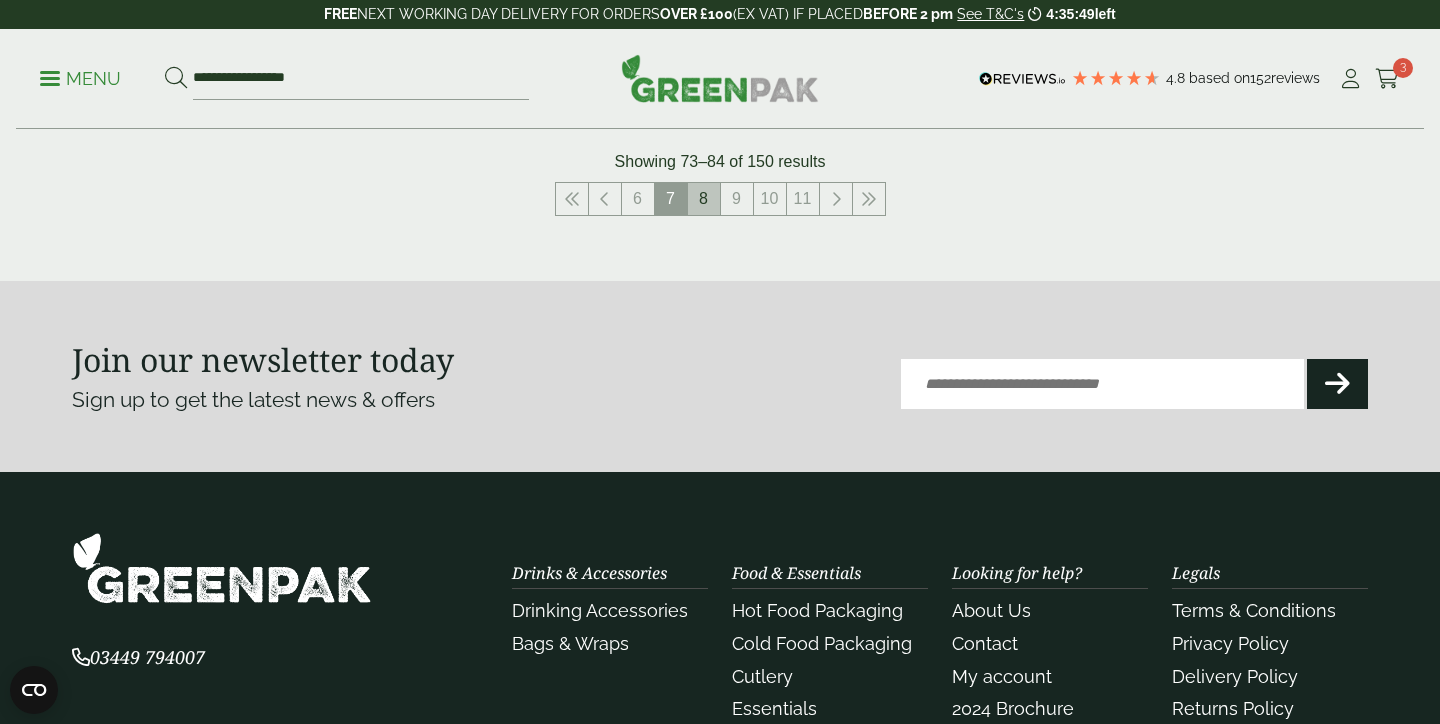 click on "8" at bounding box center [704, 199] 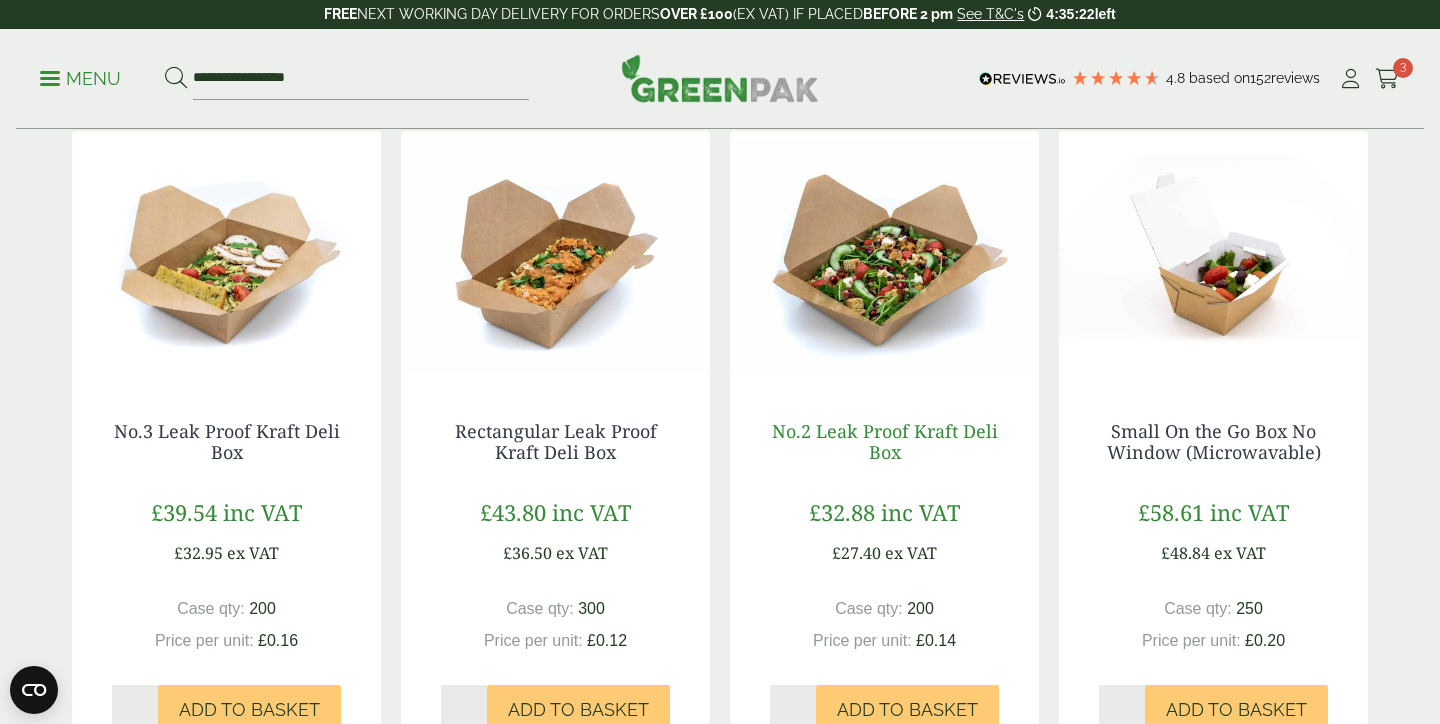 click on "No.2 Leak Proof Kraft Deli Box" at bounding box center [885, 442] 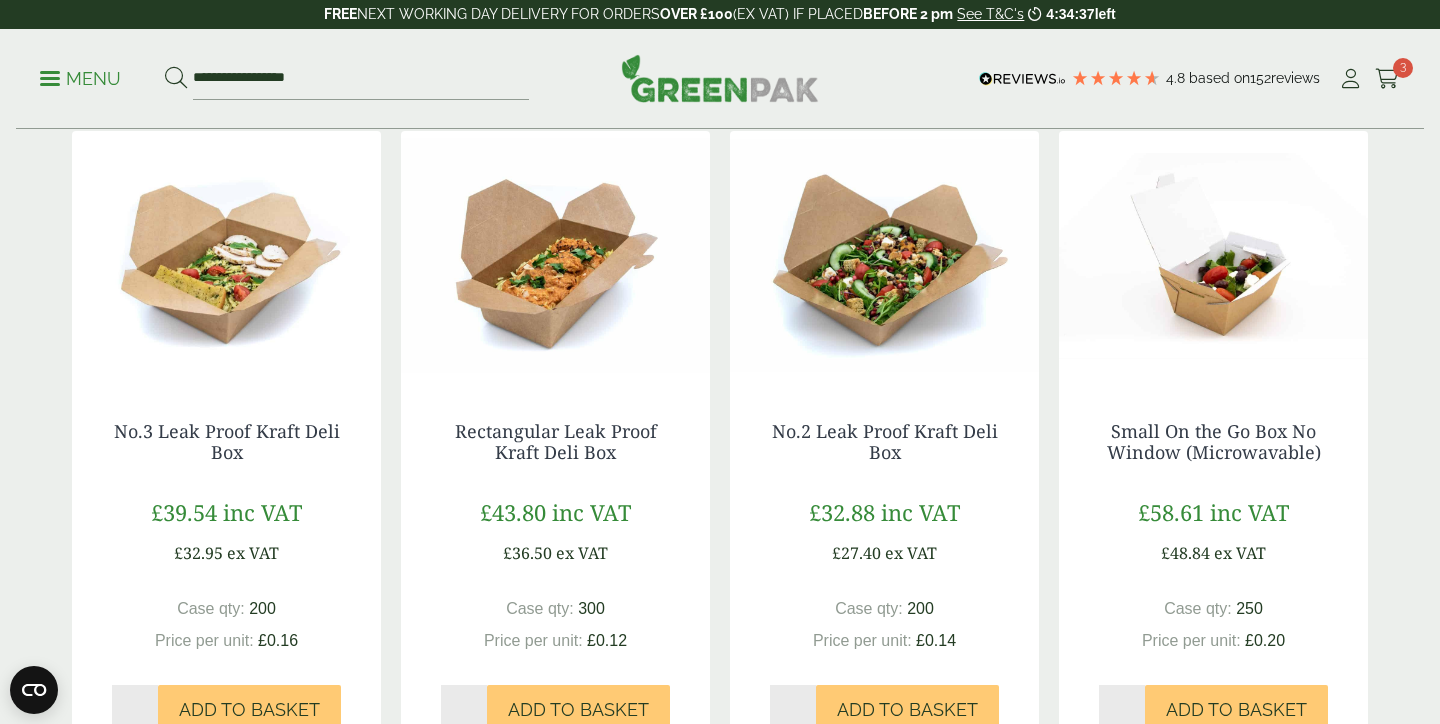 click at bounding box center (226, 256) 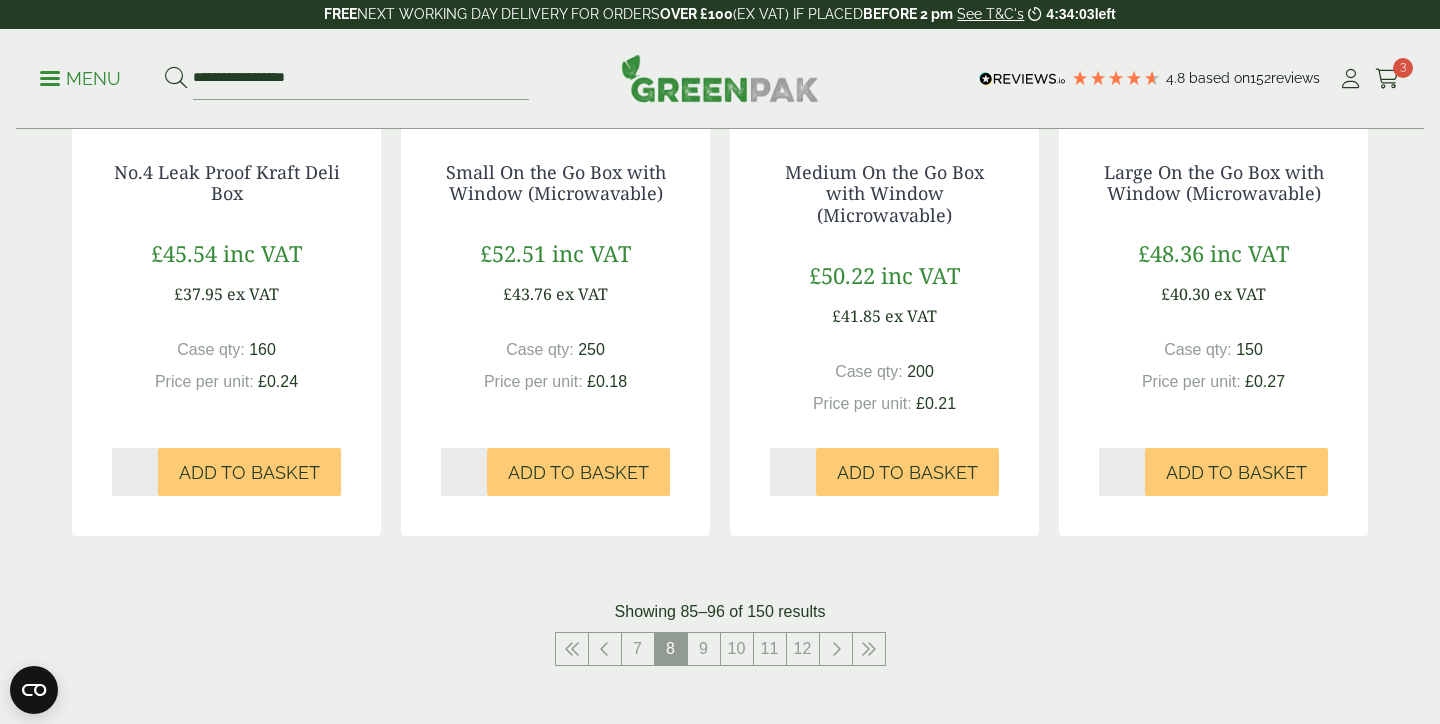 scroll, scrollTop: 2085, scrollLeft: 0, axis: vertical 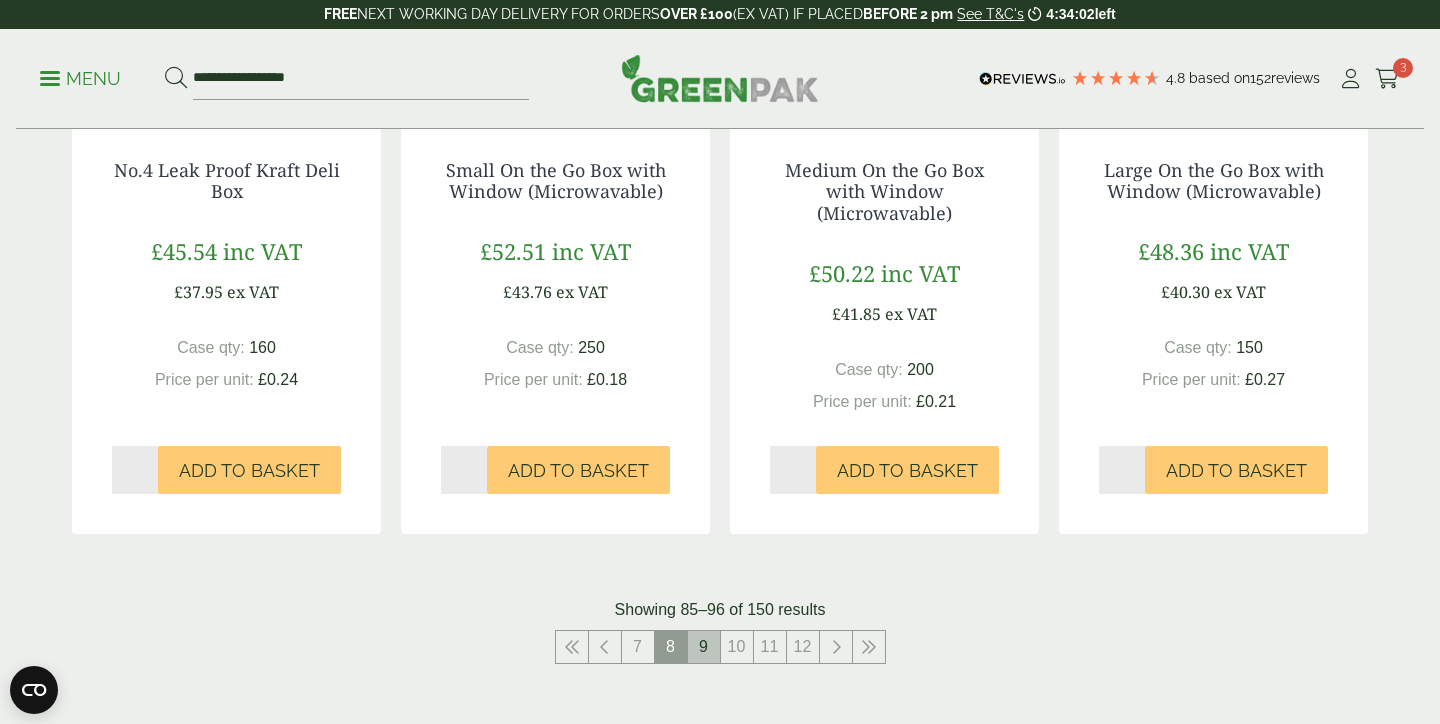 click on "9" at bounding box center (704, 647) 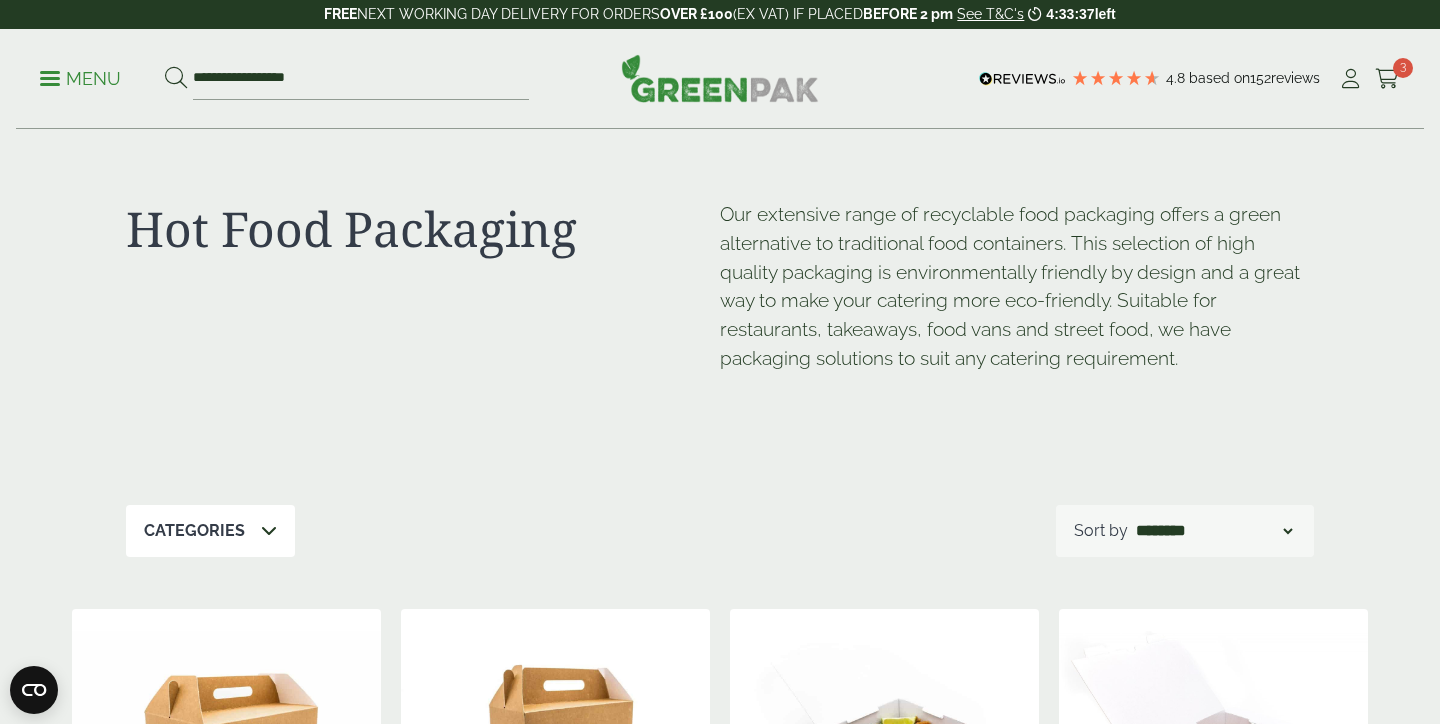 scroll, scrollTop: 0, scrollLeft: 0, axis: both 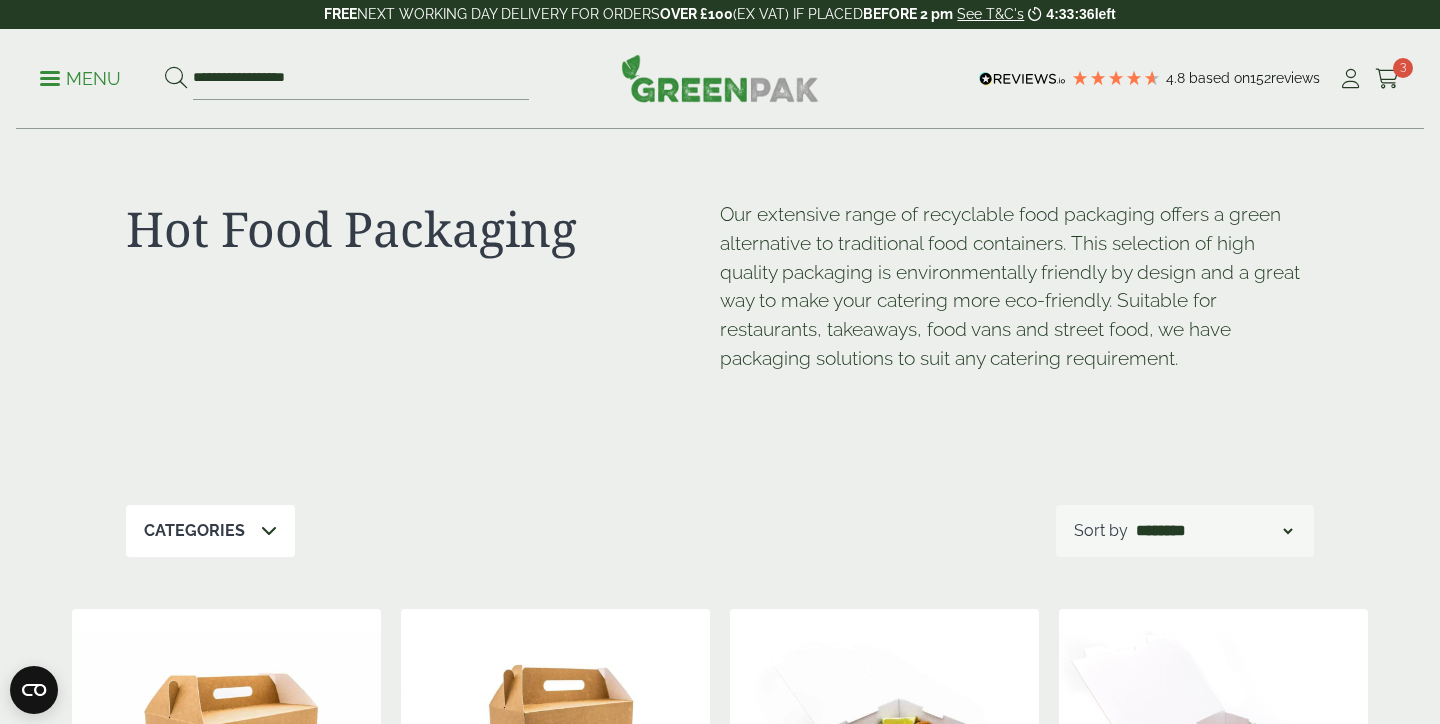 click at bounding box center [720, 78] 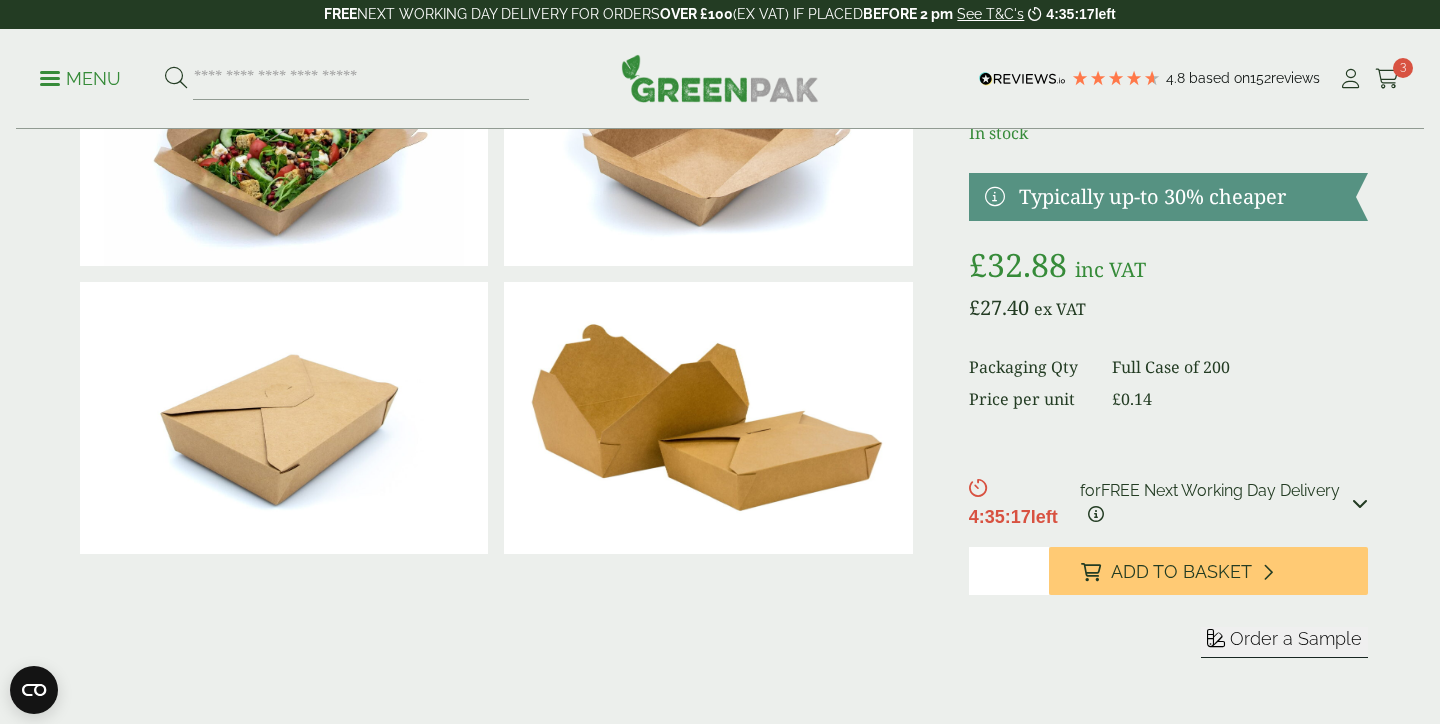 scroll, scrollTop: 0, scrollLeft: 0, axis: both 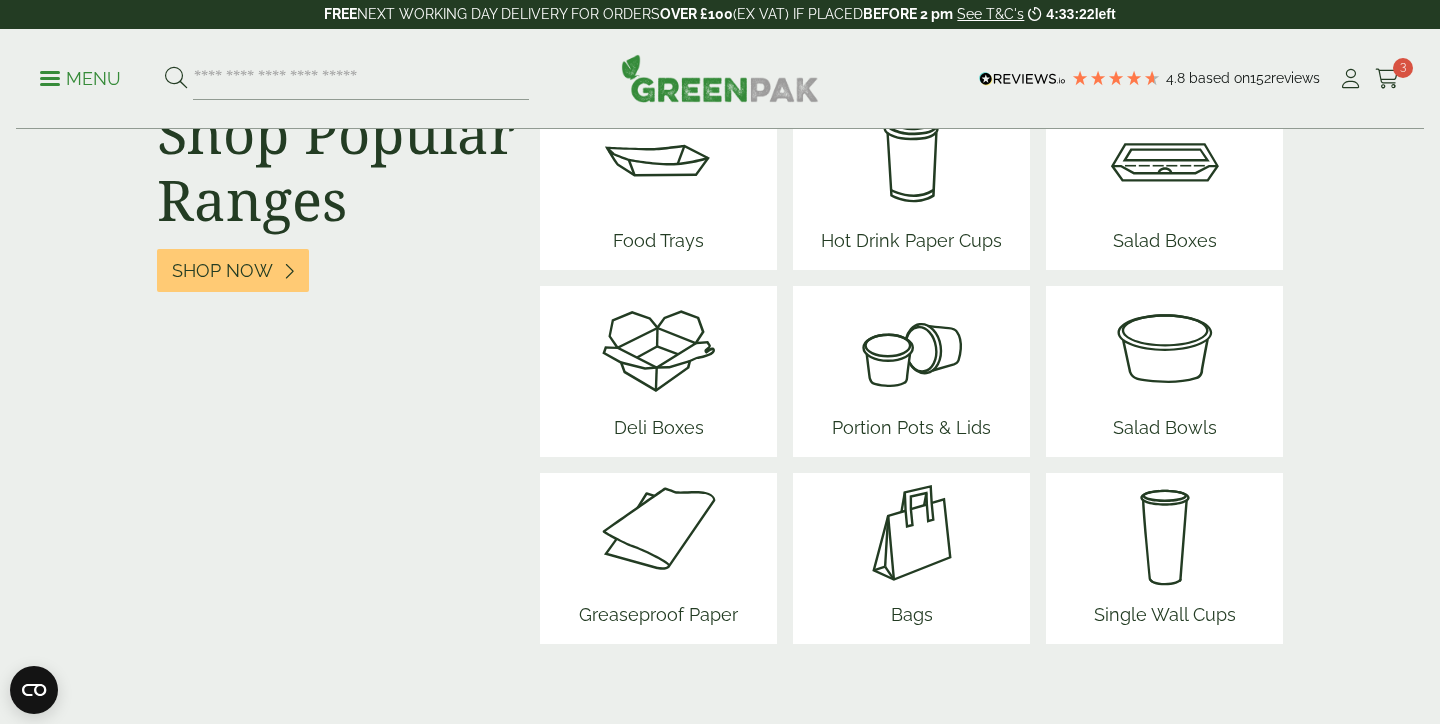 click at bounding box center (658, 533) 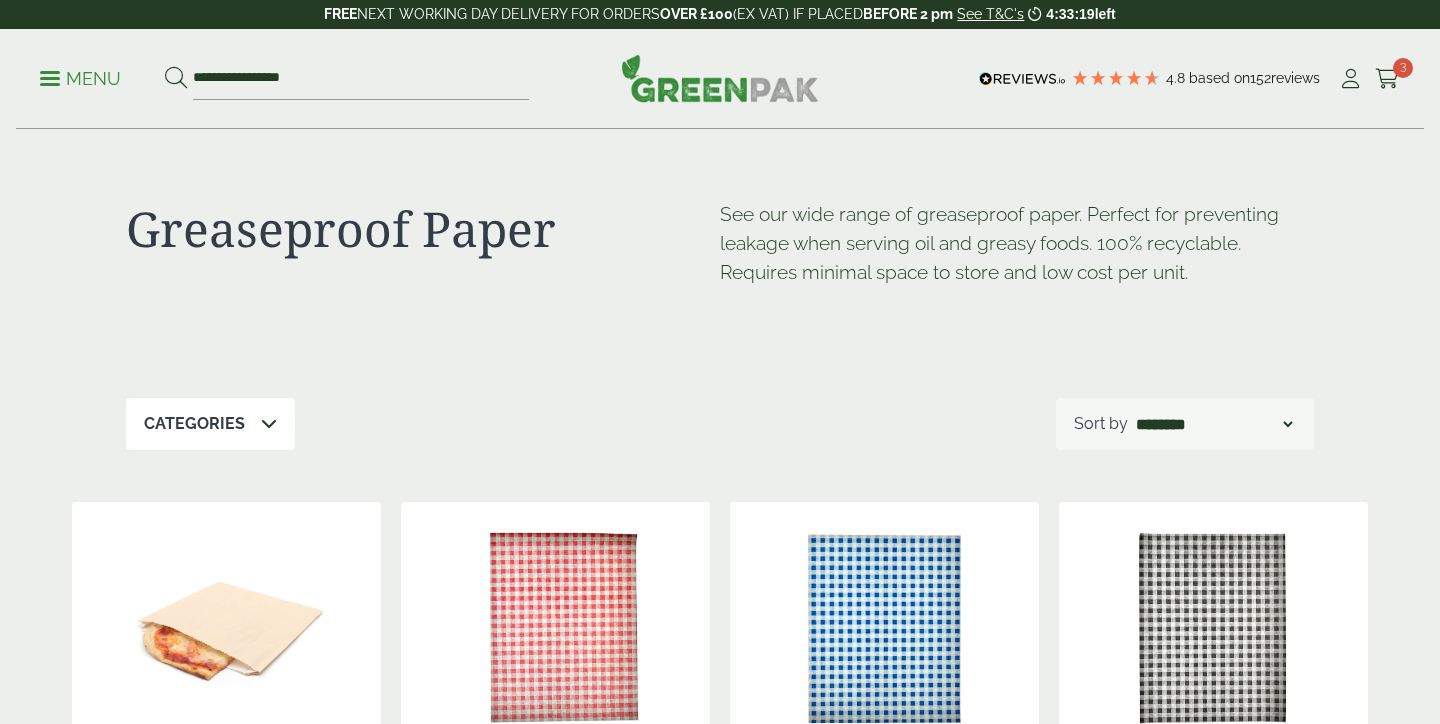 scroll, scrollTop: 277, scrollLeft: 0, axis: vertical 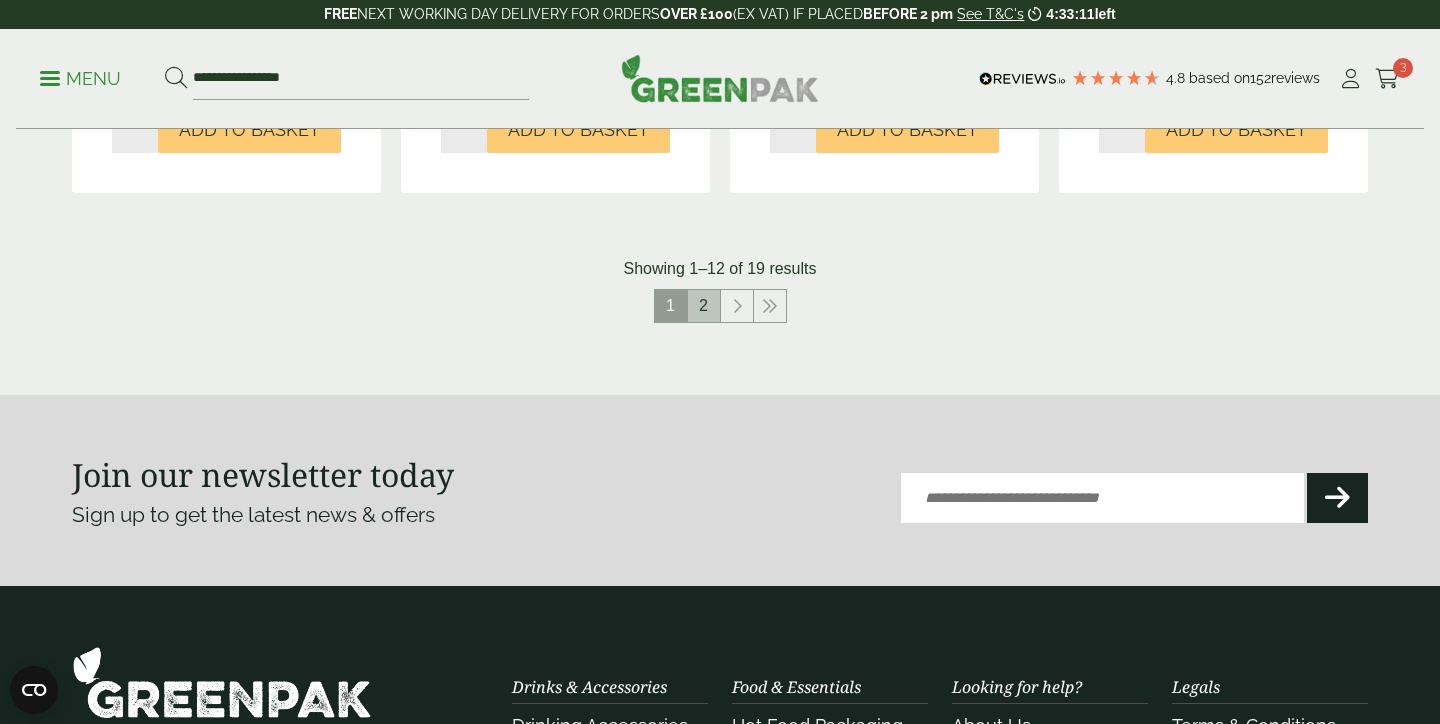 click on "2" at bounding box center (704, 306) 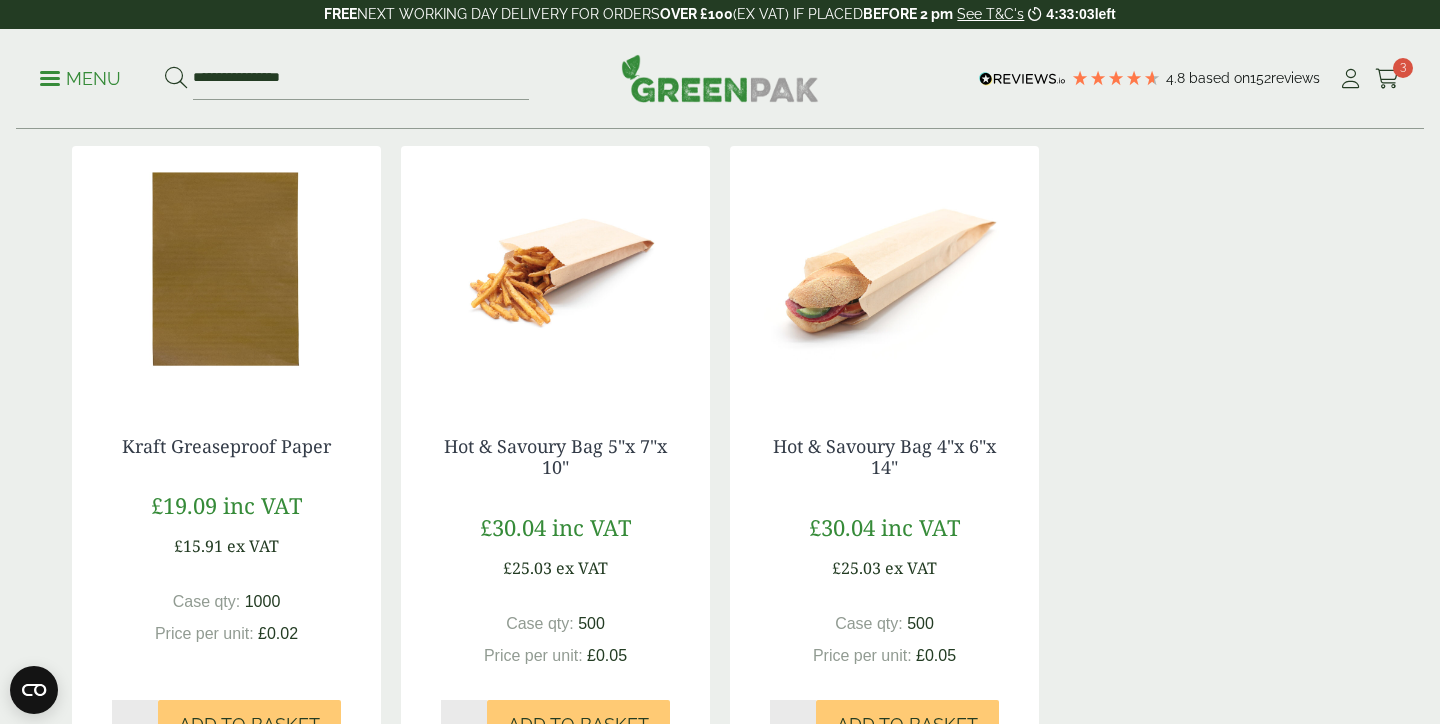 scroll, scrollTop: 1019, scrollLeft: 0, axis: vertical 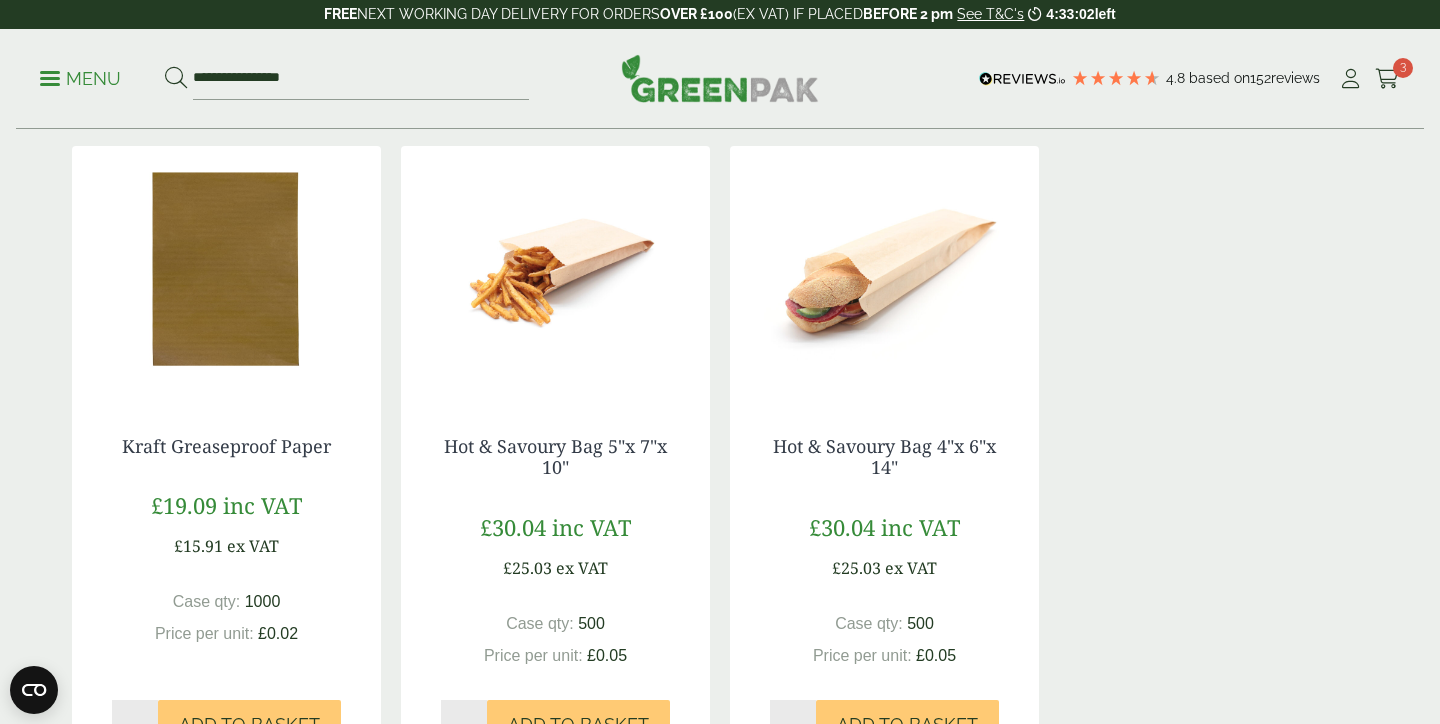 click at bounding box center (226, 271) 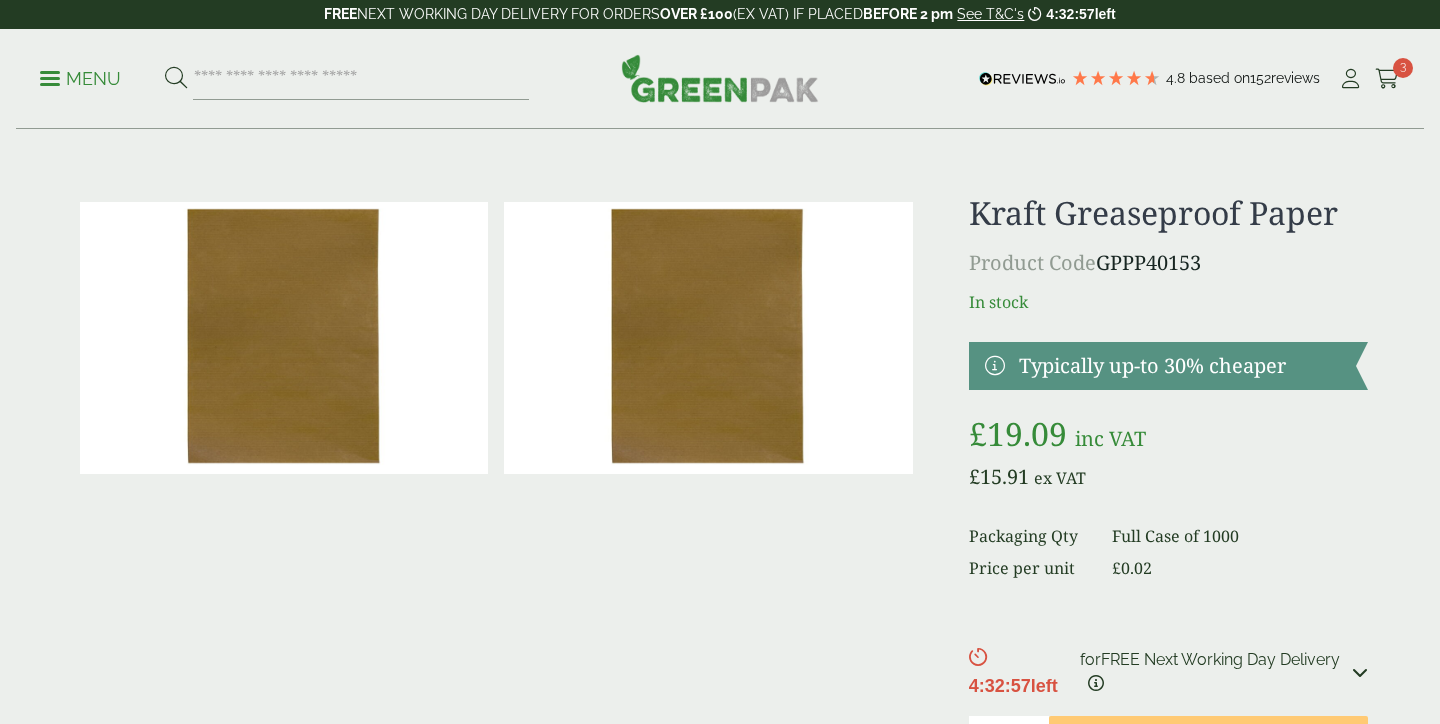 scroll, scrollTop: 0, scrollLeft: 0, axis: both 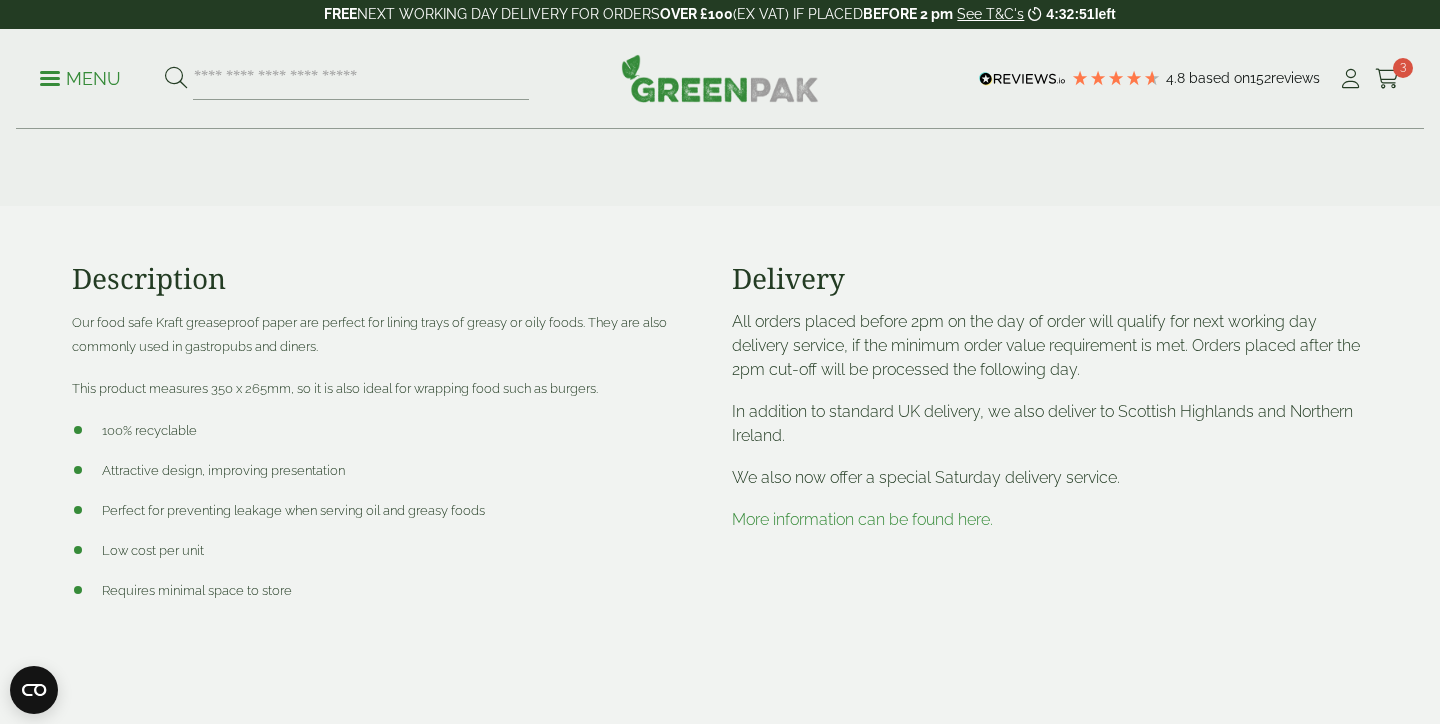 drag, startPoint x: 381, startPoint y: 345, endPoint x: 213, endPoint y: 365, distance: 169.1863 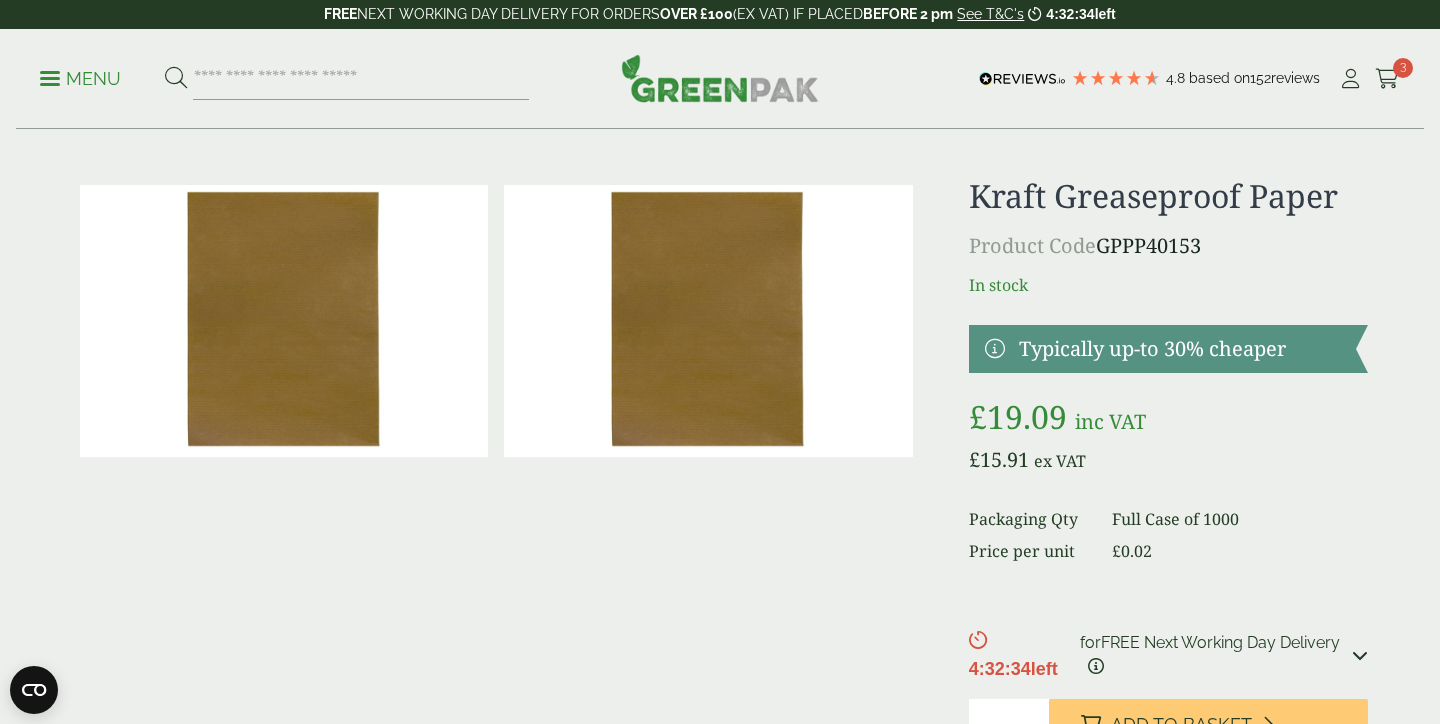 scroll, scrollTop: 5, scrollLeft: 0, axis: vertical 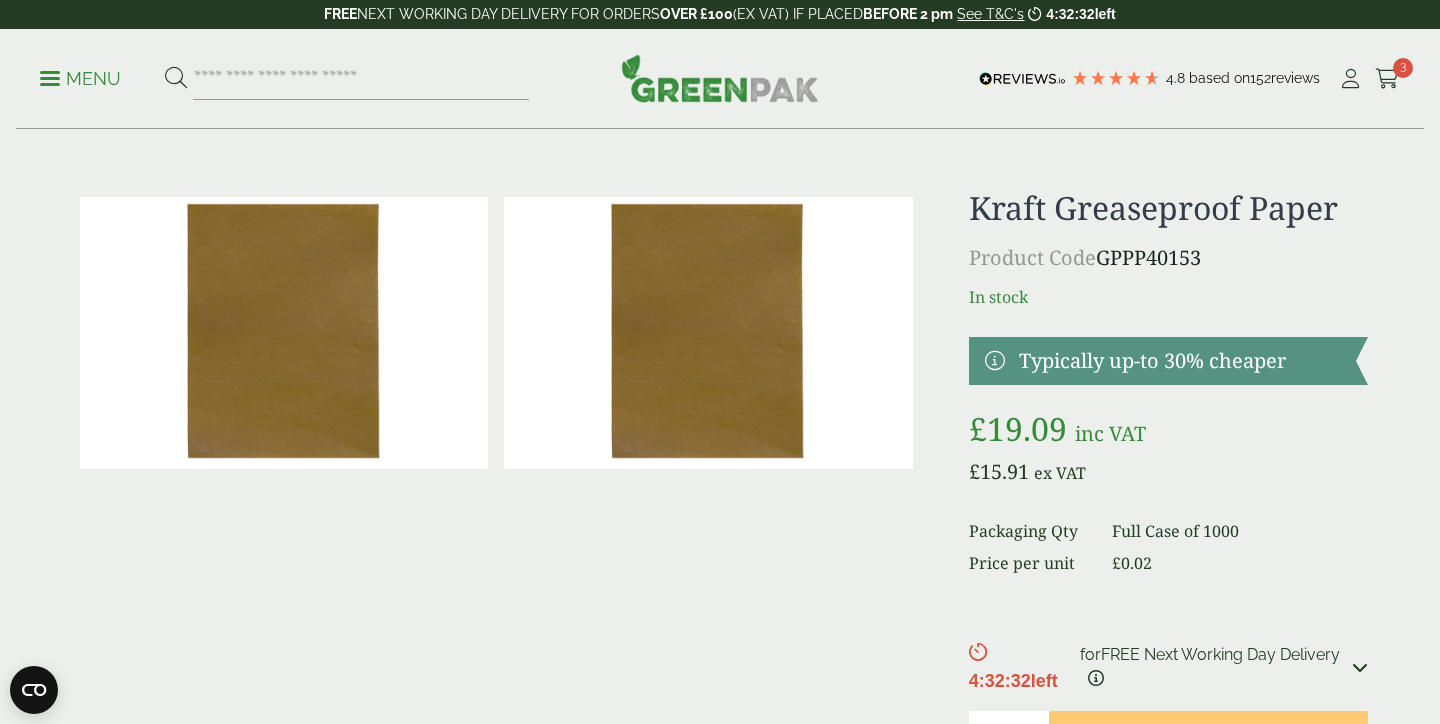 click on "Menu" at bounding box center [80, 79] 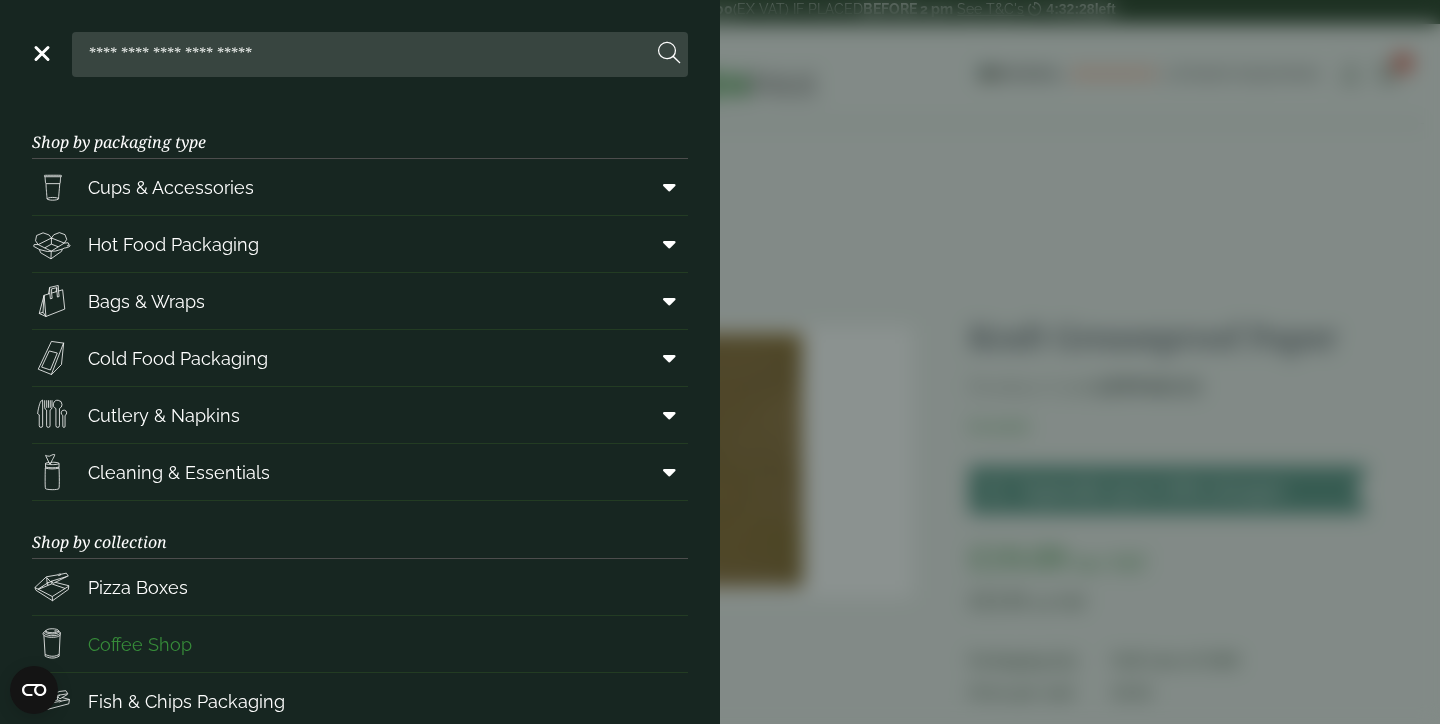 click on "Coffee Shop" at bounding box center [140, 644] 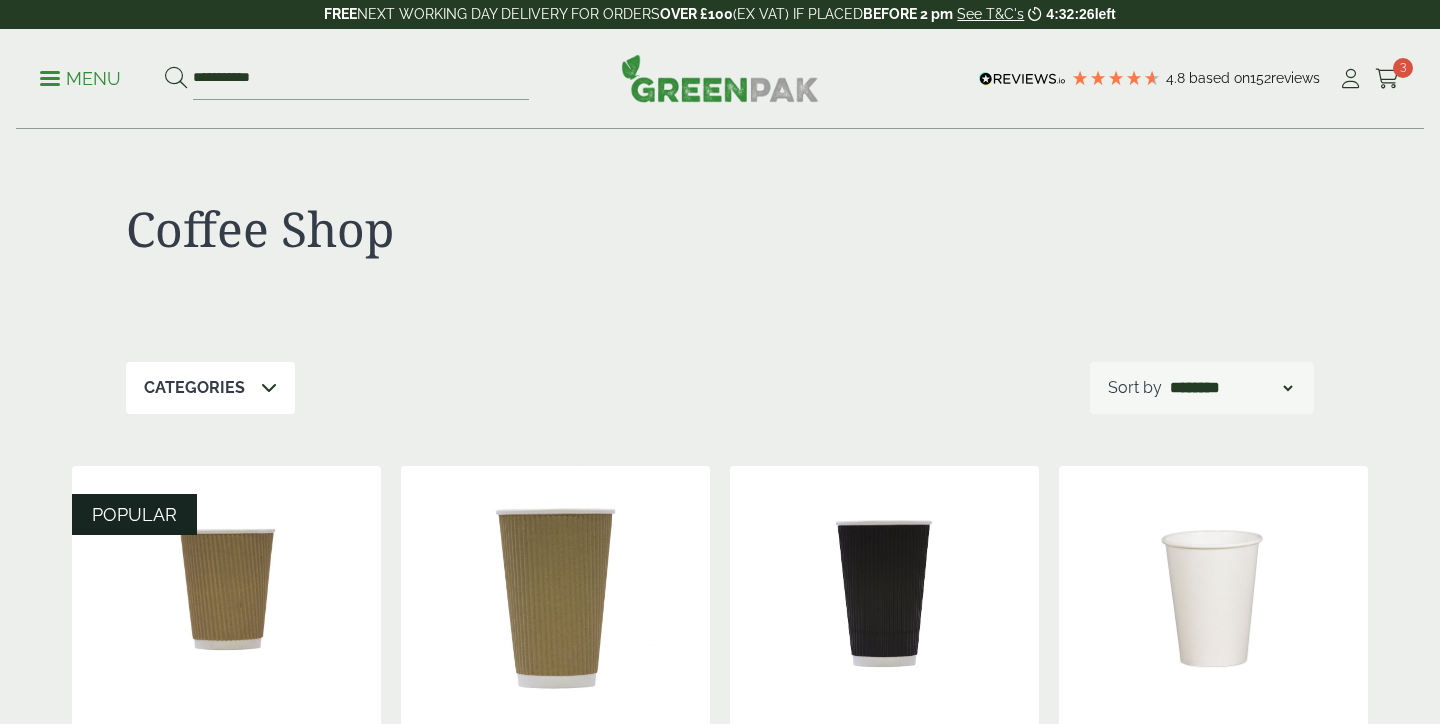 scroll, scrollTop: 0, scrollLeft: 0, axis: both 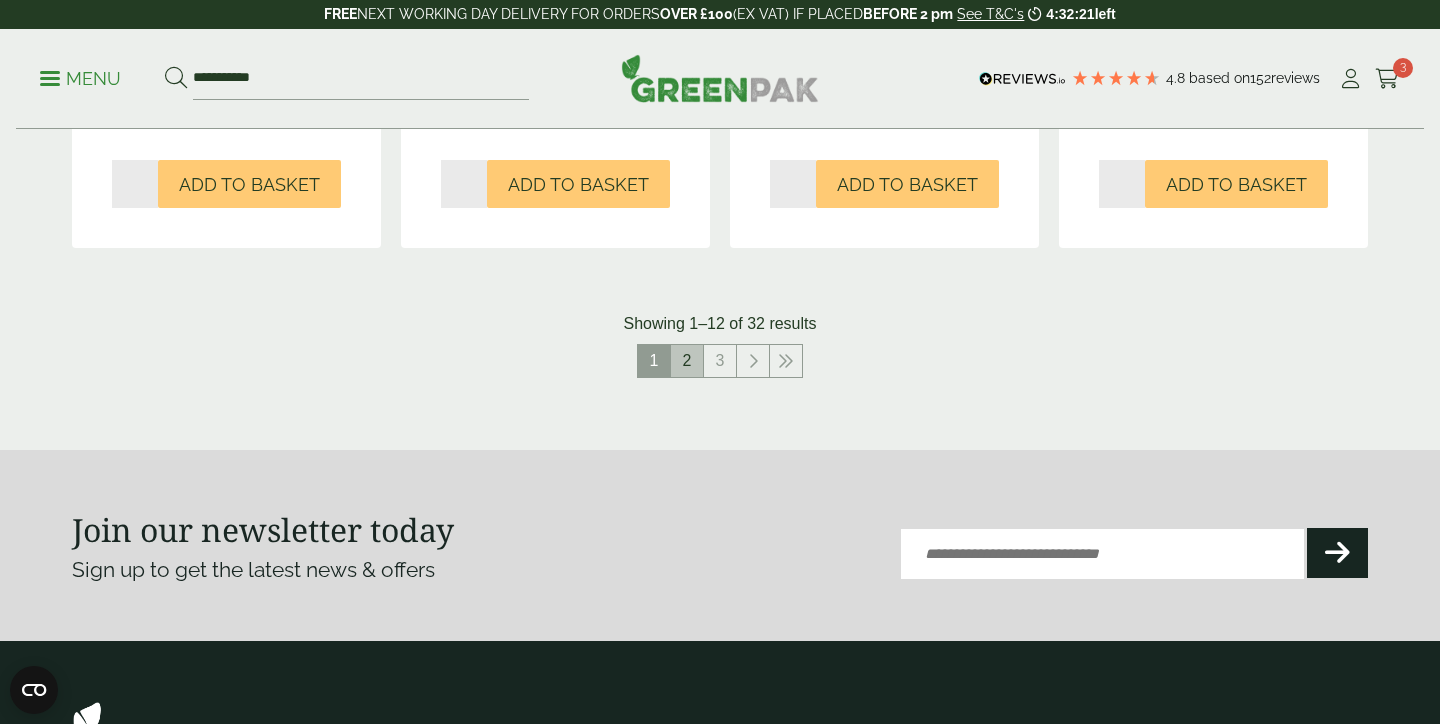 click on "2" at bounding box center (687, 361) 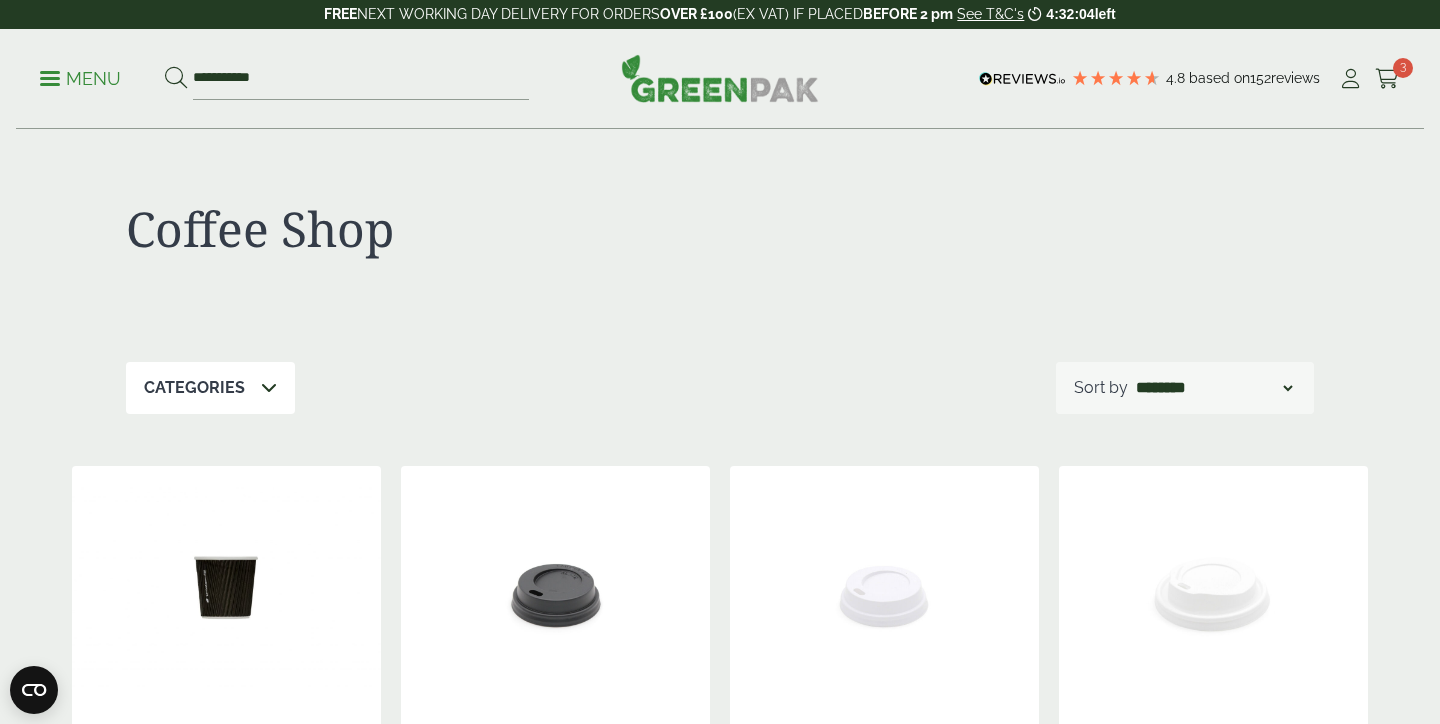 scroll, scrollTop: 0, scrollLeft: 0, axis: both 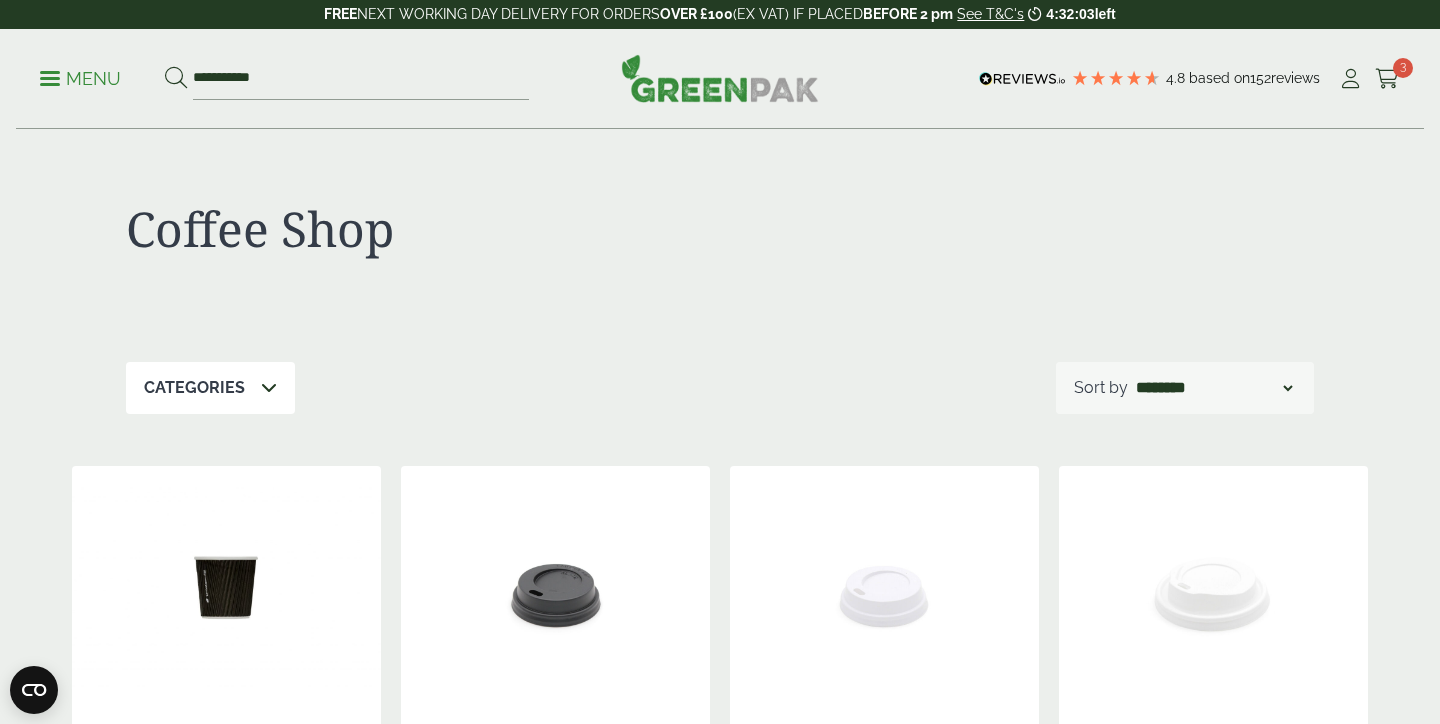 click on "Menu" at bounding box center [80, 79] 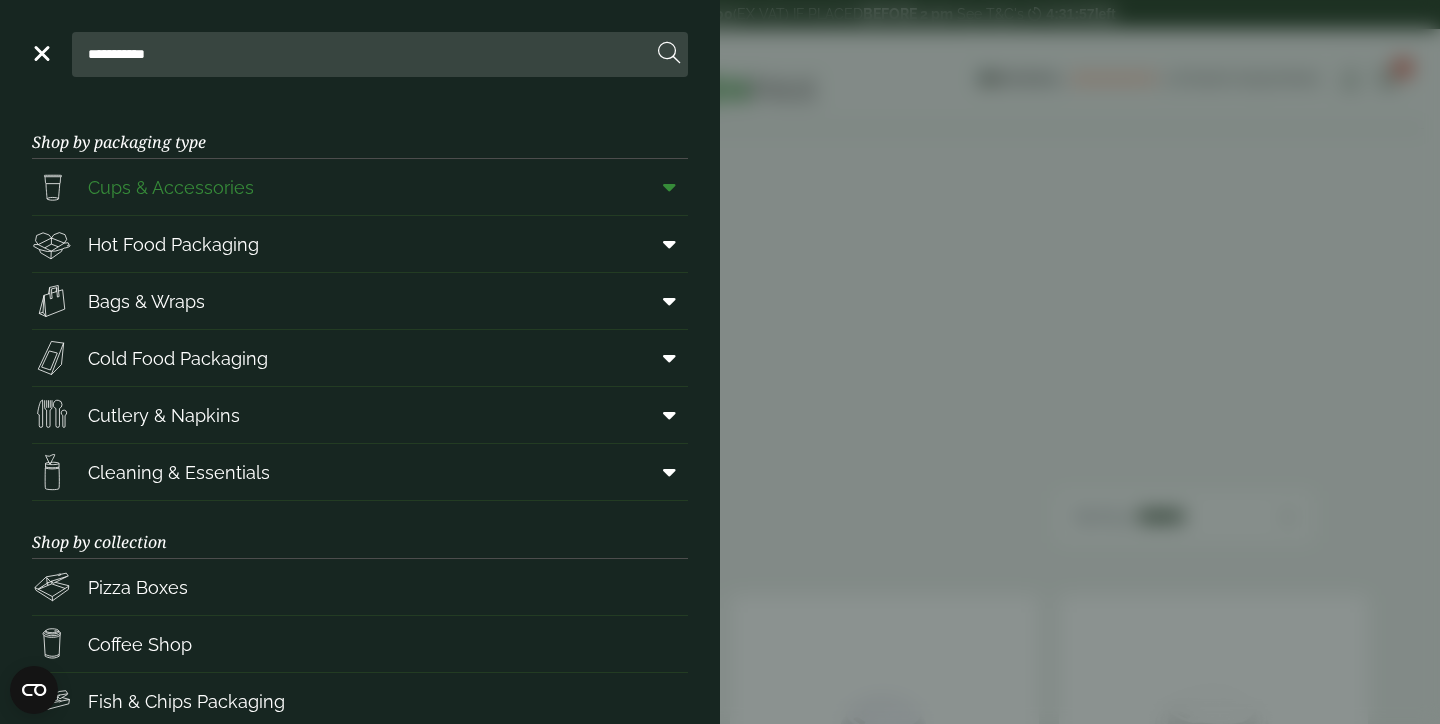 click on "Cups & Accessories" at bounding box center (171, 187) 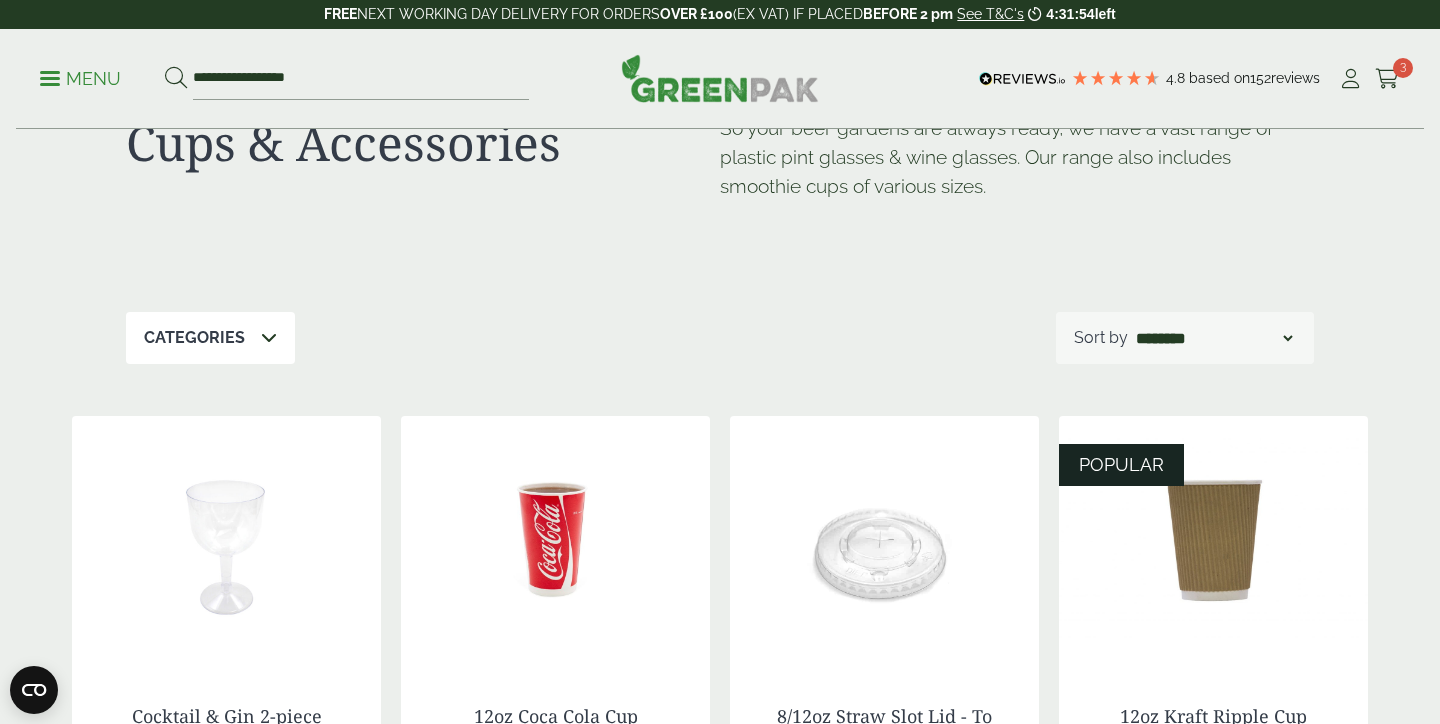 scroll, scrollTop: 0, scrollLeft: 0, axis: both 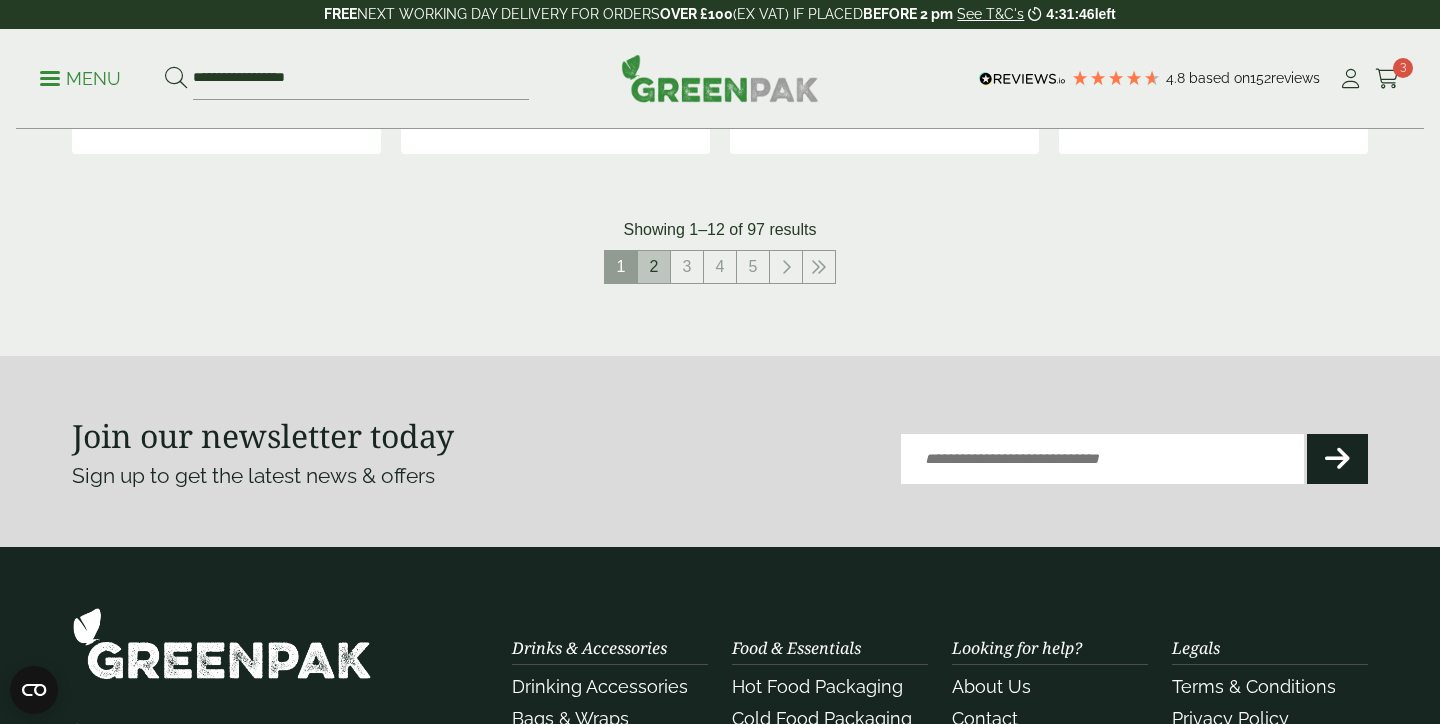 click on "2" at bounding box center (654, 267) 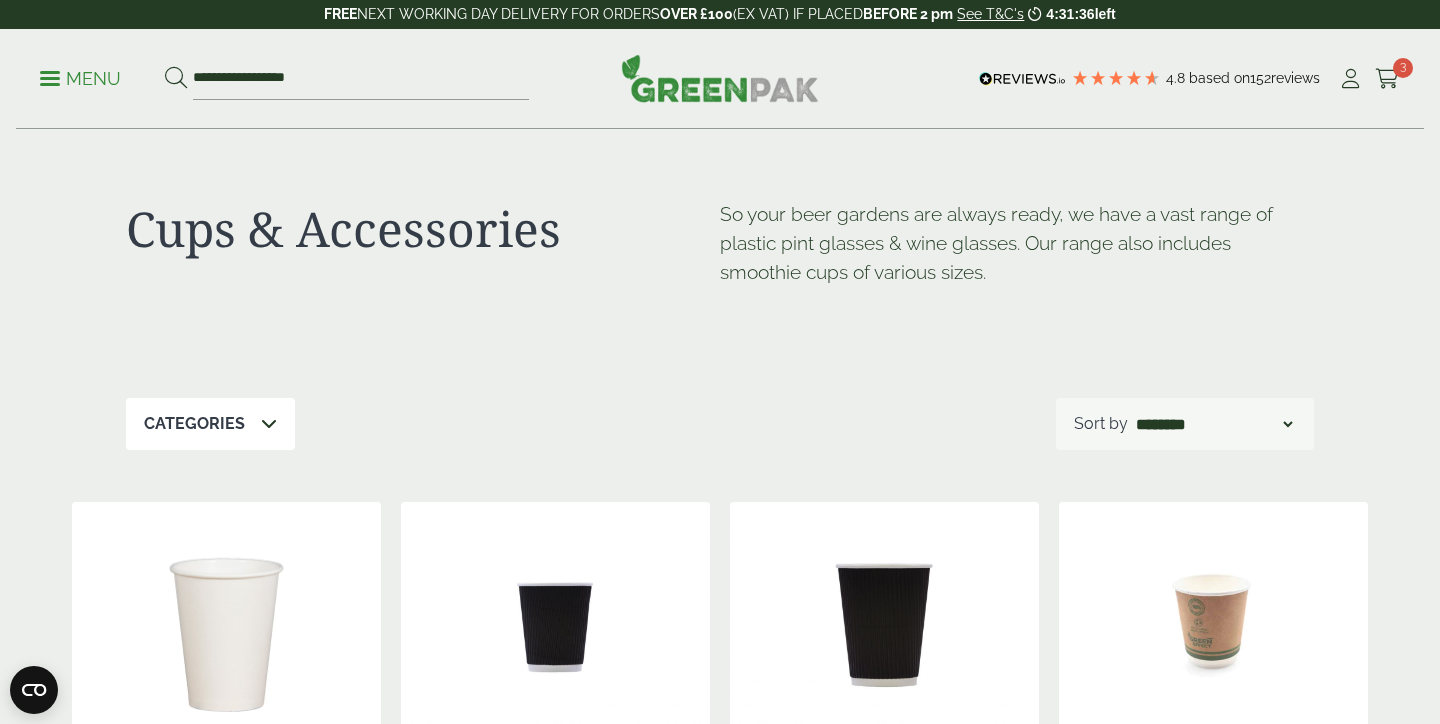scroll, scrollTop: 0, scrollLeft: 0, axis: both 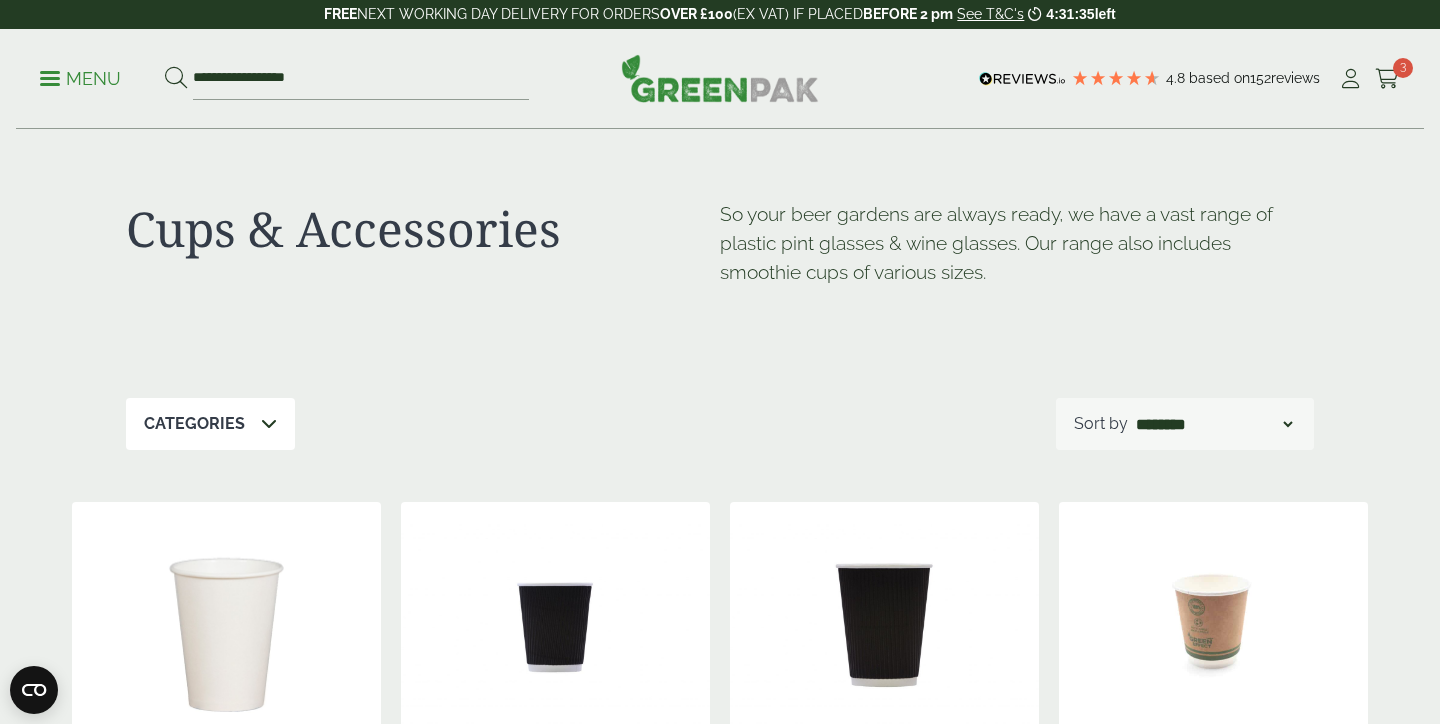 click on "Menu" at bounding box center [80, 79] 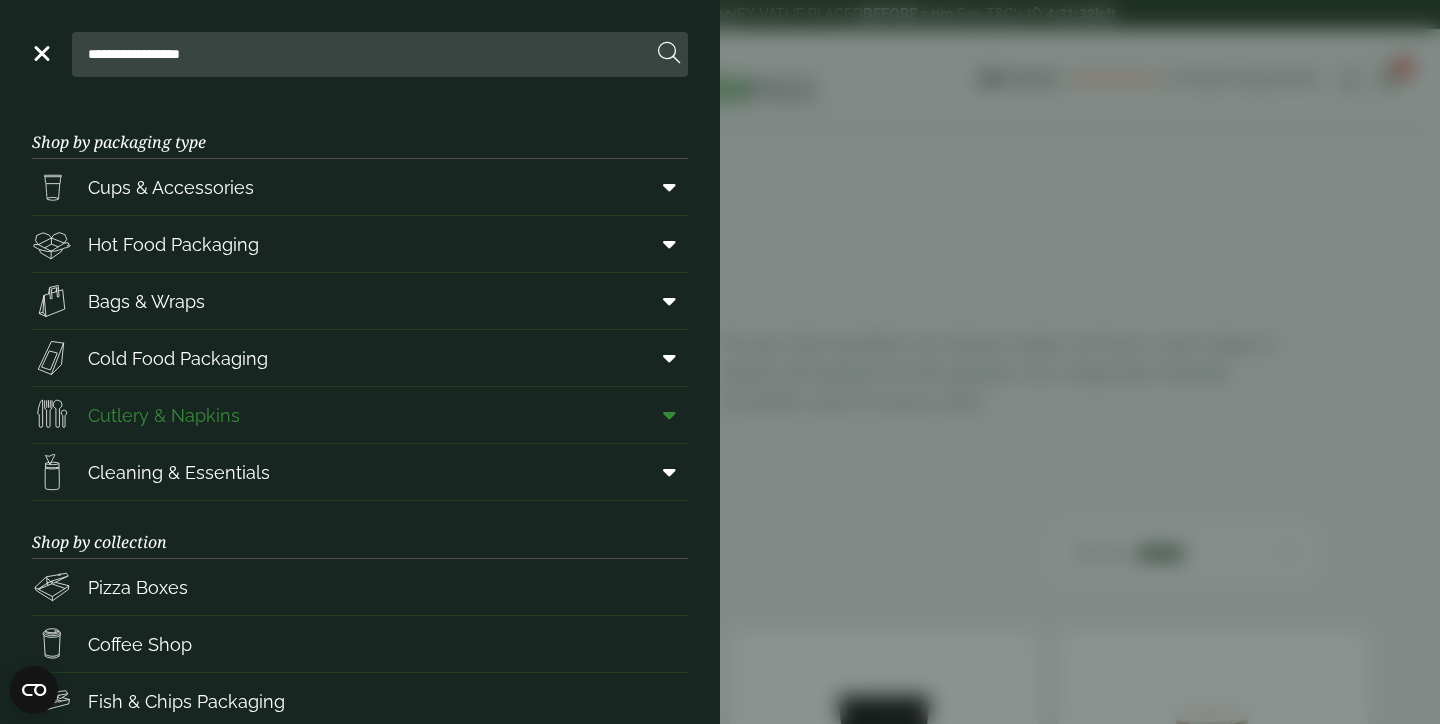 click on "Cutlery & Napkins" at bounding box center (164, 415) 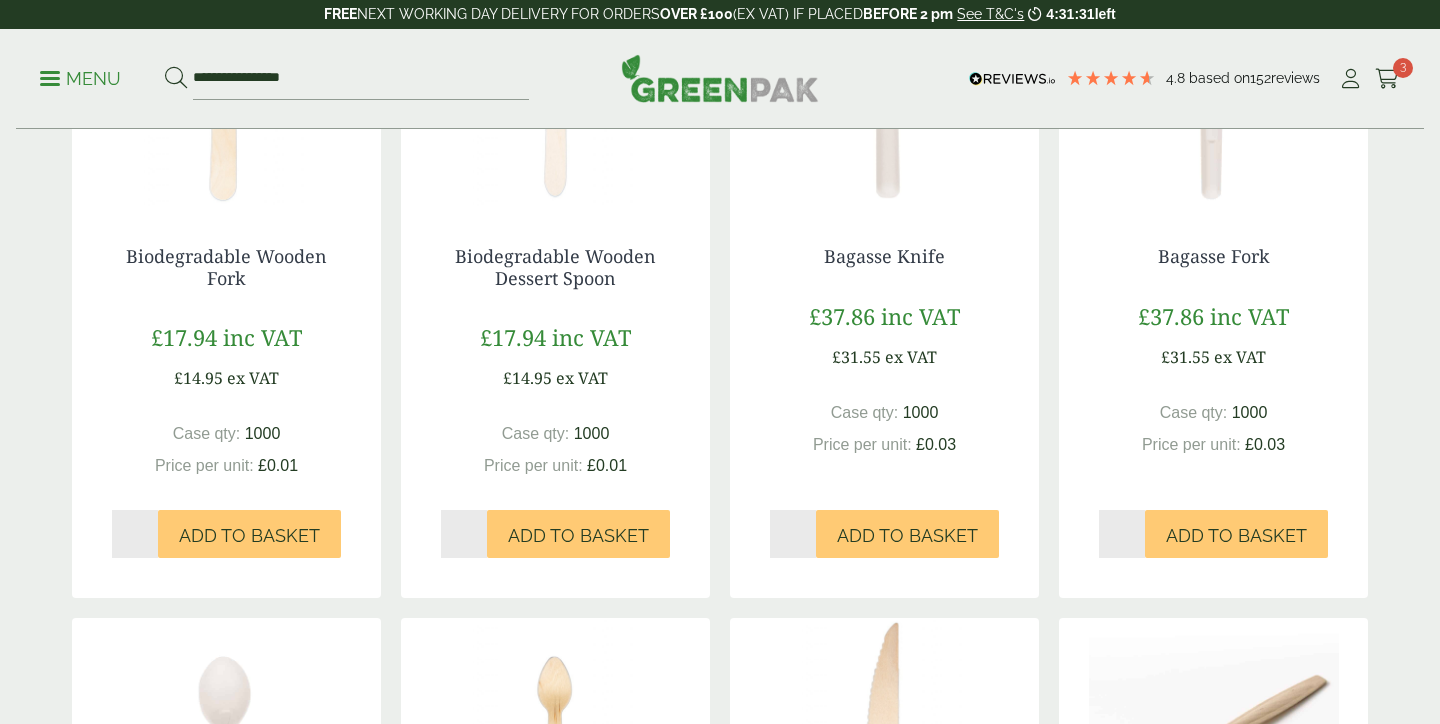 scroll, scrollTop: 0, scrollLeft: 0, axis: both 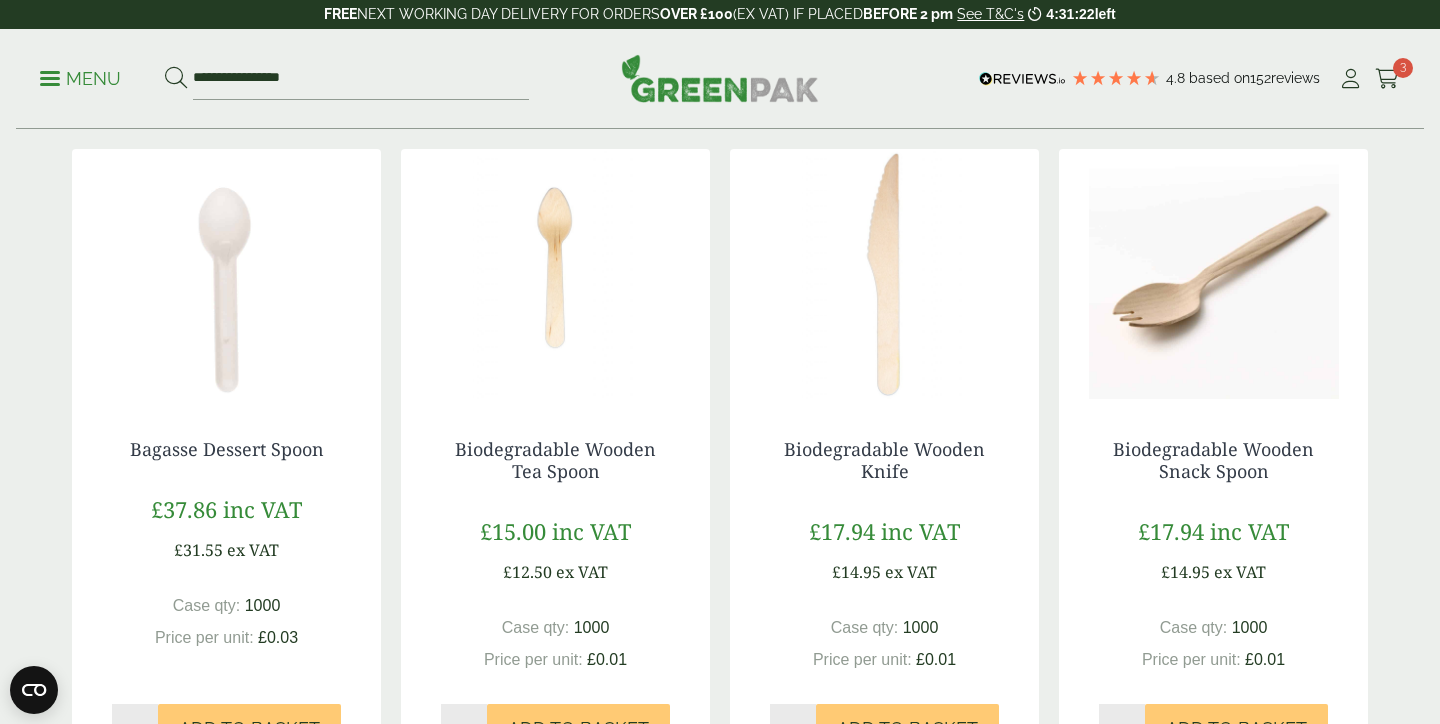 click on "Menu" at bounding box center (80, 79) 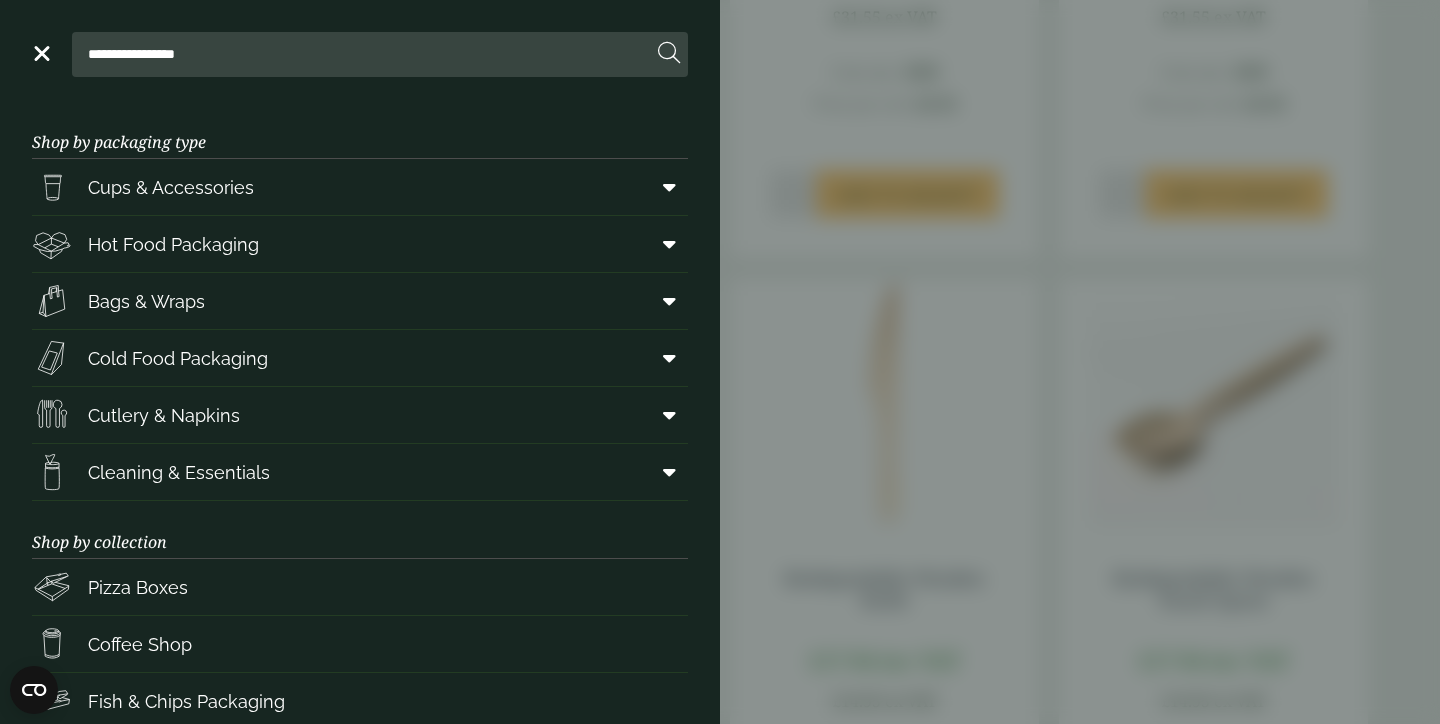 click on "**********" at bounding box center [720, 362] 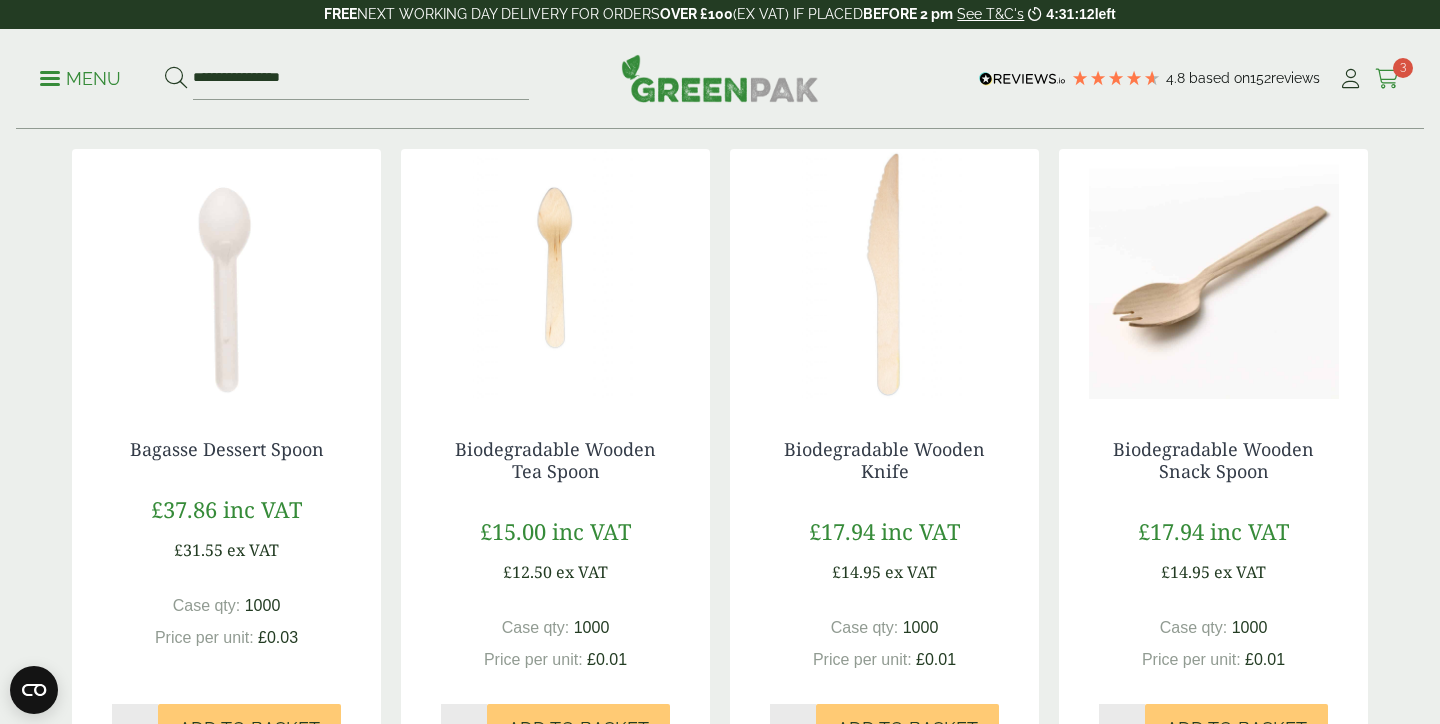 click on "3" at bounding box center [1403, 68] 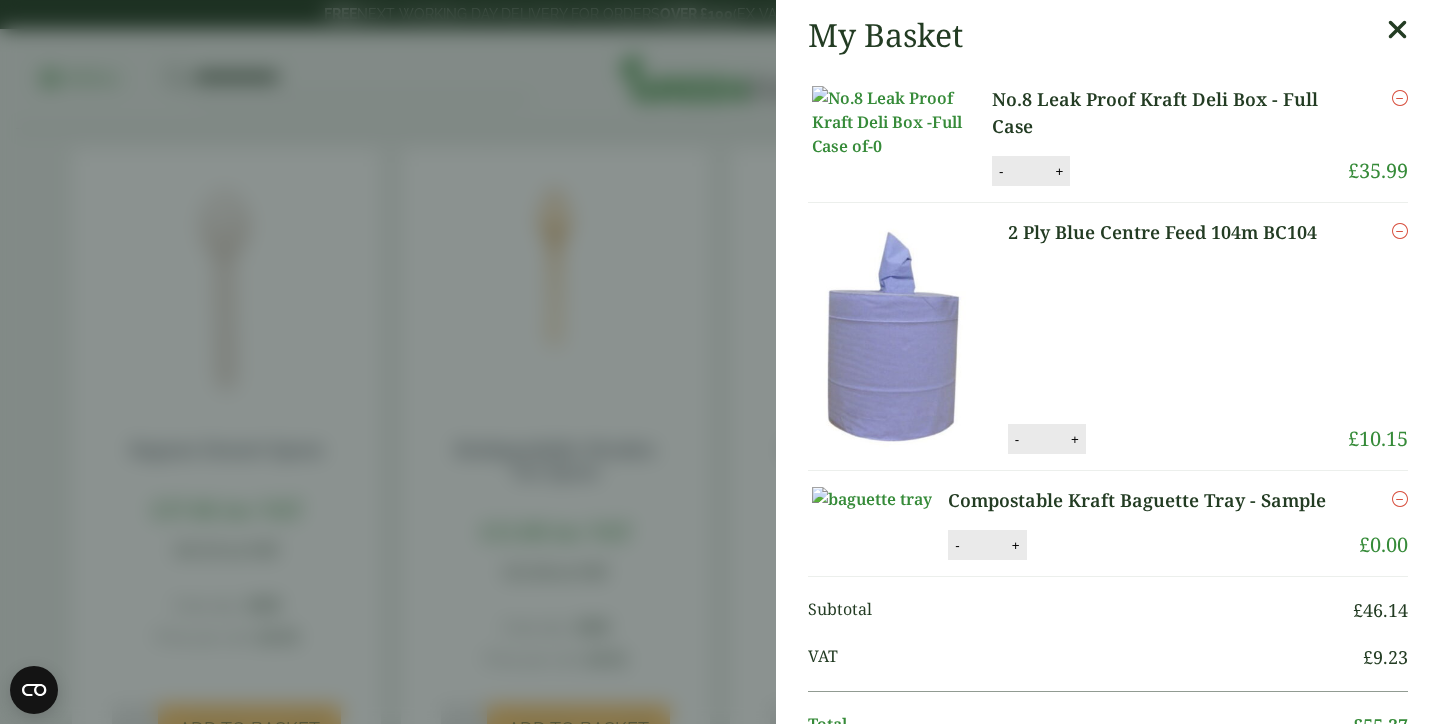 scroll, scrollTop: 0, scrollLeft: 0, axis: both 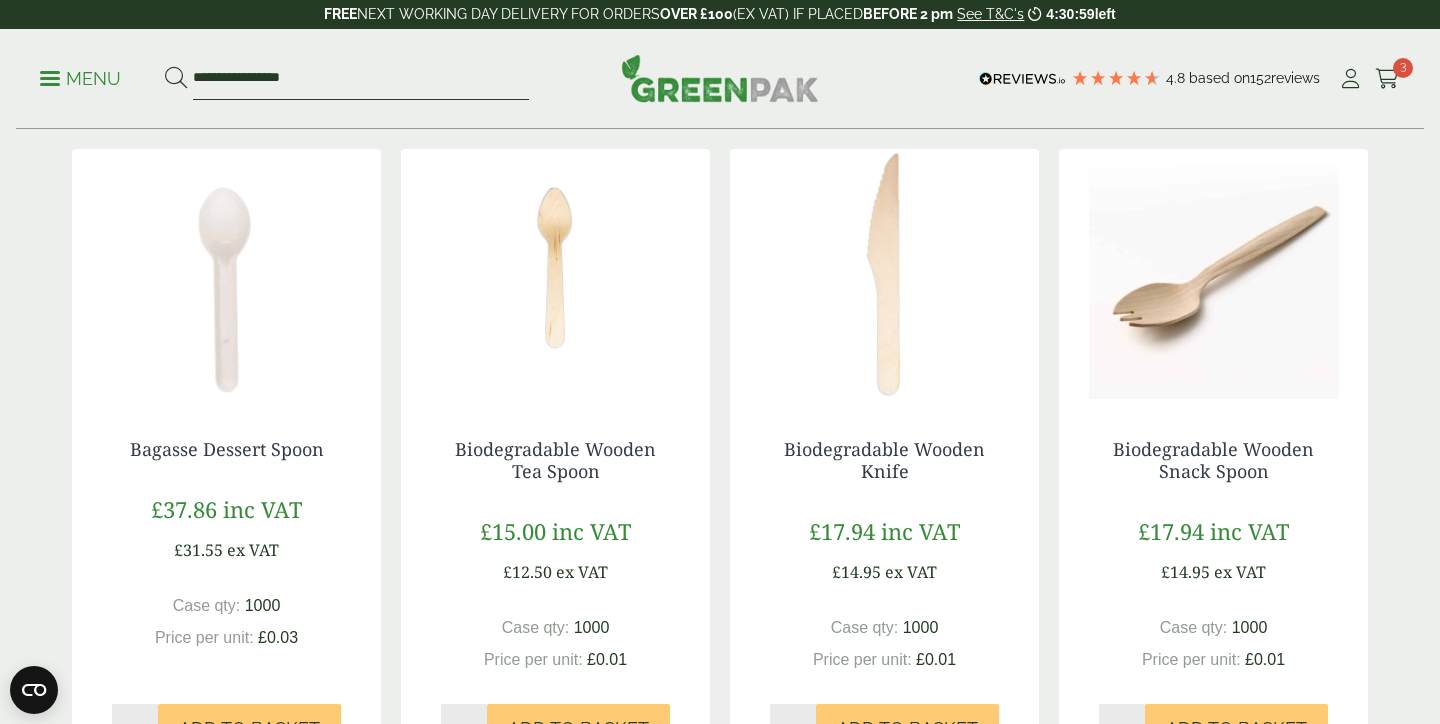 click on "**********" at bounding box center (361, 79) 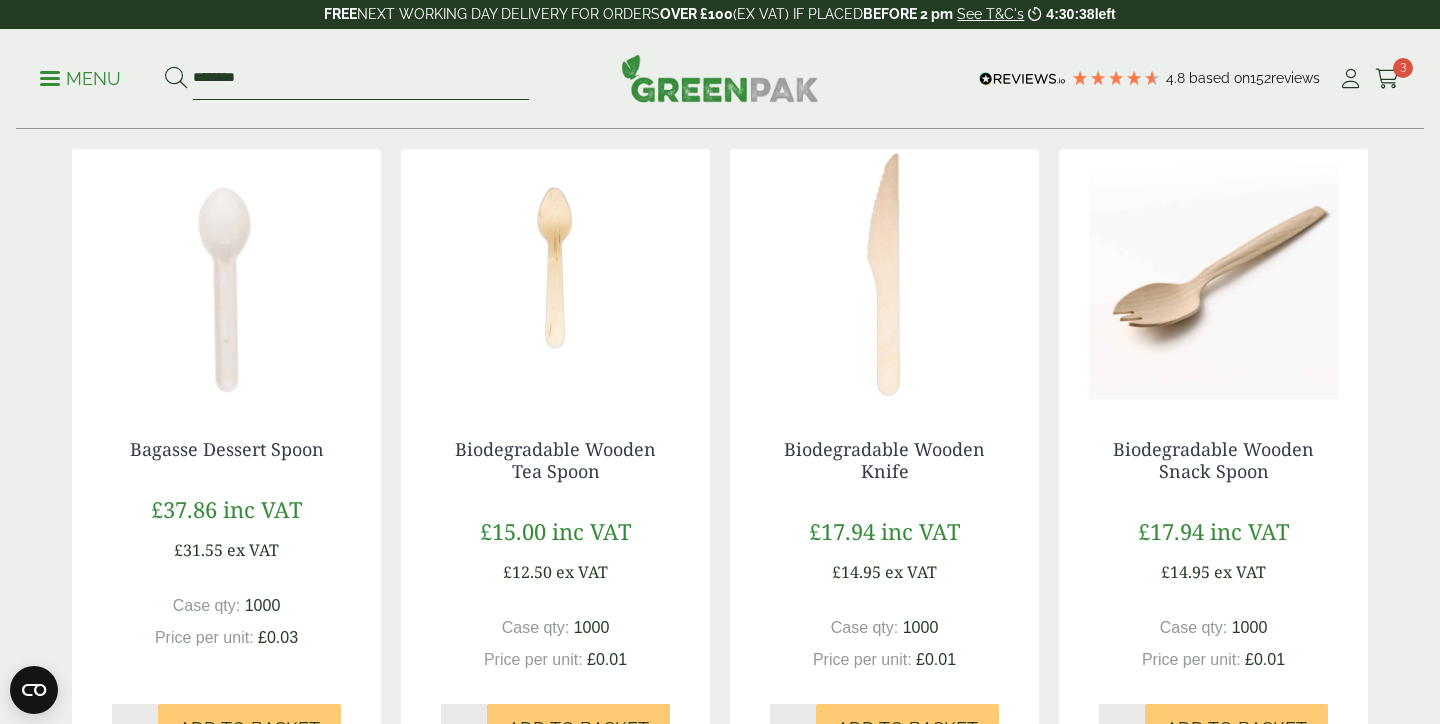 type on "********" 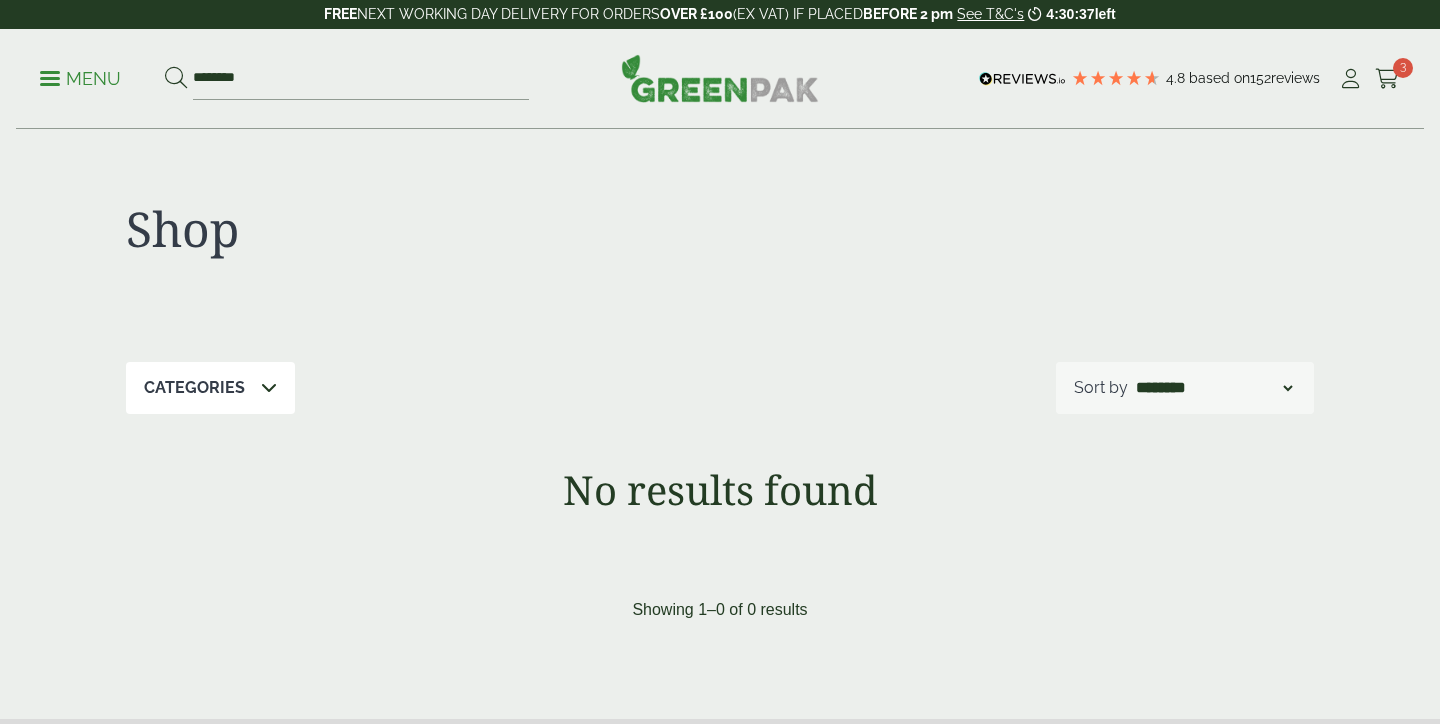 scroll, scrollTop: 0, scrollLeft: 0, axis: both 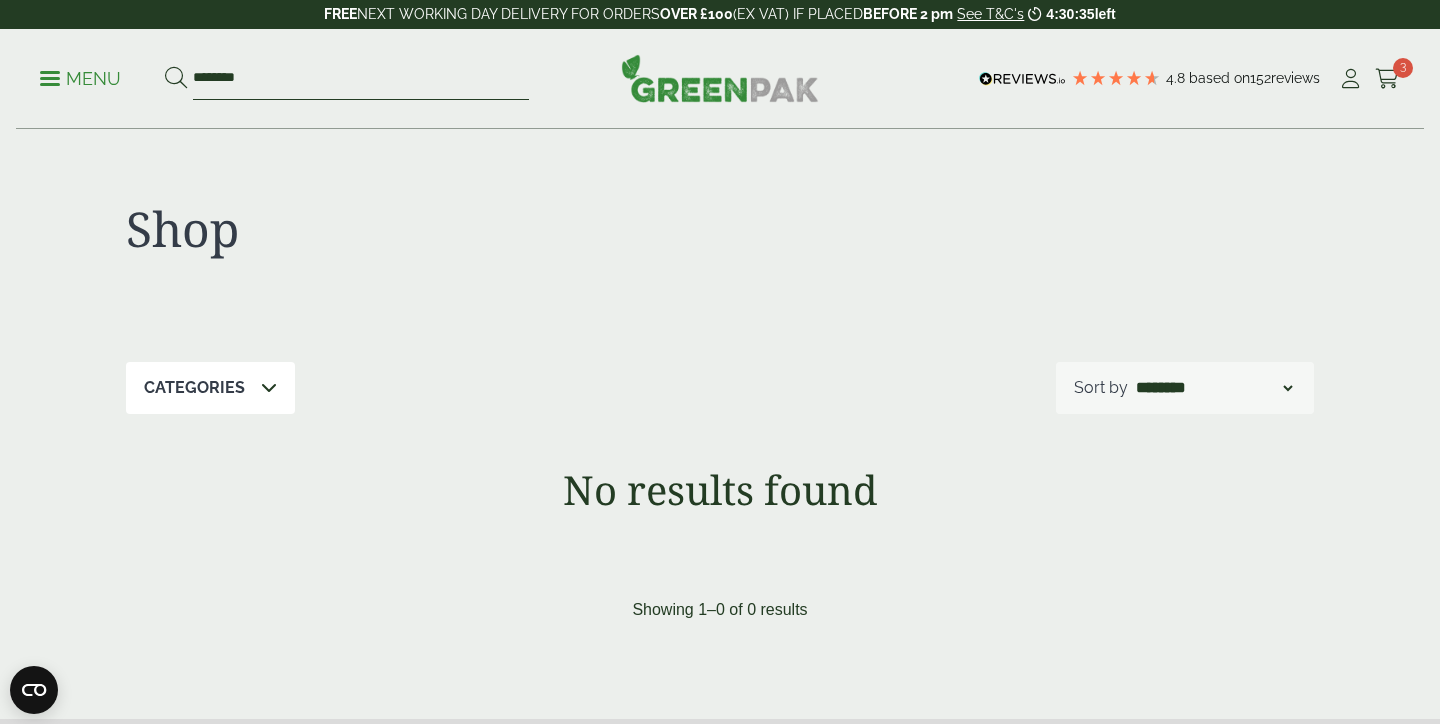 click on "********" at bounding box center [361, 79] 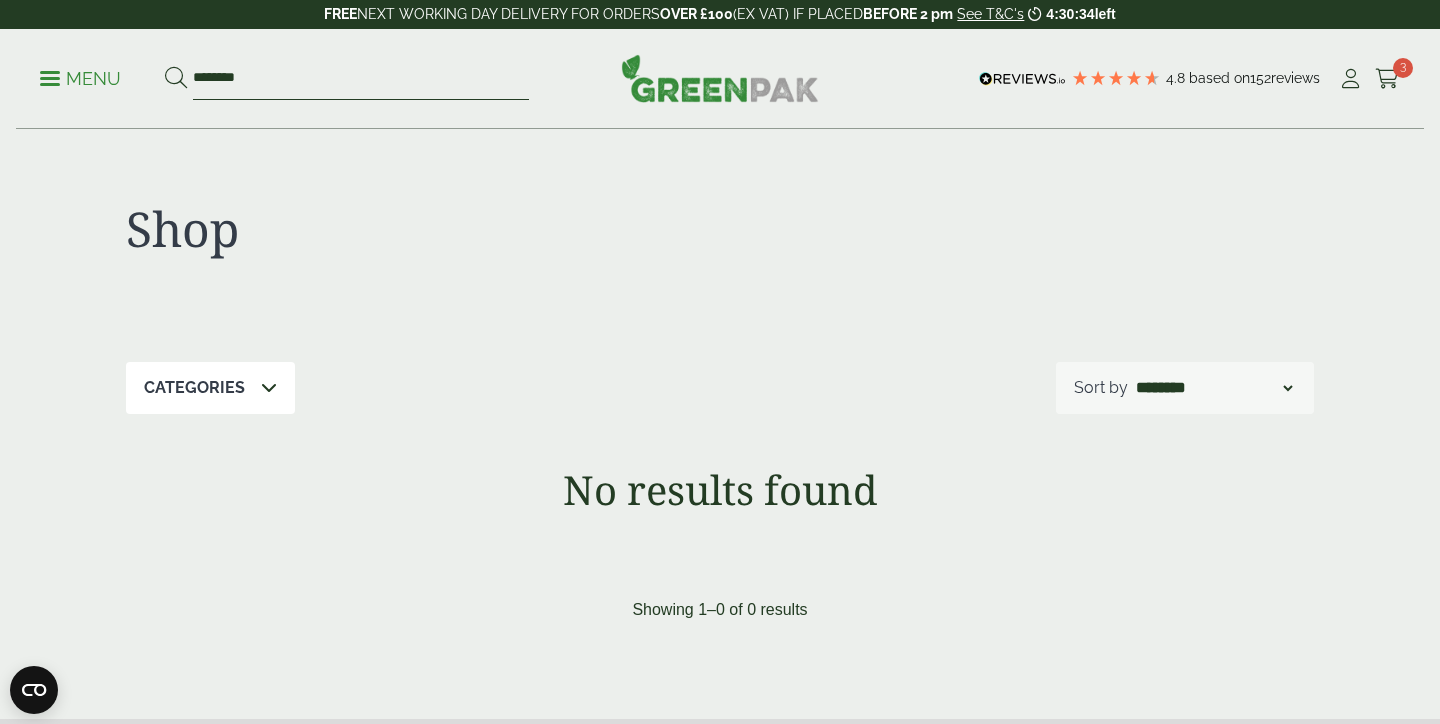 click on "********" at bounding box center (361, 79) 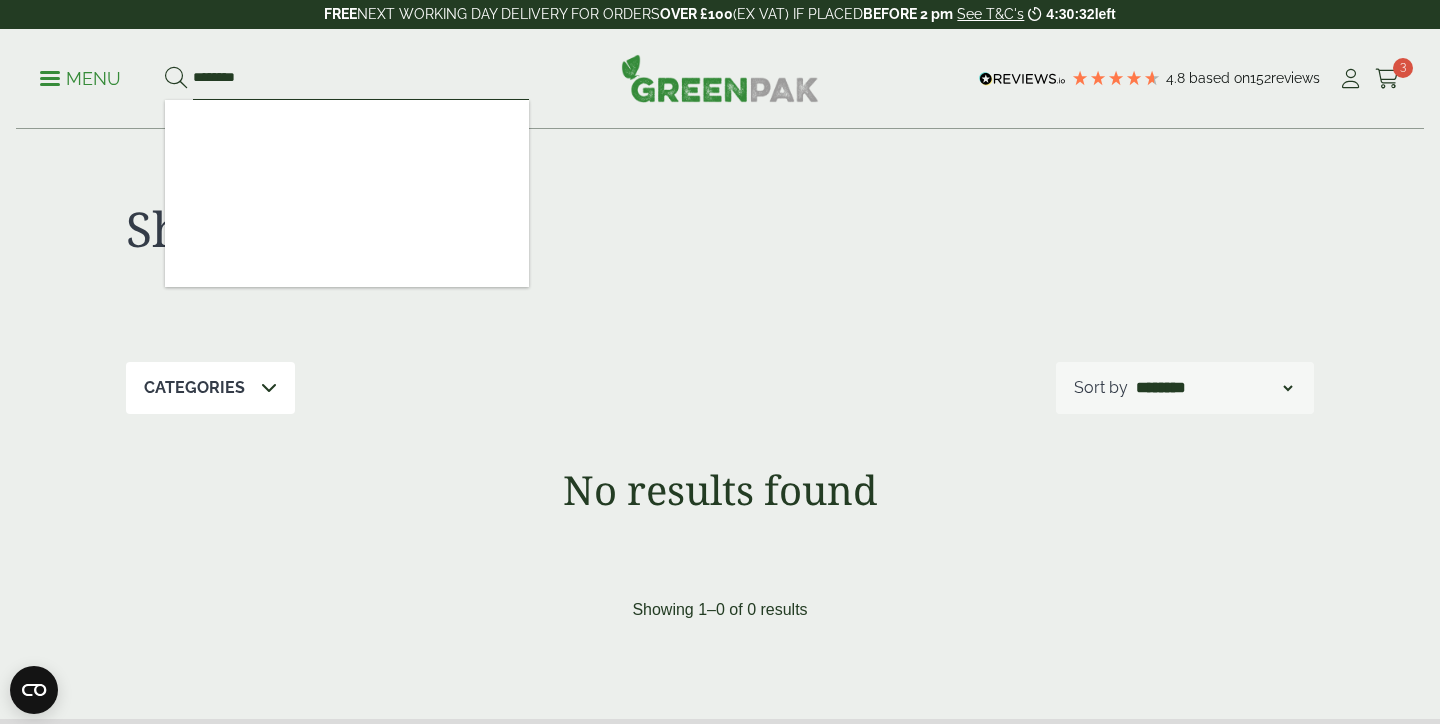 click on "********" at bounding box center [361, 79] 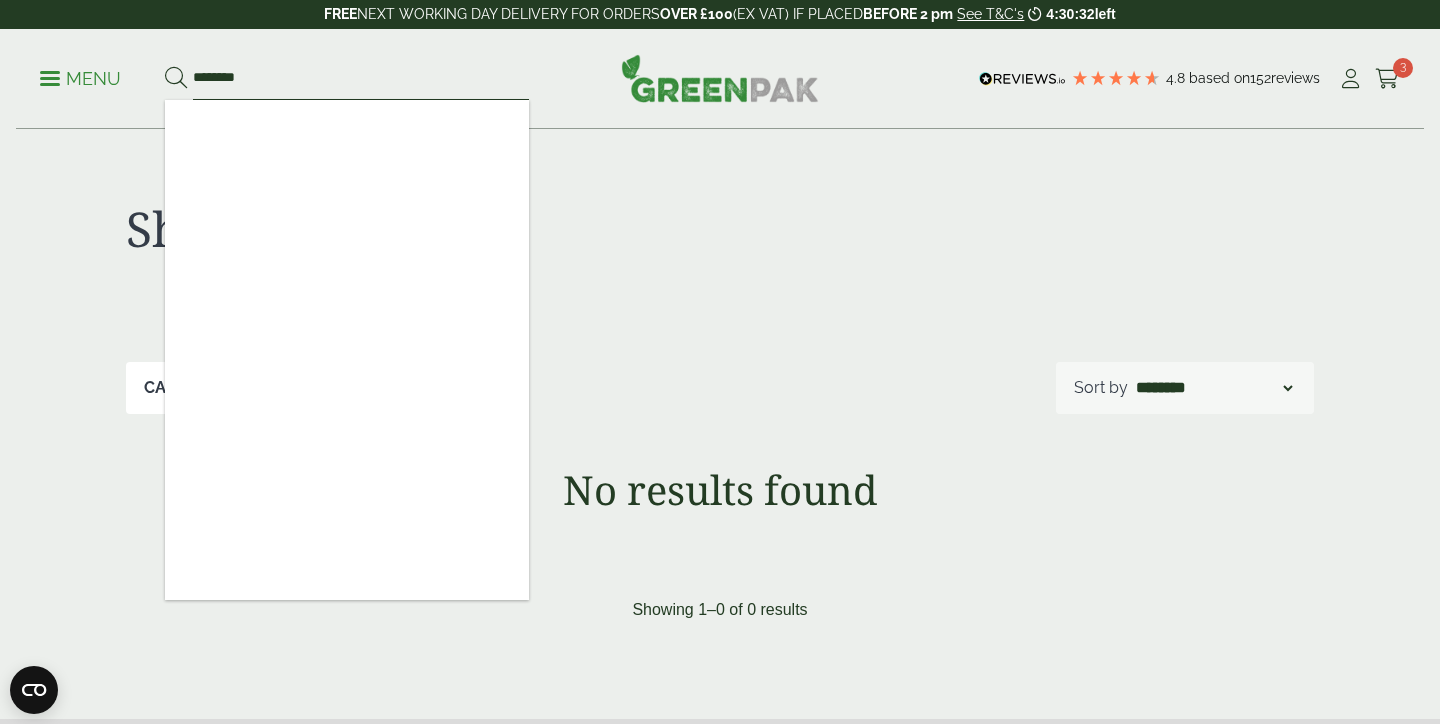 click on "********" at bounding box center (361, 79) 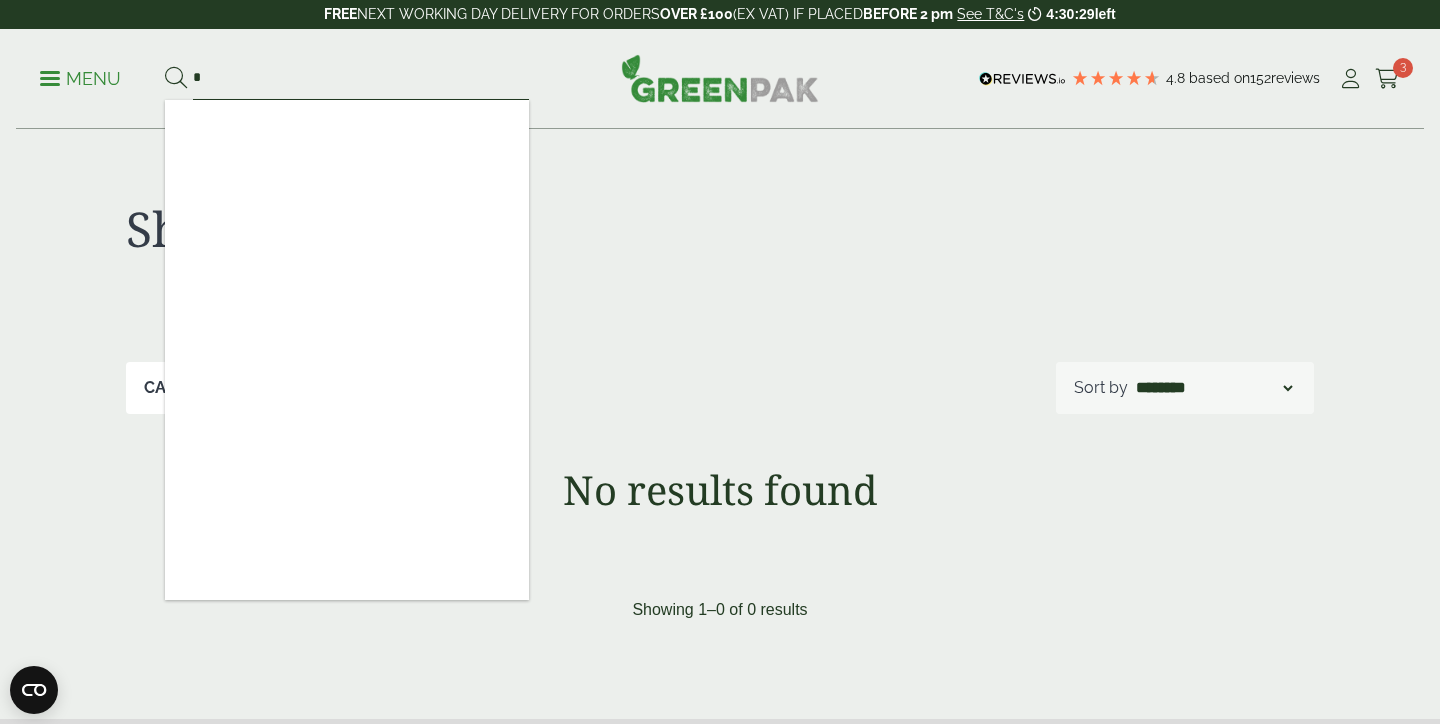 click on "*" at bounding box center (361, 79) 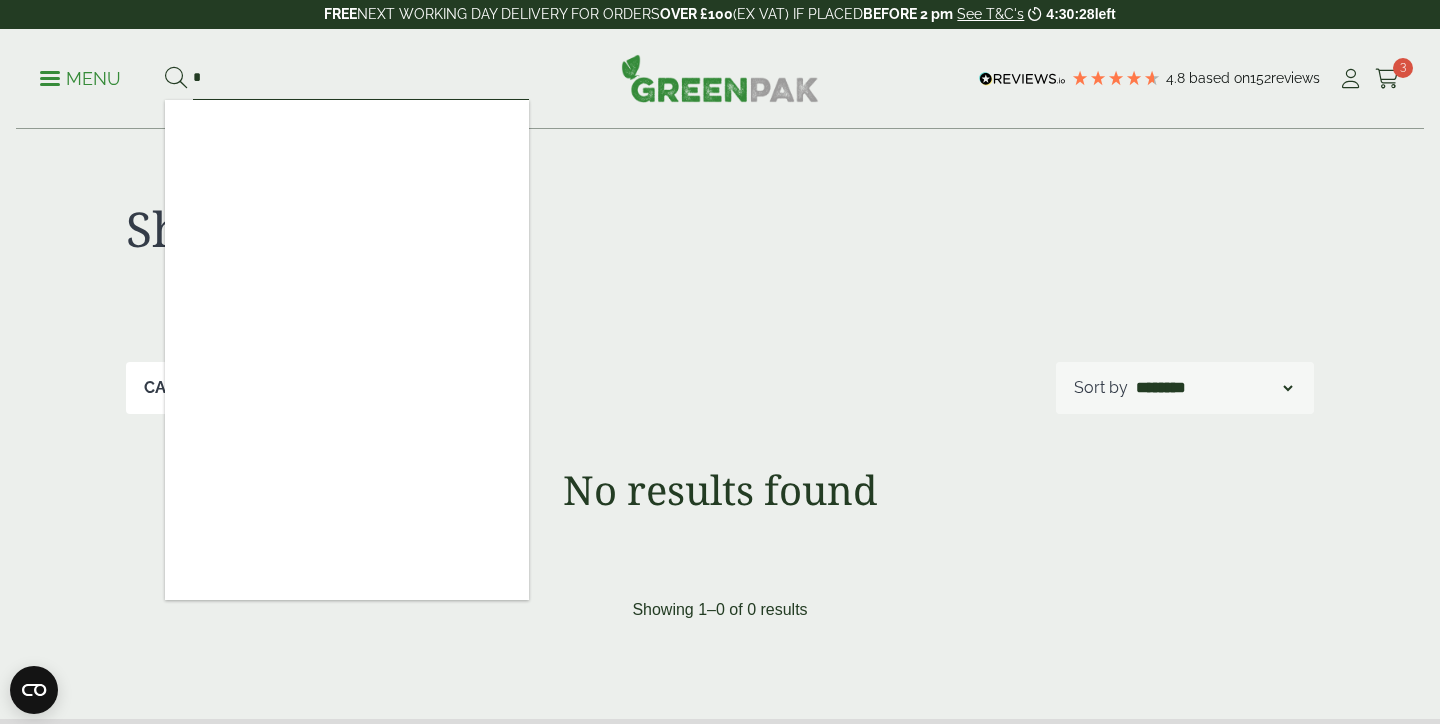 click on "*" at bounding box center [361, 79] 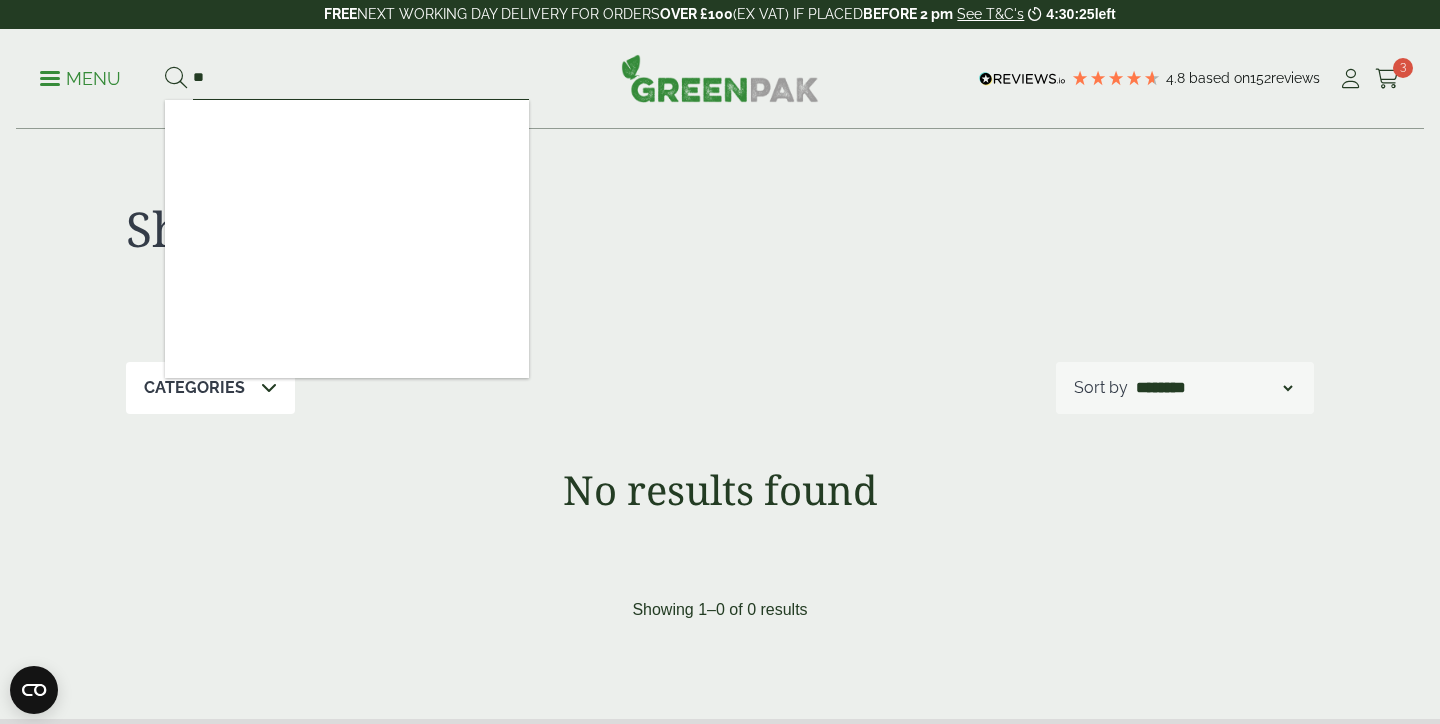 type on "*" 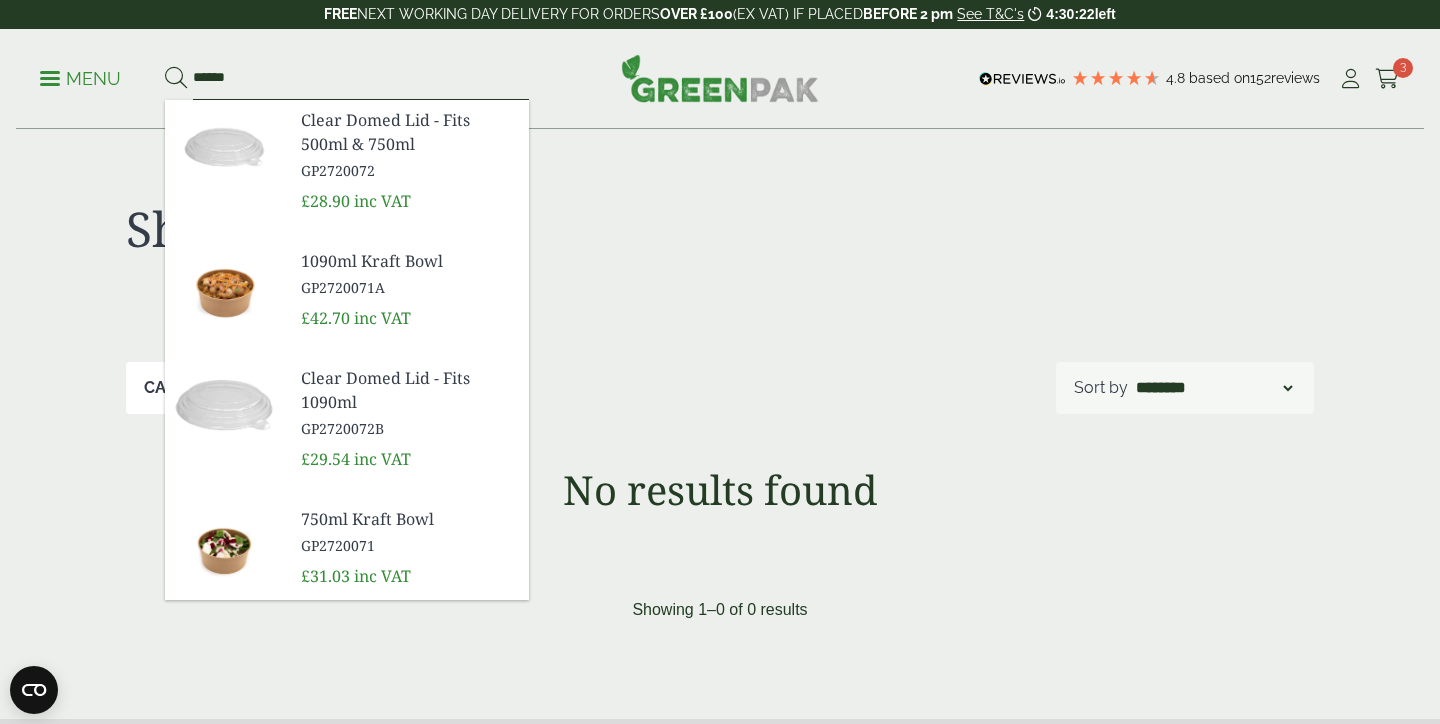 type on "*****" 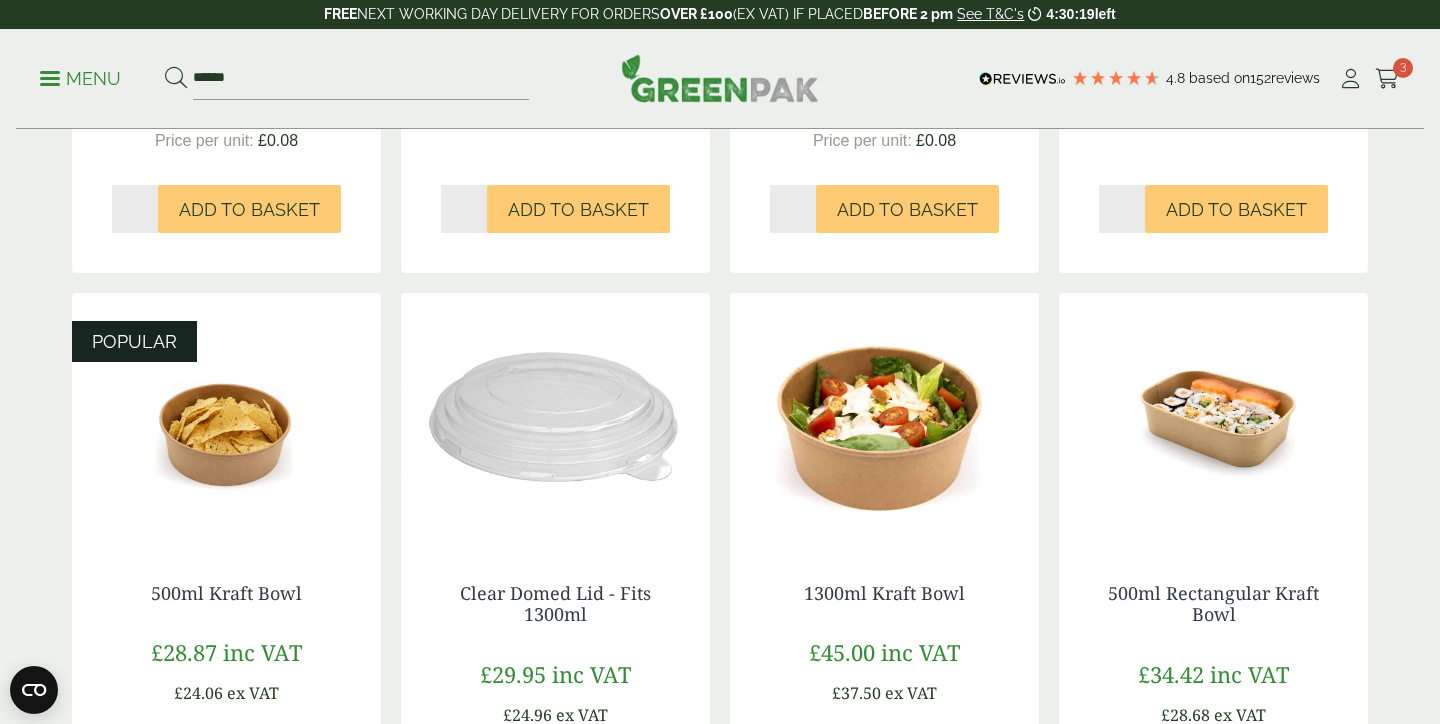 scroll, scrollTop: 1185, scrollLeft: 0, axis: vertical 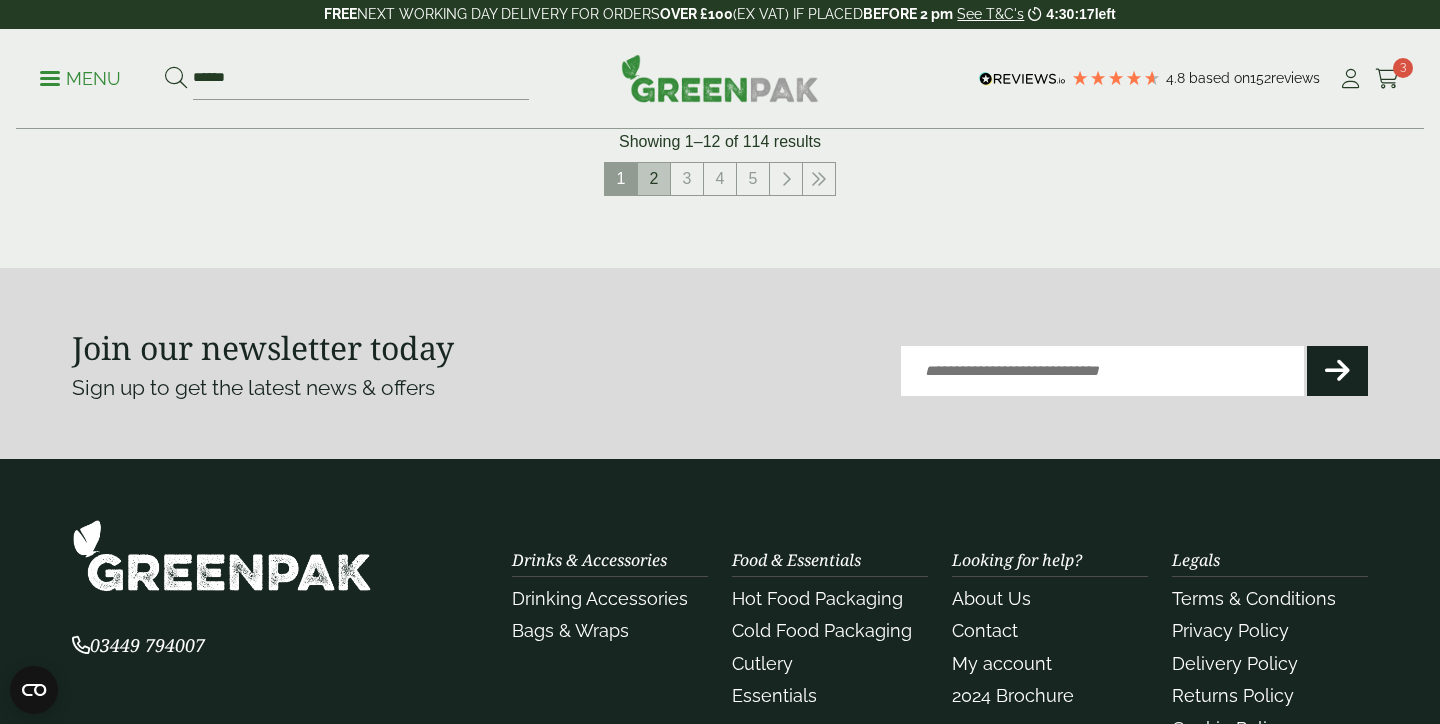 click on "2" at bounding box center (654, 179) 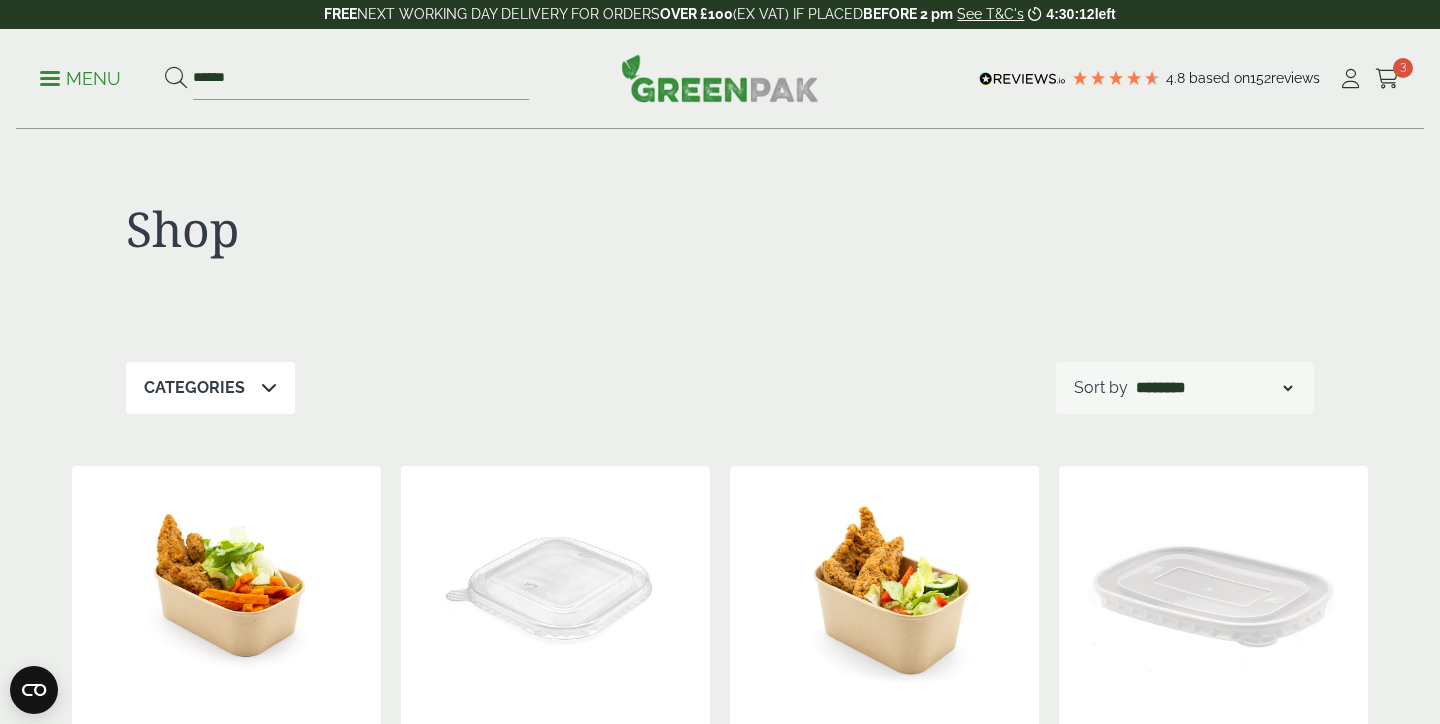 scroll, scrollTop: 0, scrollLeft: 0, axis: both 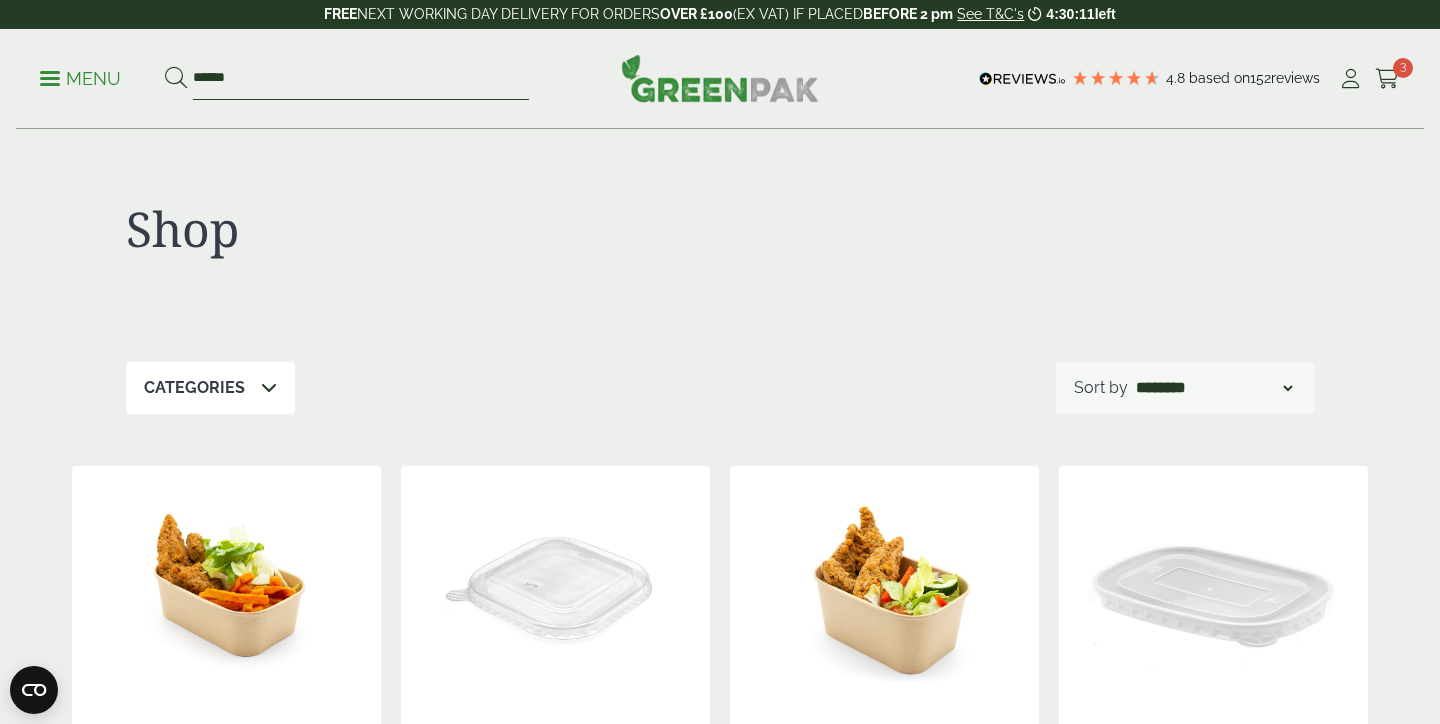 click on "*****" at bounding box center [361, 79] 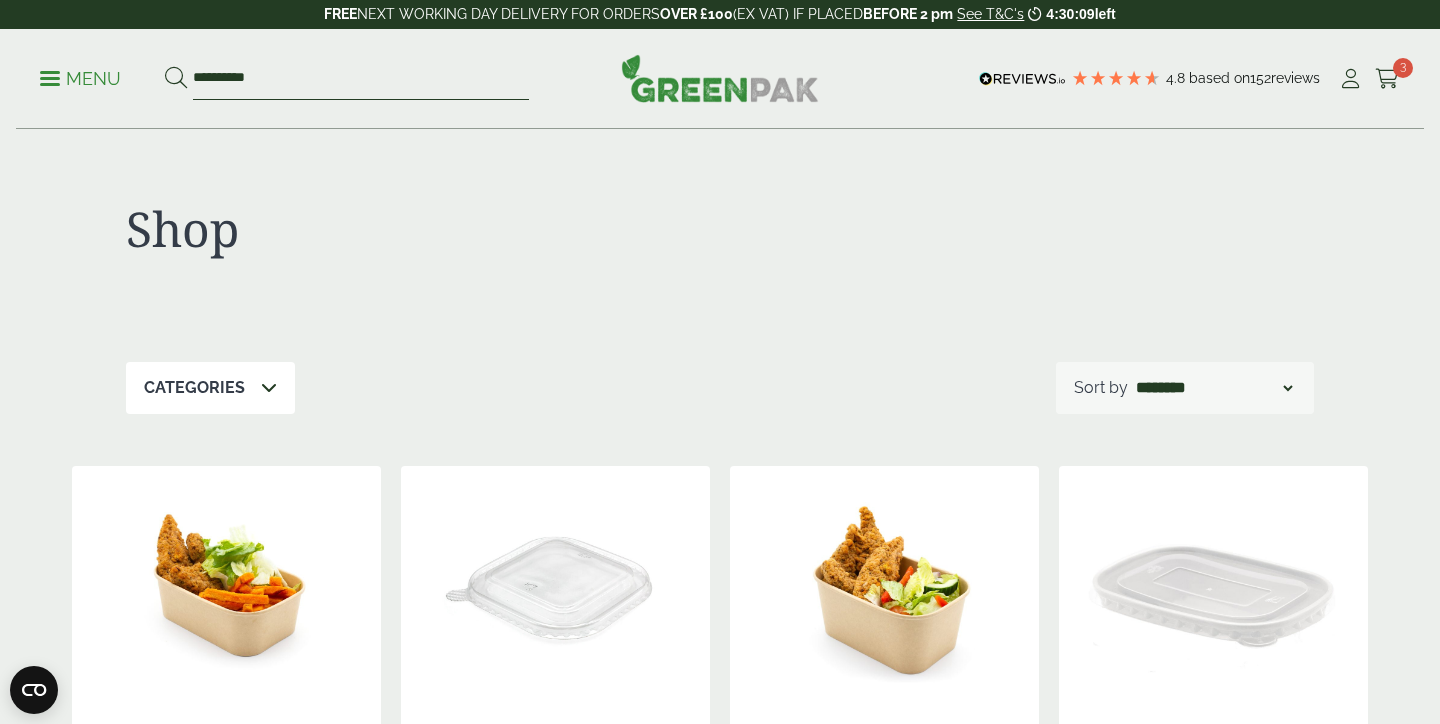 type on "**********" 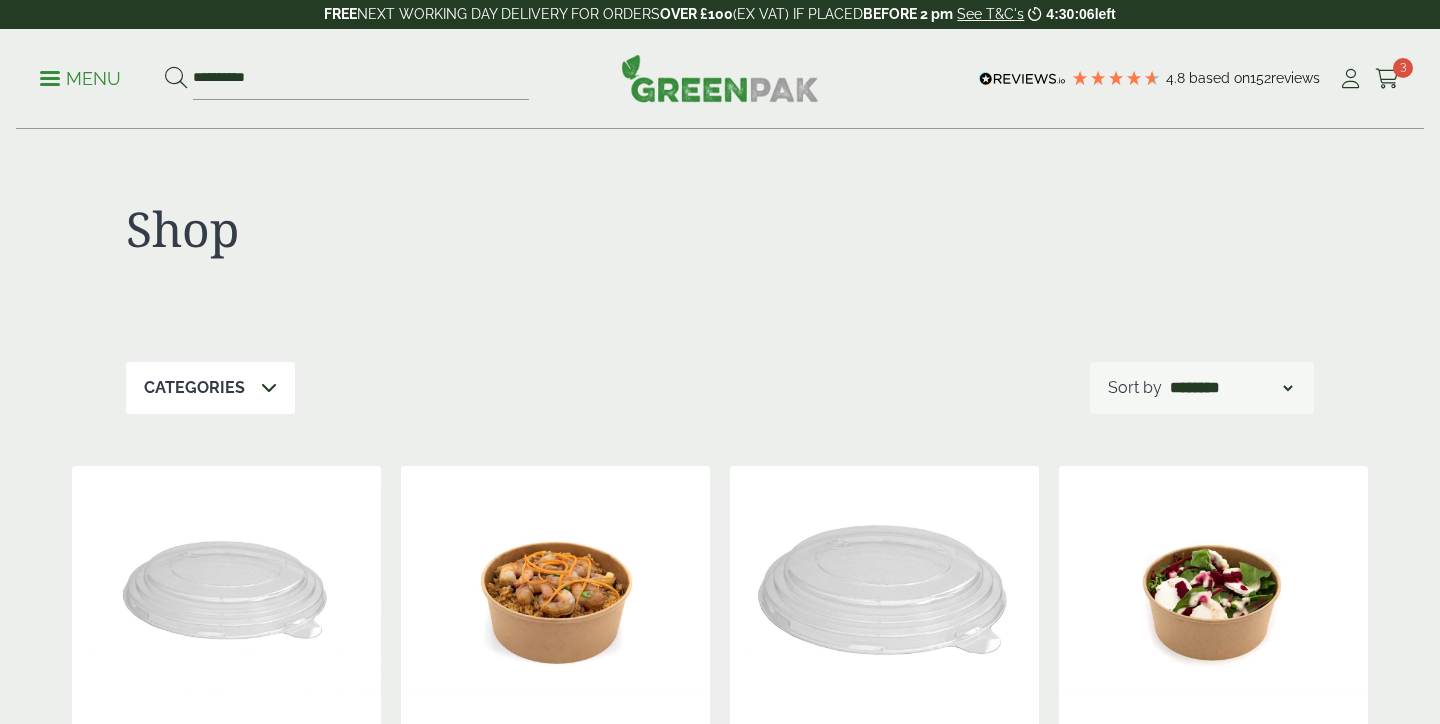 scroll, scrollTop: 858, scrollLeft: 0, axis: vertical 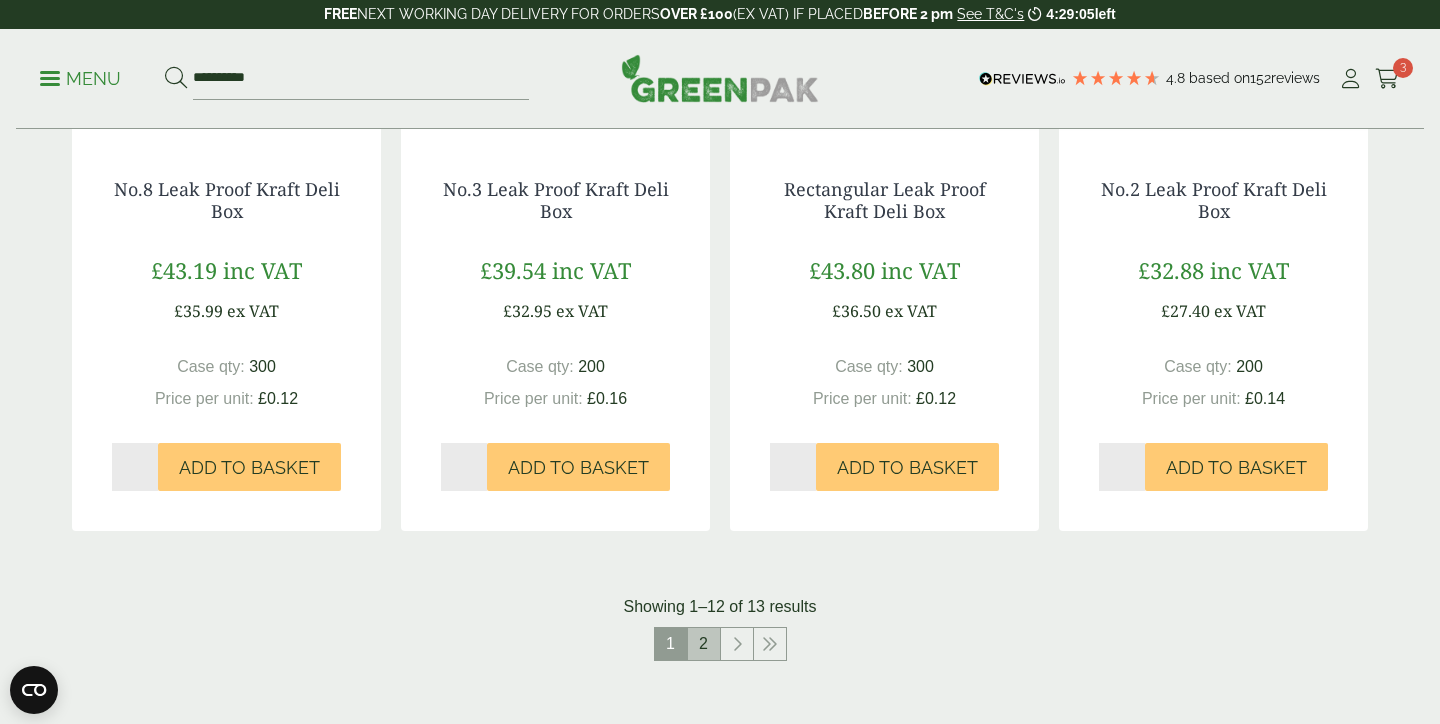 click on "2" at bounding box center [704, 644] 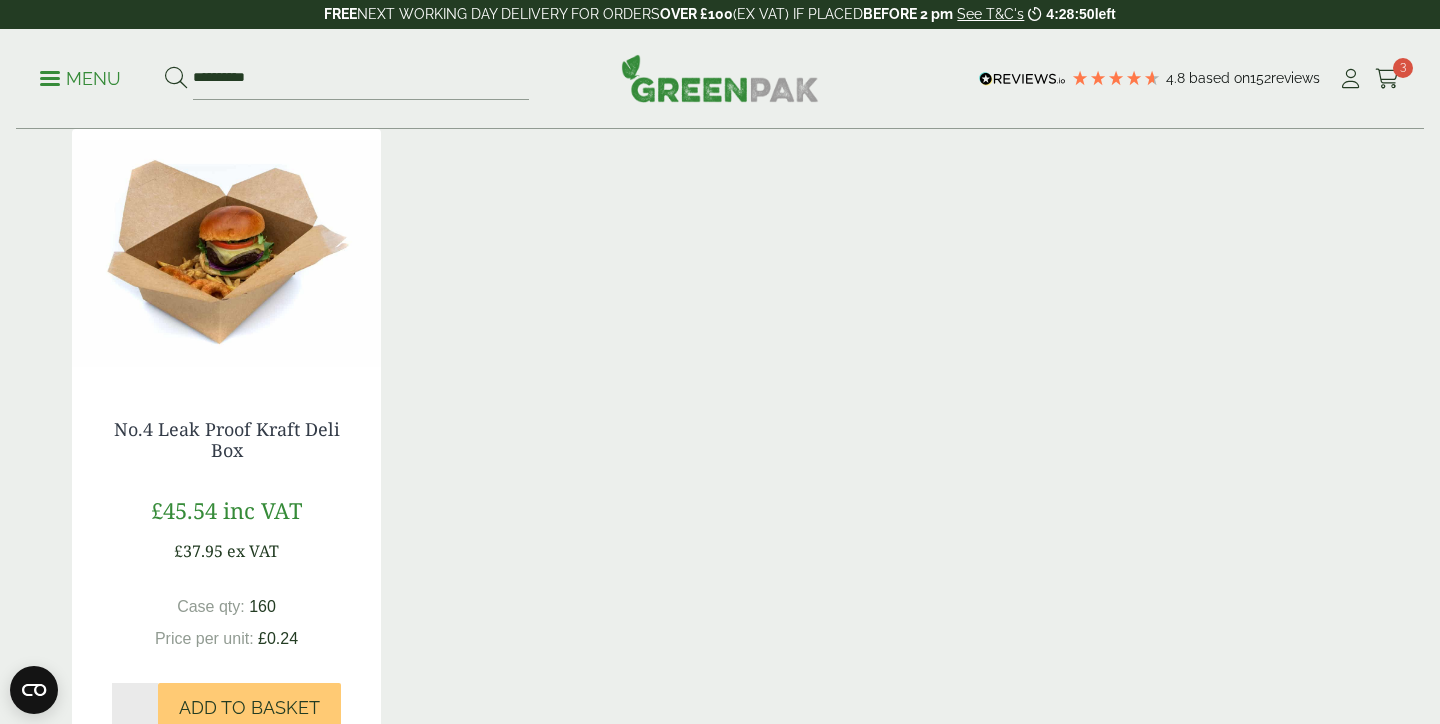 scroll, scrollTop: 347, scrollLeft: 0, axis: vertical 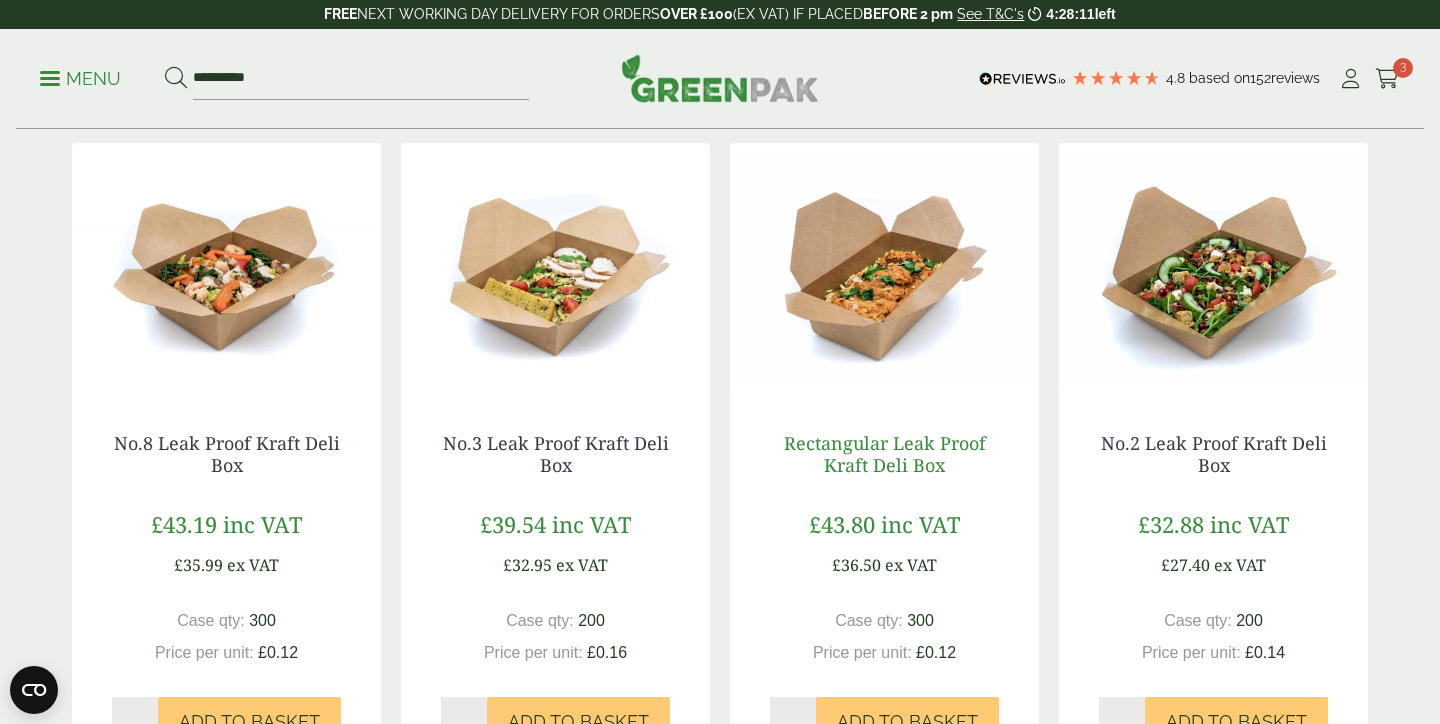click on "Rectangular Leak Proof Kraft Deli Box" at bounding box center [885, 454] 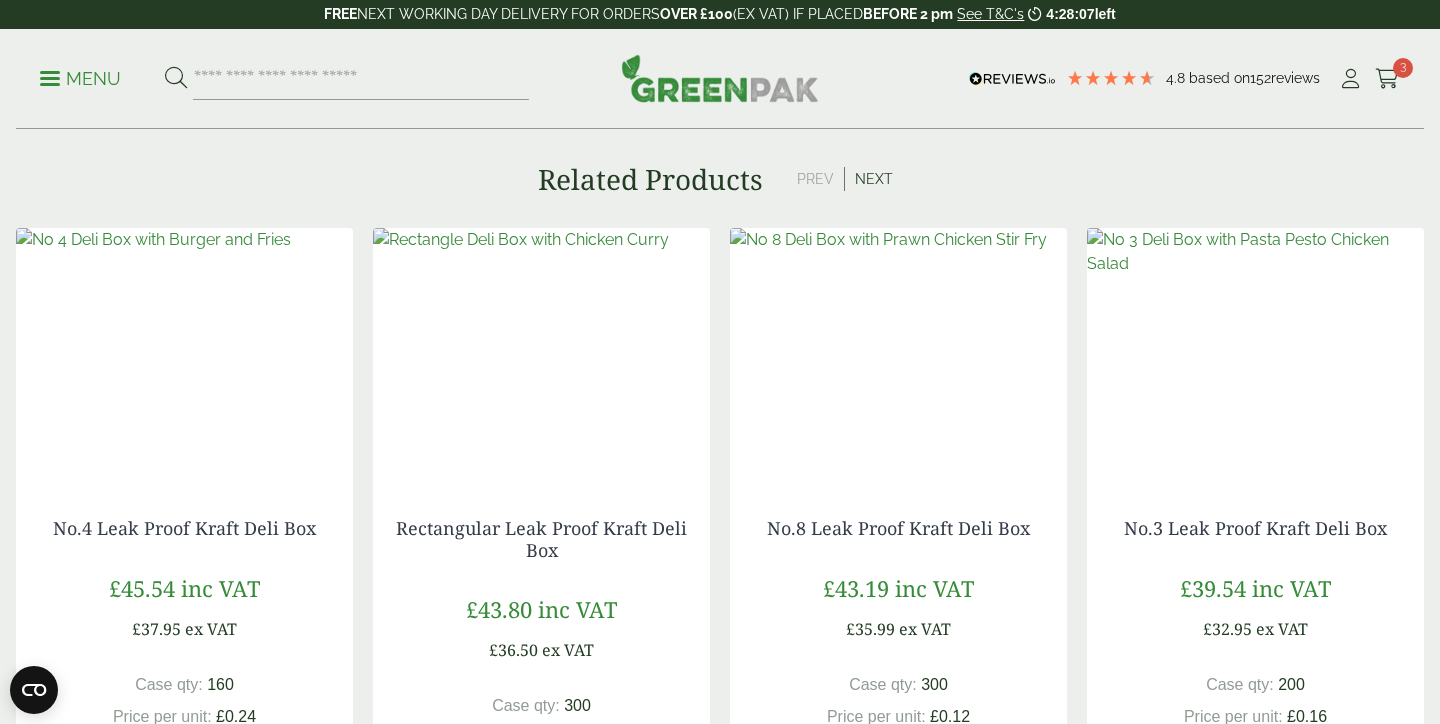 scroll, scrollTop: 1708, scrollLeft: 0, axis: vertical 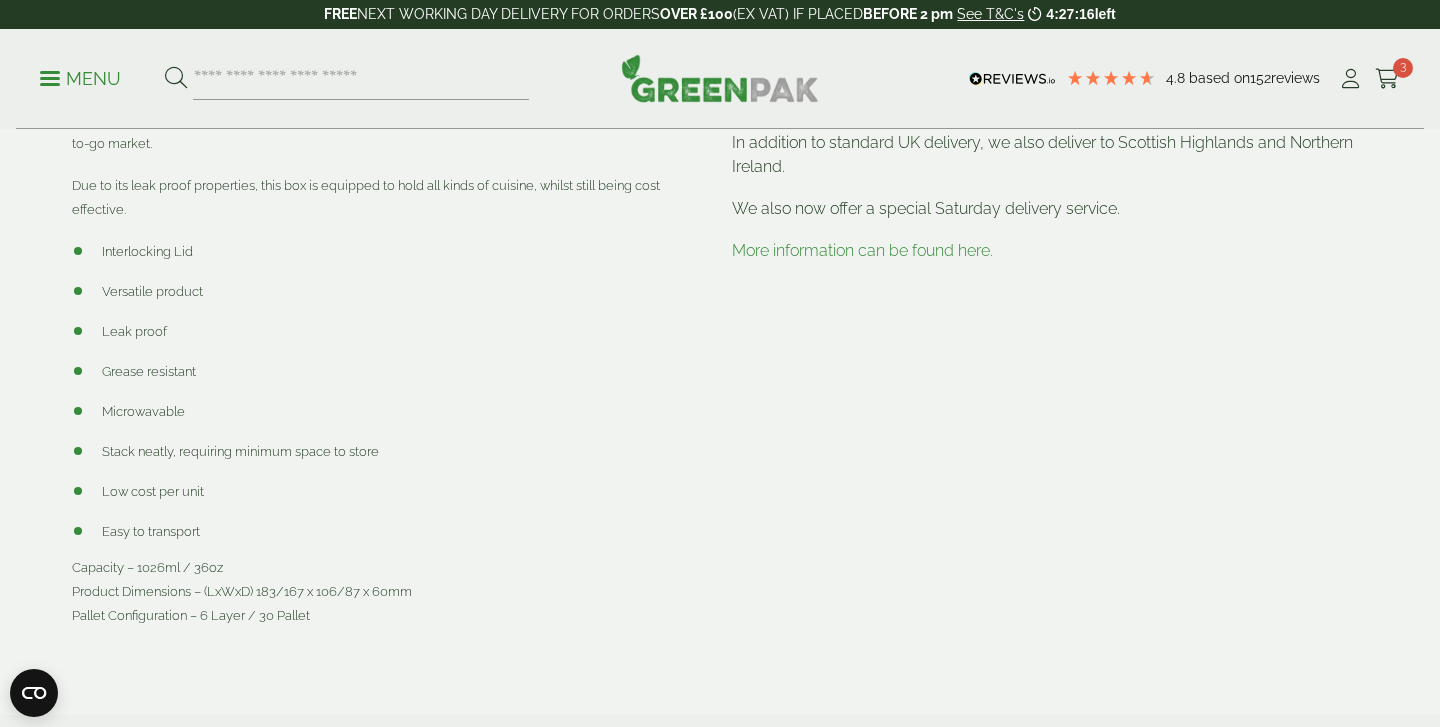 drag, startPoint x: 741, startPoint y: 24, endPoint x: 741, endPoint y: 670, distance: 646 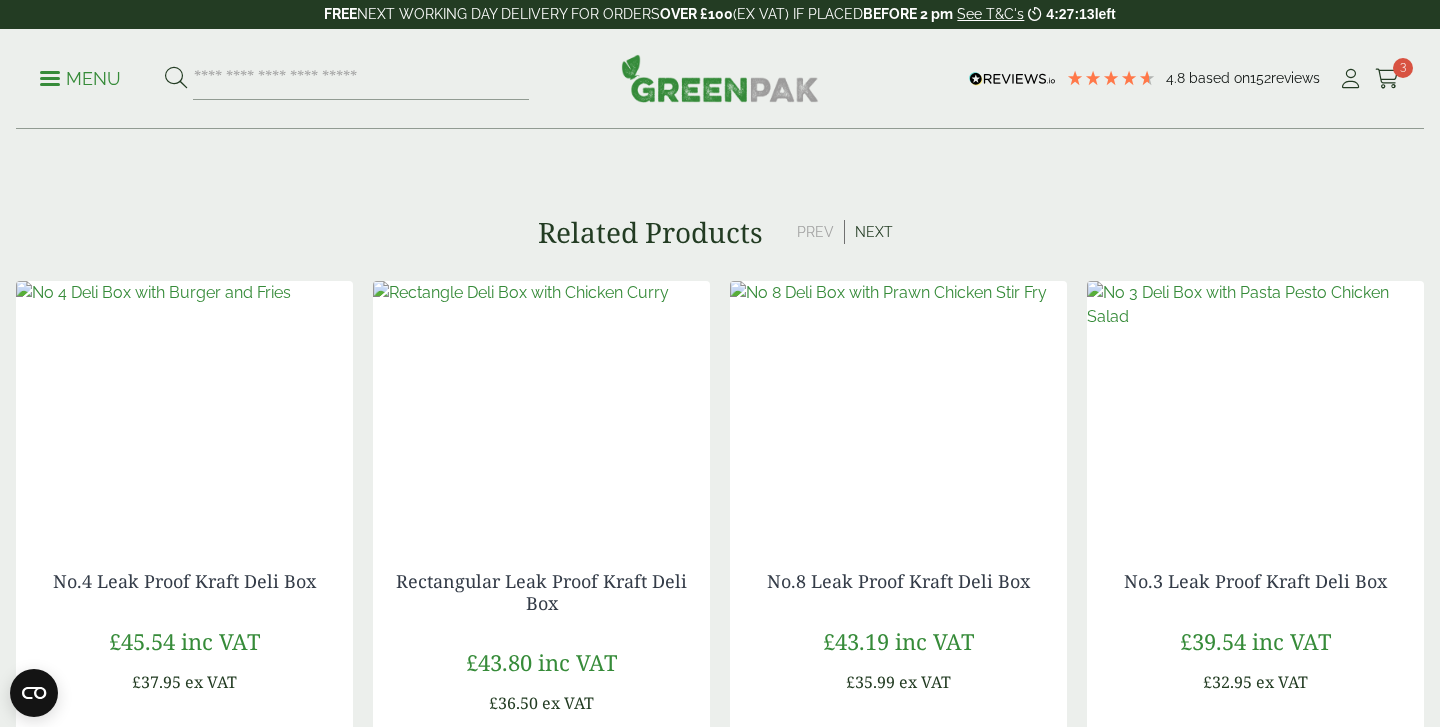 scroll, scrollTop: 1662, scrollLeft: 0, axis: vertical 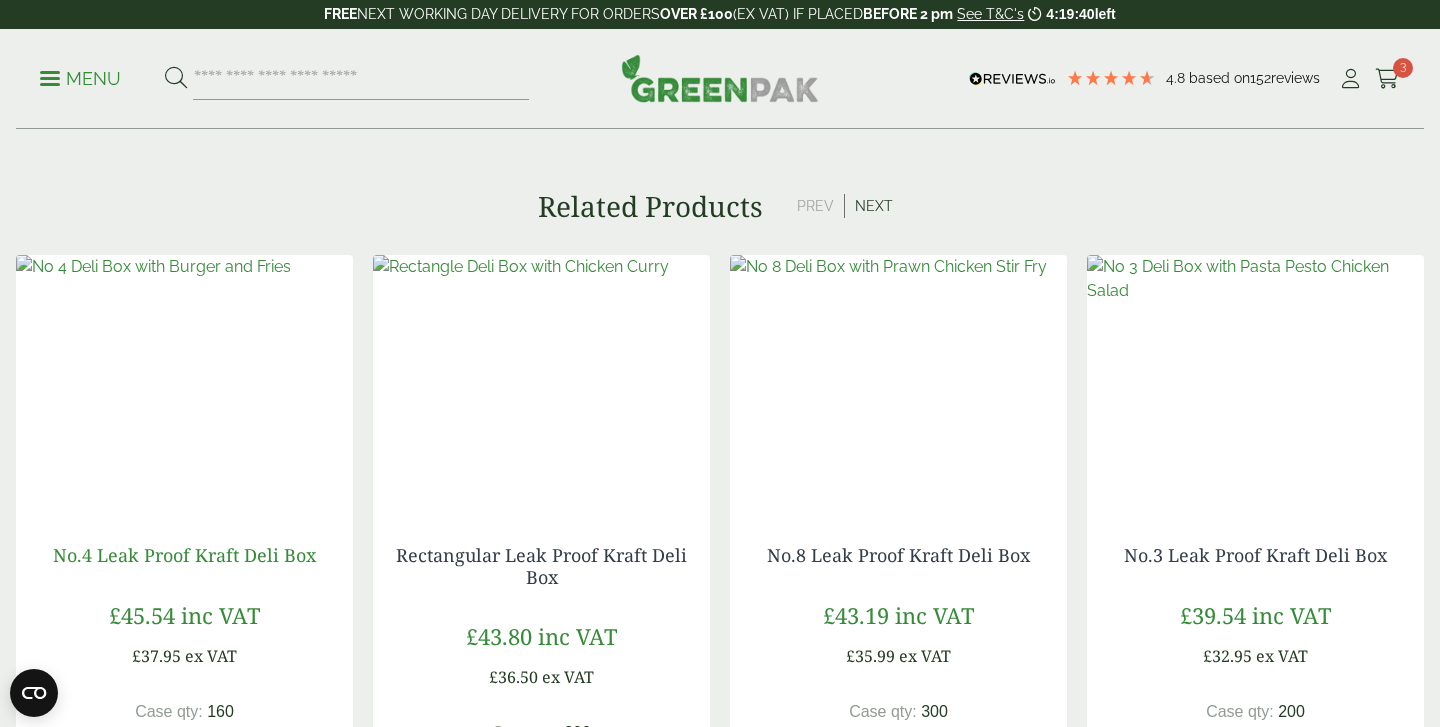 click on "No.4 Leak Proof Kraft Deli Box" at bounding box center (184, 555) 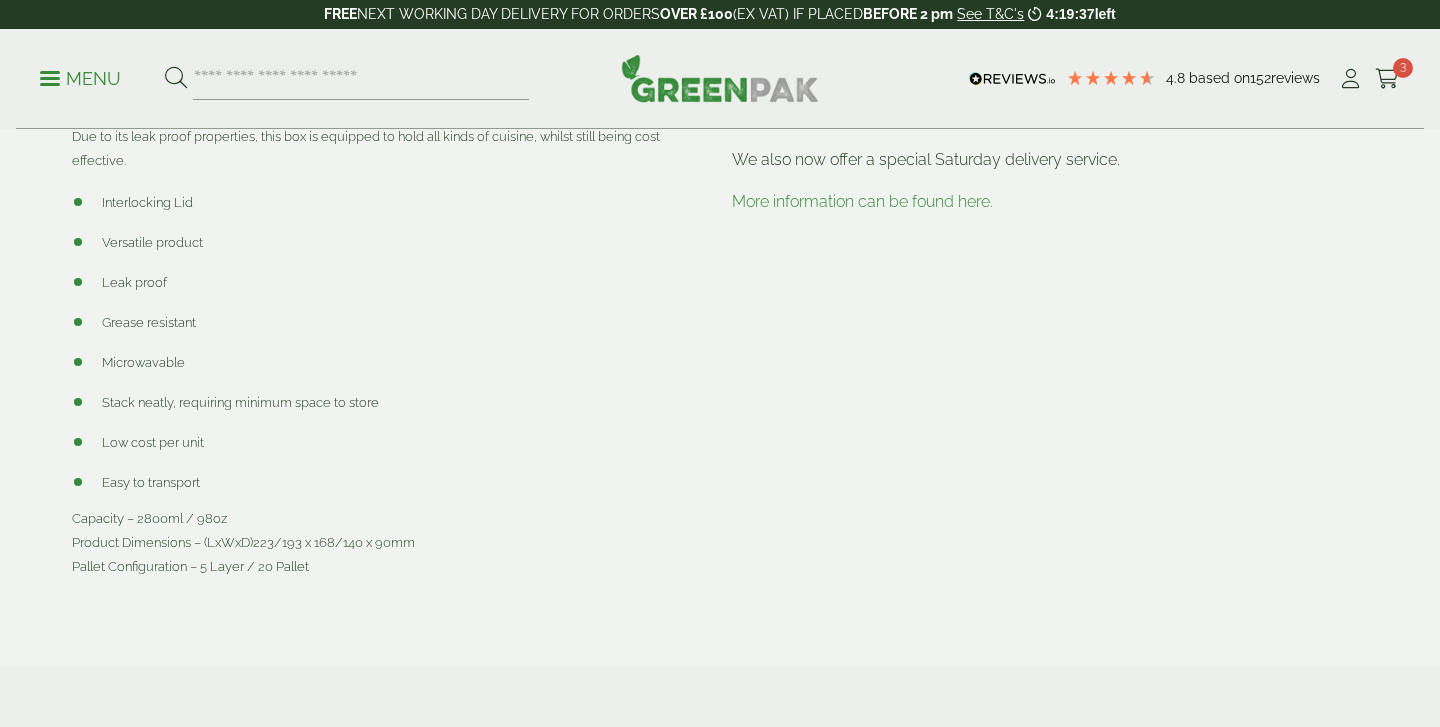 scroll, scrollTop: 1105, scrollLeft: 0, axis: vertical 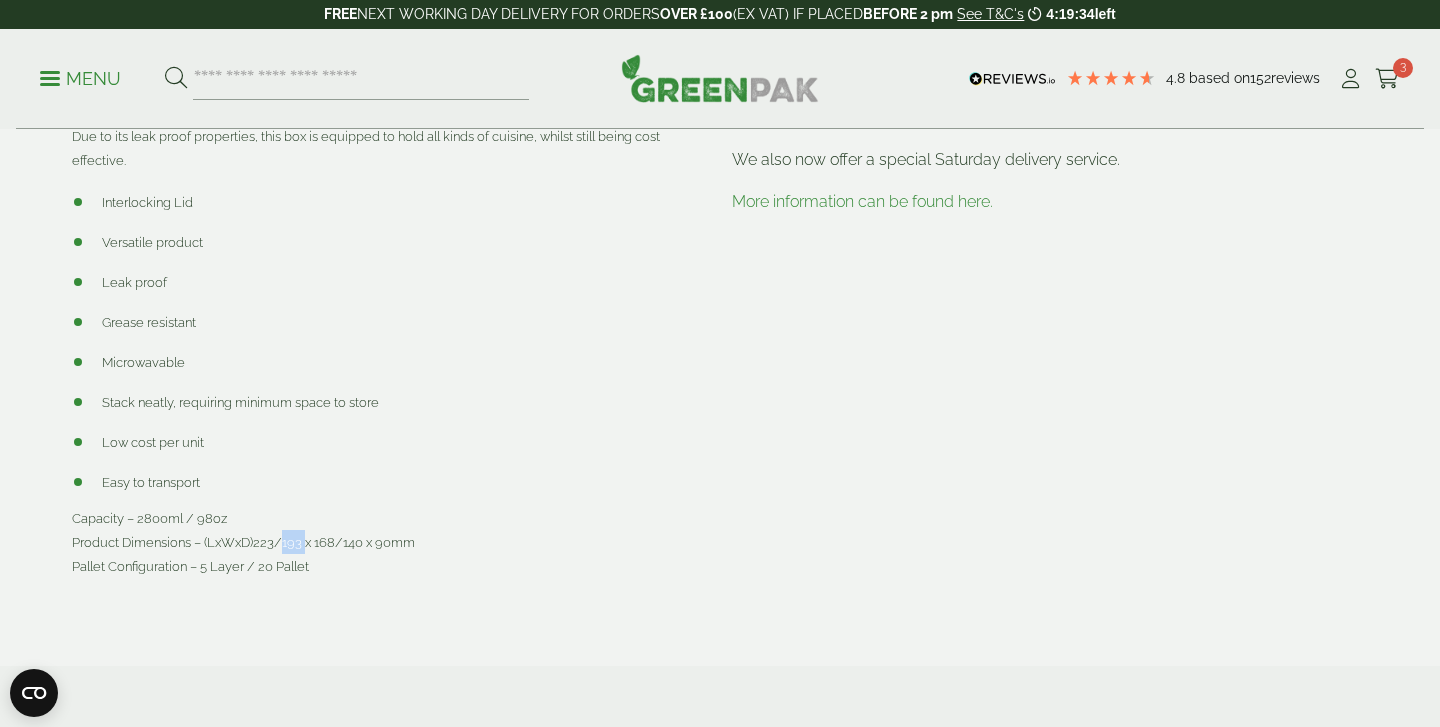 drag, startPoint x: 307, startPoint y: 547, endPoint x: 287, endPoint y: 547, distance: 20 